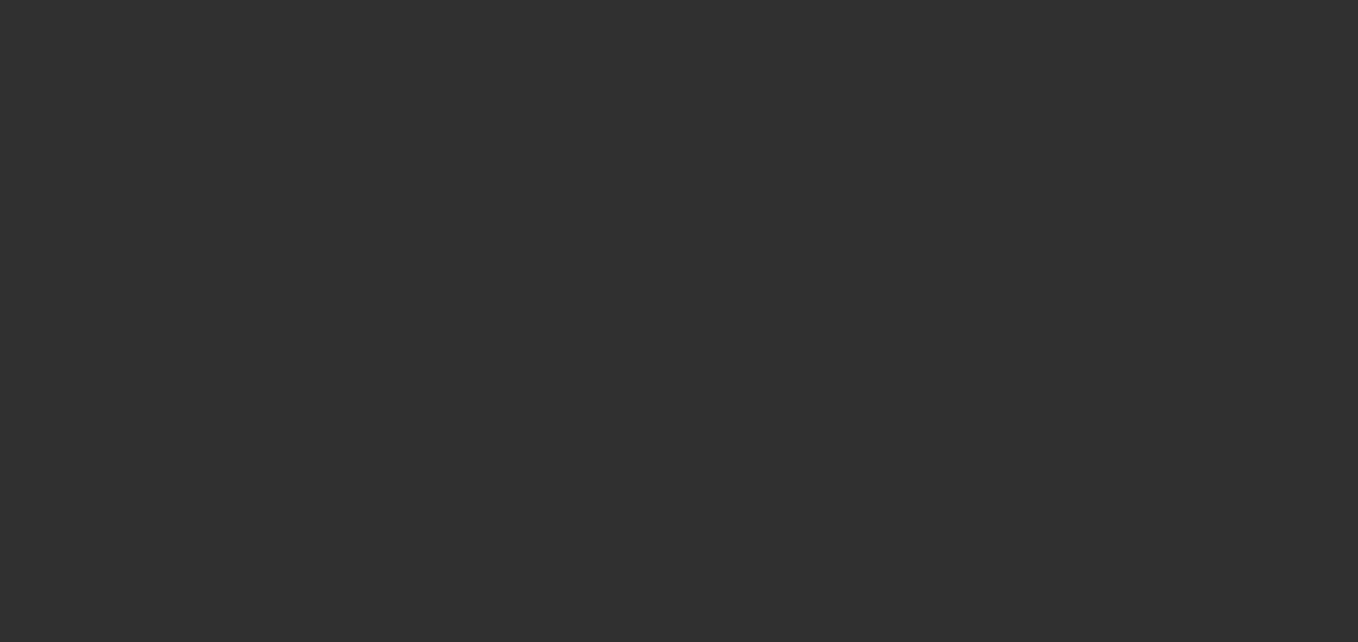 scroll, scrollTop: 0, scrollLeft: 0, axis: both 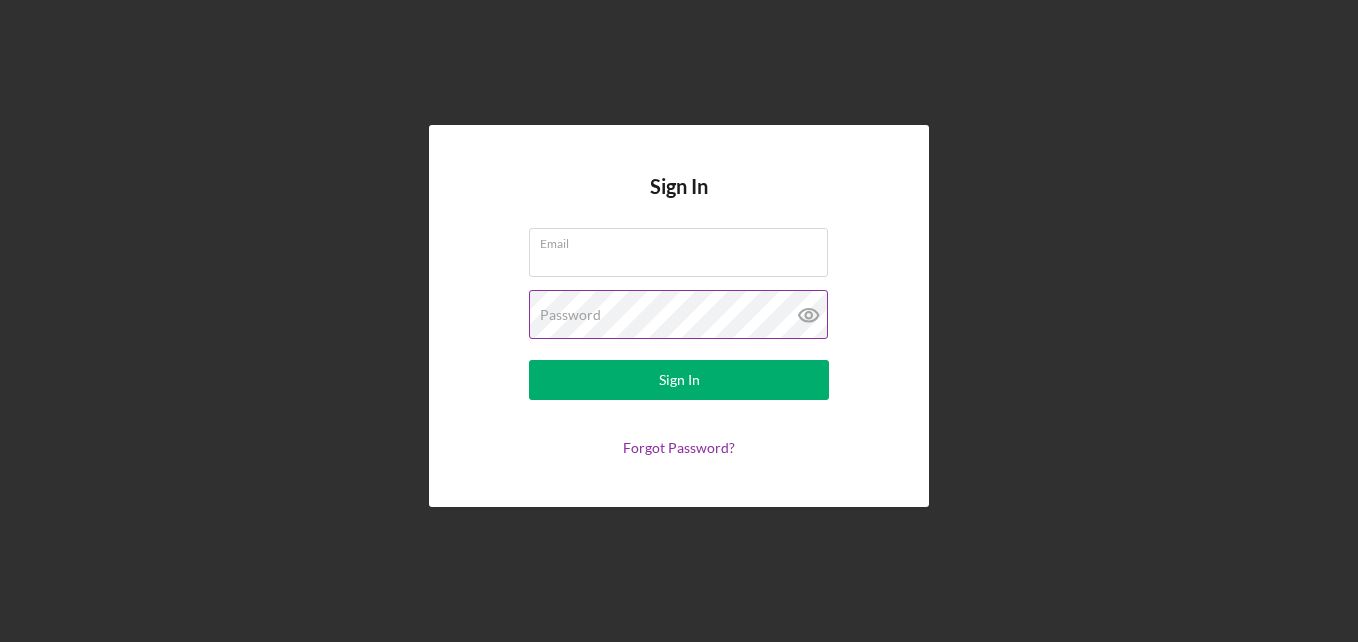 type on "[EMAIL]" 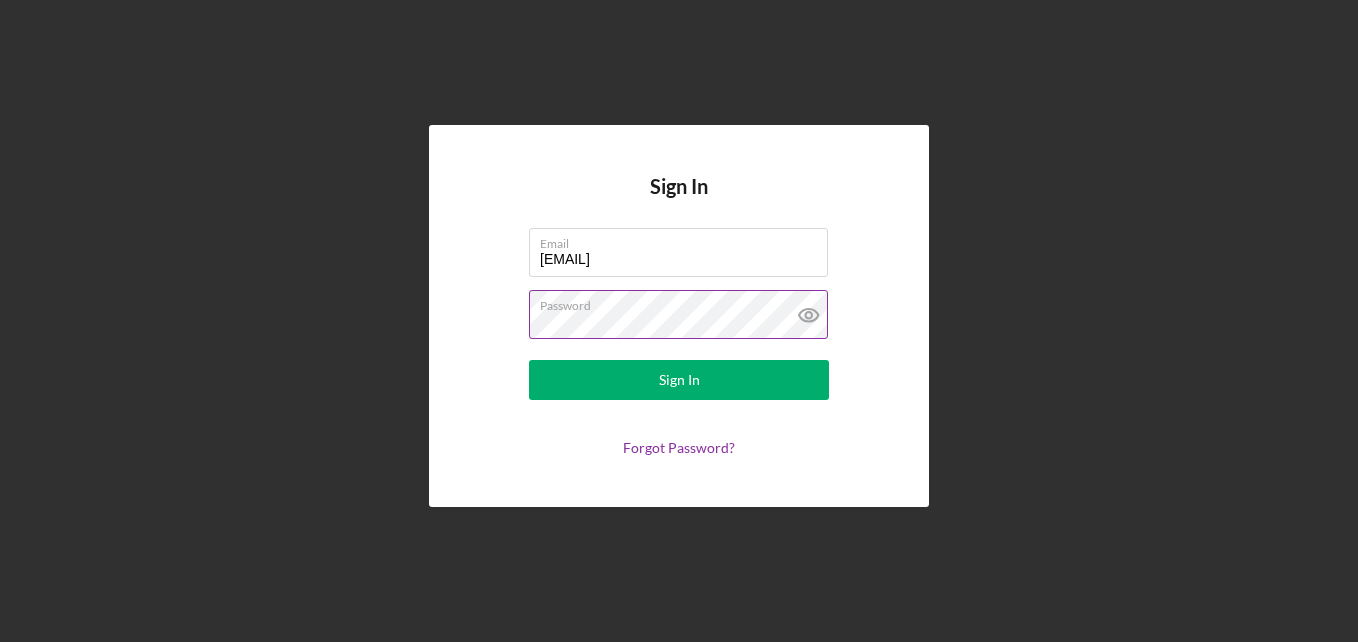 click 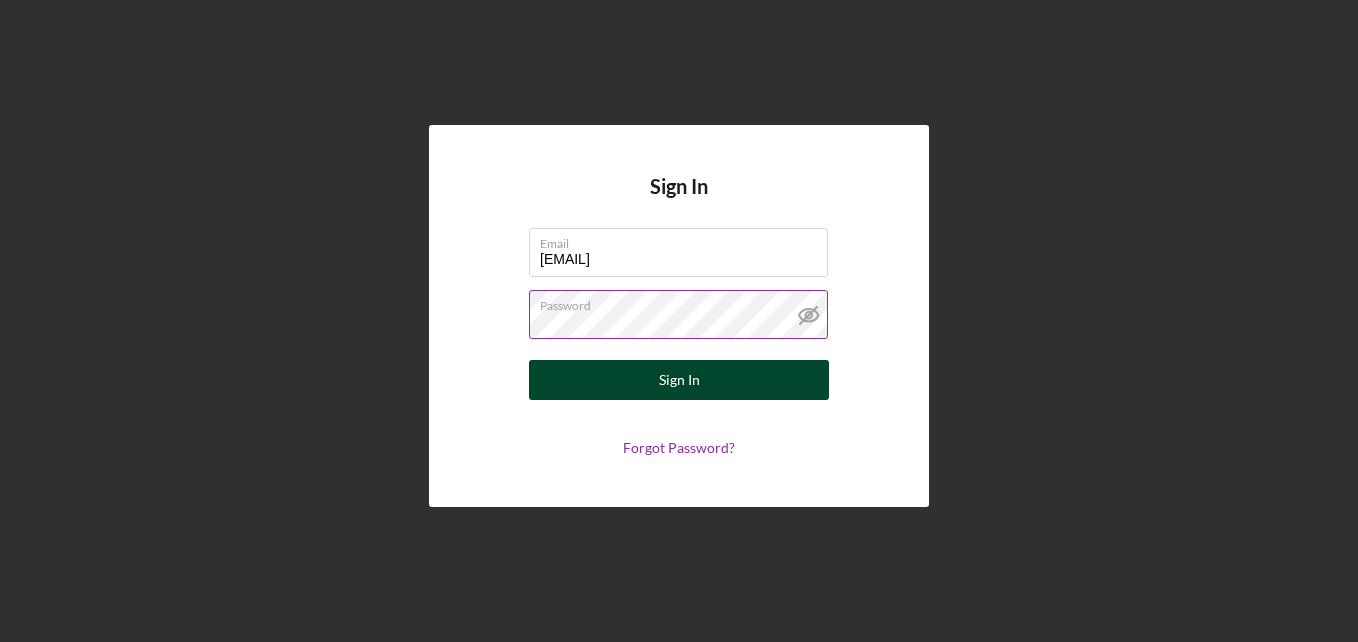 click on "Sign In" at bounding box center (679, 380) 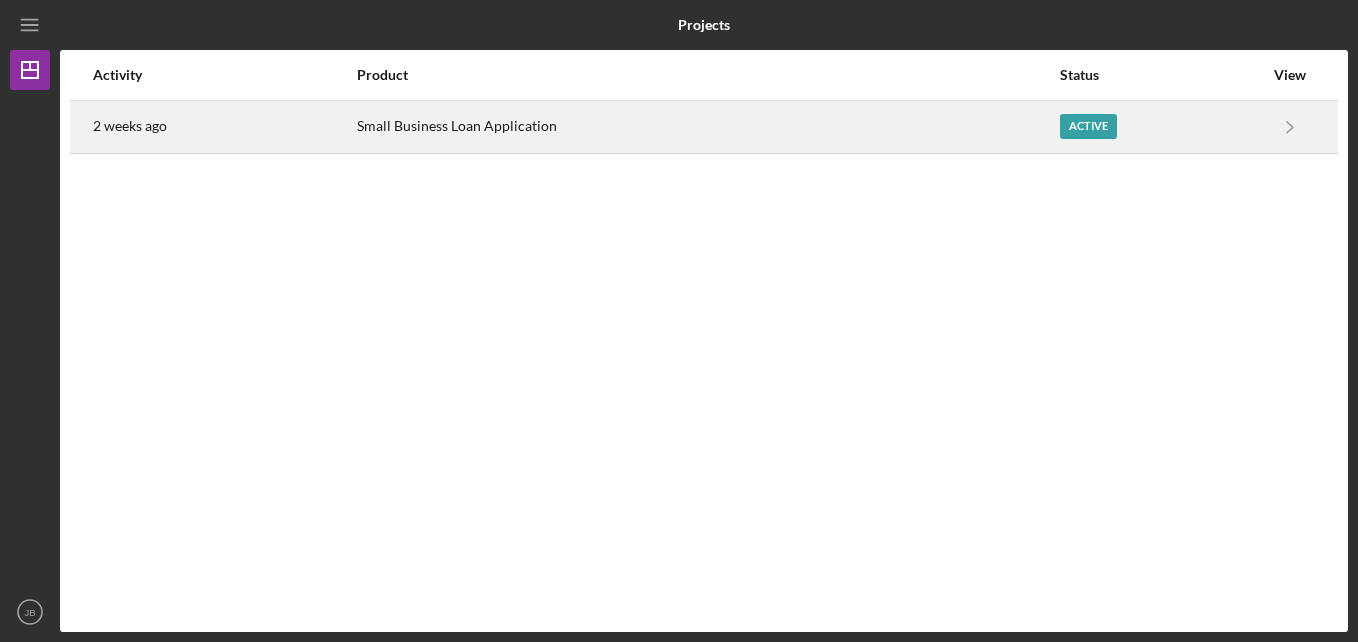 click on "Active" at bounding box center (1088, 126) 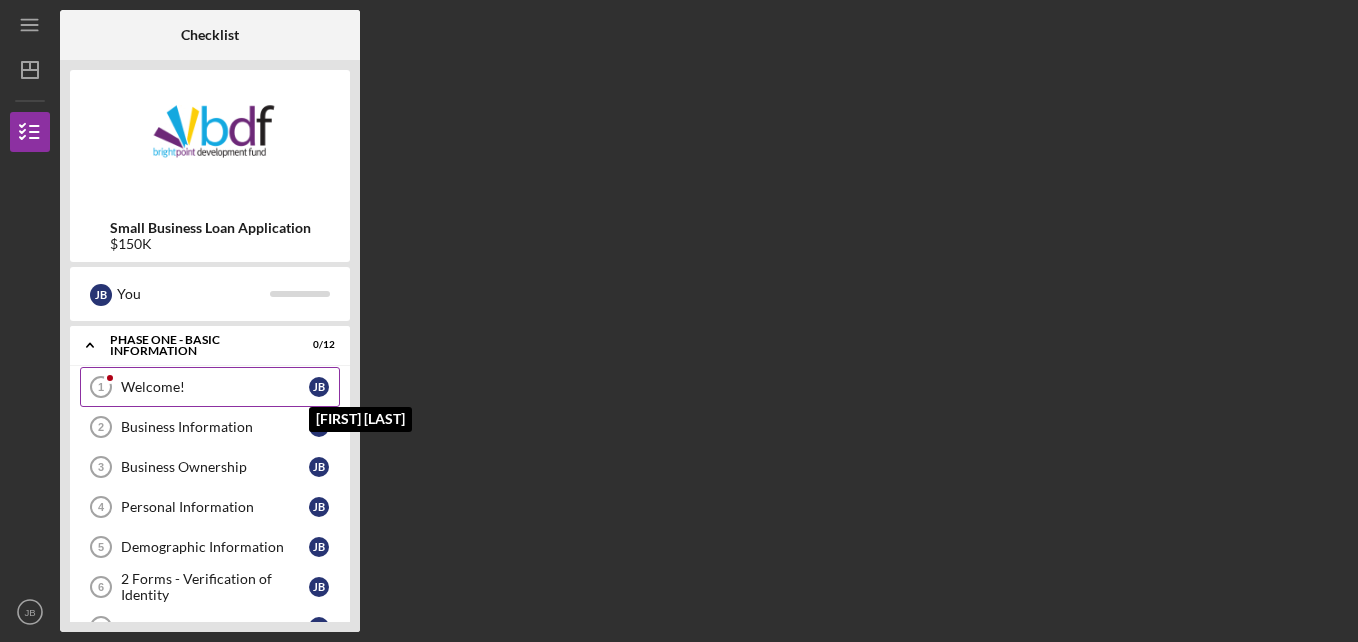 click on "J B" at bounding box center (319, 387) 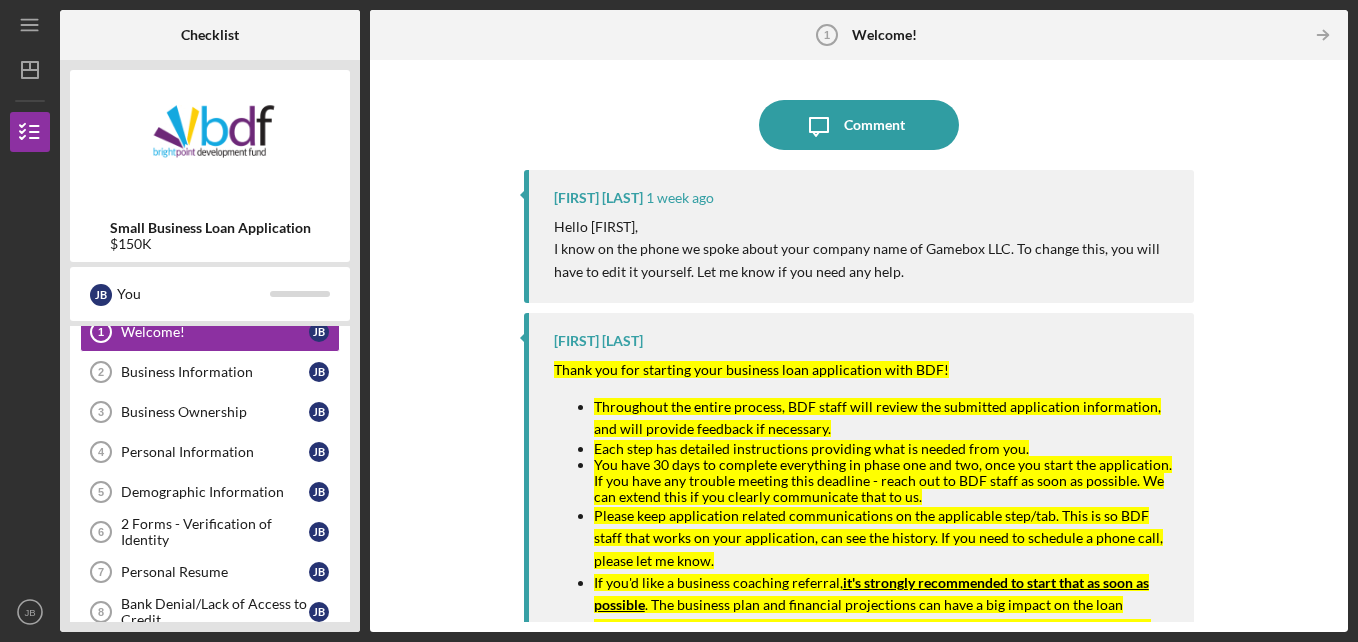 scroll, scrollTop: 200, scrollLeft: 0, axis: vertical 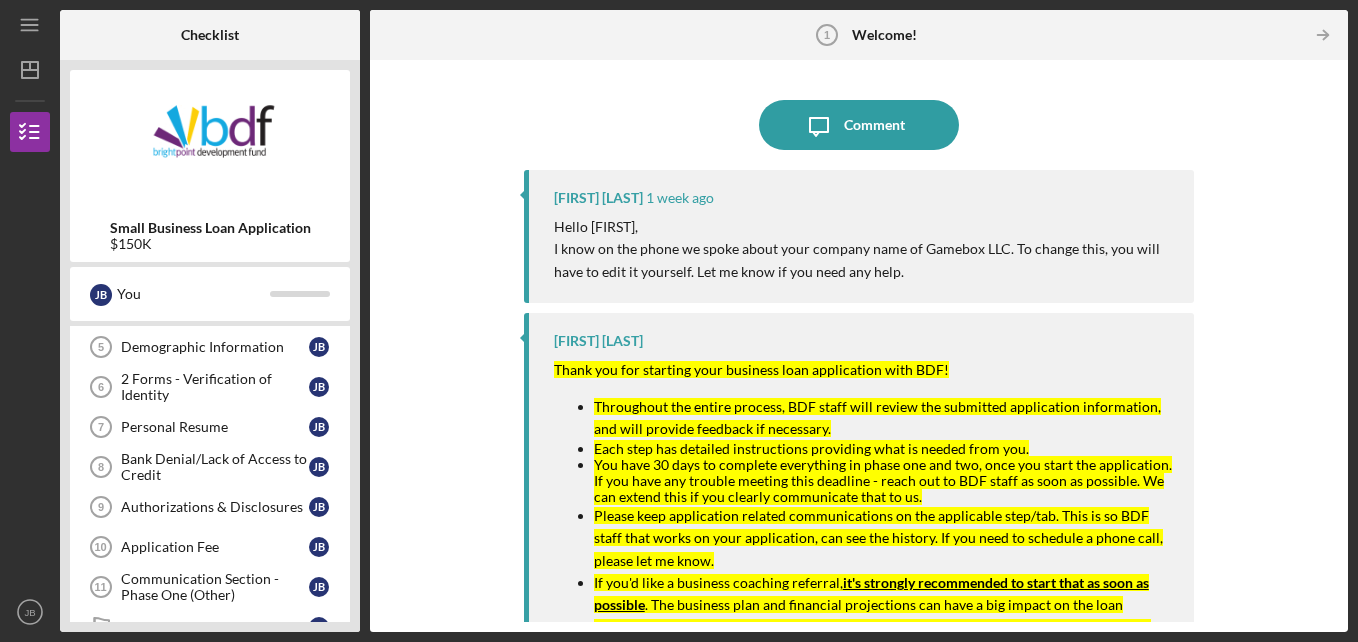 click on "[FIRST] [LAST]   1 week ago Hello [FIRST],  I know on the phone we spoke about your company name of Gamebox LLC. To change this, you will have to edit it yourself. Let me know if you need any help. [FIRST] [LAST]
Thank you for starting your business loan application with BDF!
Throughout the entire process, BDF staff will review the submitted application information, and will provide feedback if necessary.
Each step has detailed instructions providing what is needed from you.
You have 30 days to complete everything in phase one and two, once you start the application. If you have any trouble meeting this deadline - reach out to BDF staff as soon as possible. We can extend this if you clearly communicate that to us.
Please keep application related communications on the applicable step/tab. This is so BDF staff that works on your application, can see the history. If you need to schedule a phone call, please let me know.
If you'd like a business coaching referral," at bounding box center [859, 386] 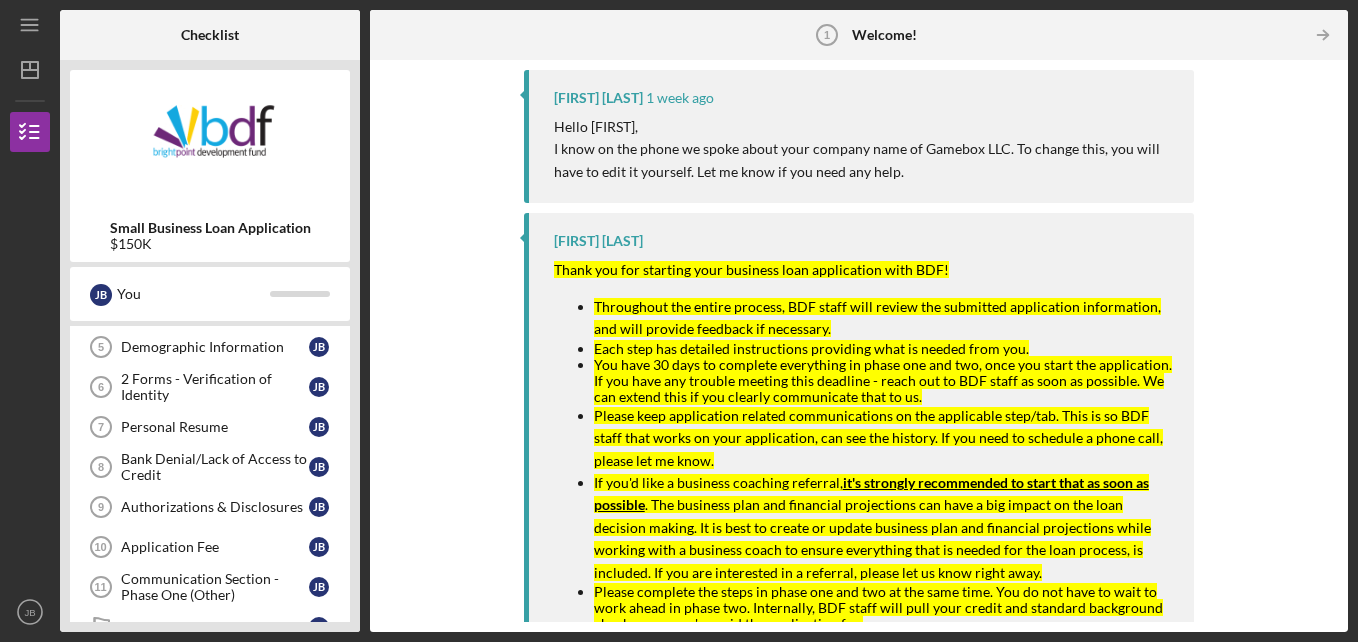 scroll, scrollTop: 149, scrollLeft: 0, axis: vertical 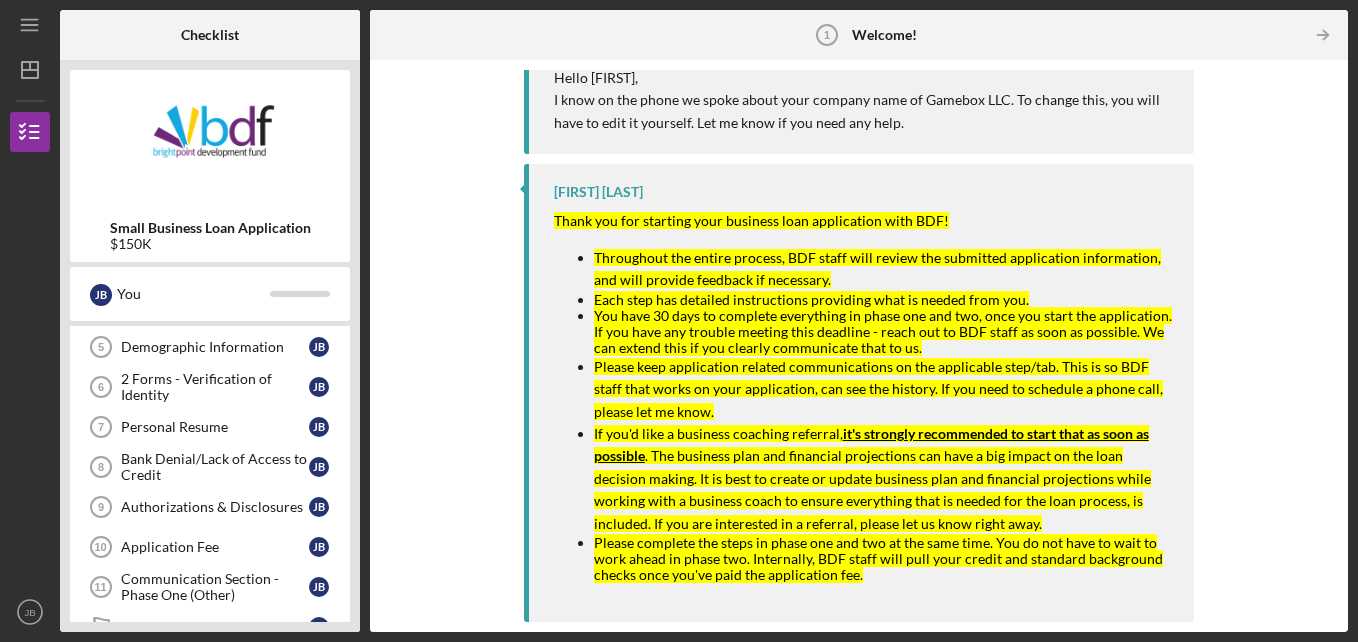click on "Icon/Message Comment [FIRST] [LAST]   1 week ago Hello [FIRST],  I know on the phone we spoke about your company name of Gamebox LLC. To change this, you will have to edit it yourself. Let me know if you need any help. [FIRST] [LAST]
Thank you for starting your business loan application with BDF!
Throughout the entire process, BDF staff will review the submitted application information, and will provide feedback if necessary.
Each step has detailed instructions providing what is needed from you.
You have 30 days to complete everything in phase one and two, once you start the application. If you have any trouble meeting this deadline - reach out to BDF staff as soon as possible. We can extend this if you clearly communicate that to us.
Please keep application related communications on the applicable step/tab. This is so BDF staff that works on your application, can see the history. If you need to schedule a phone call, please let me know." at bounding box center (859, 346) 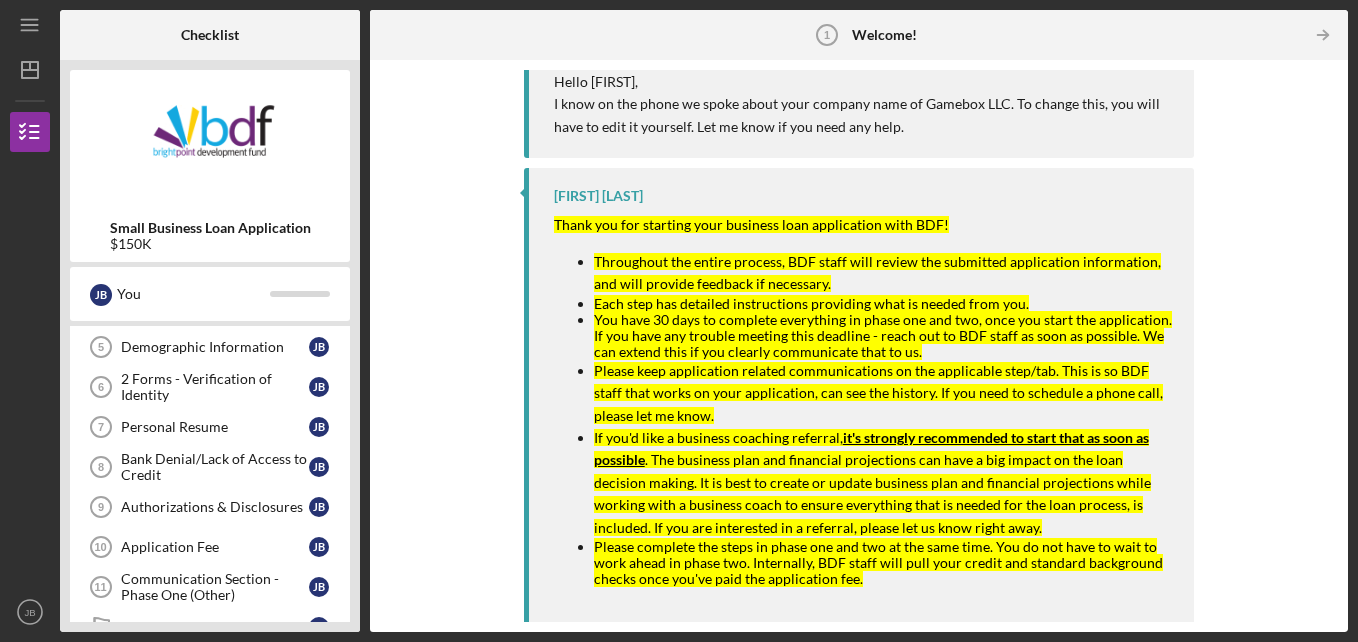 scroll, scrollTop: 149, scrollLeft: 0, axis: vertical 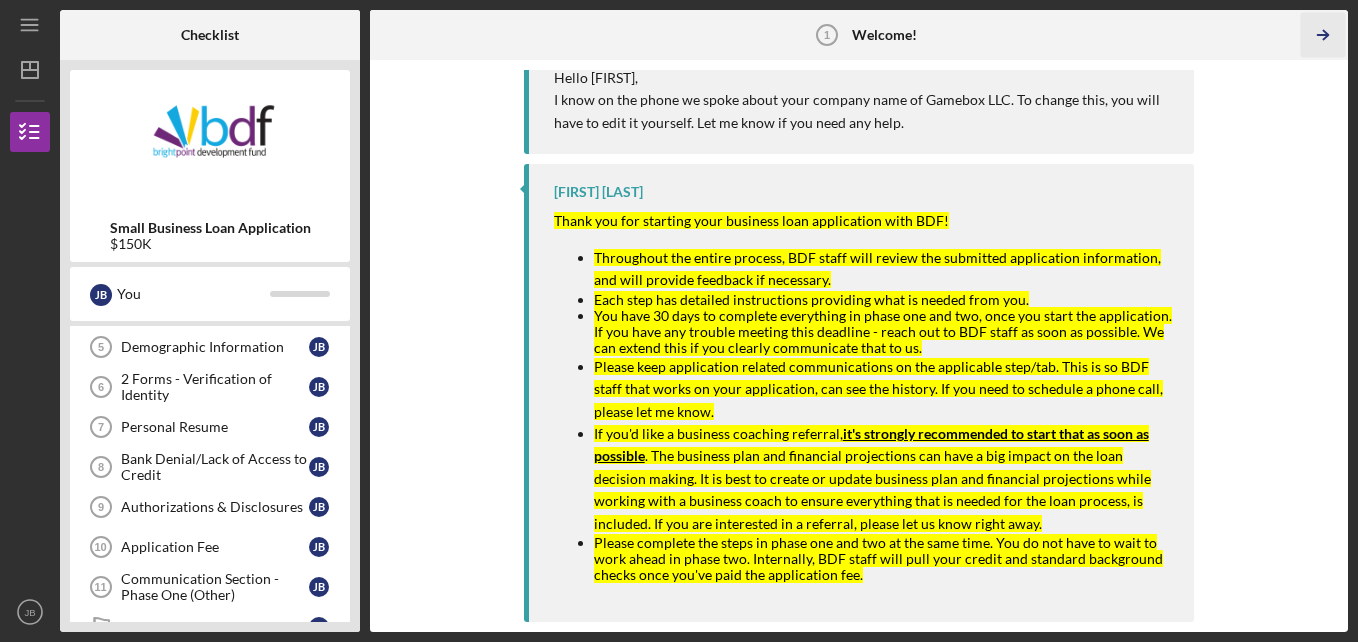 click on "Icon/Table Pagination Arrow" 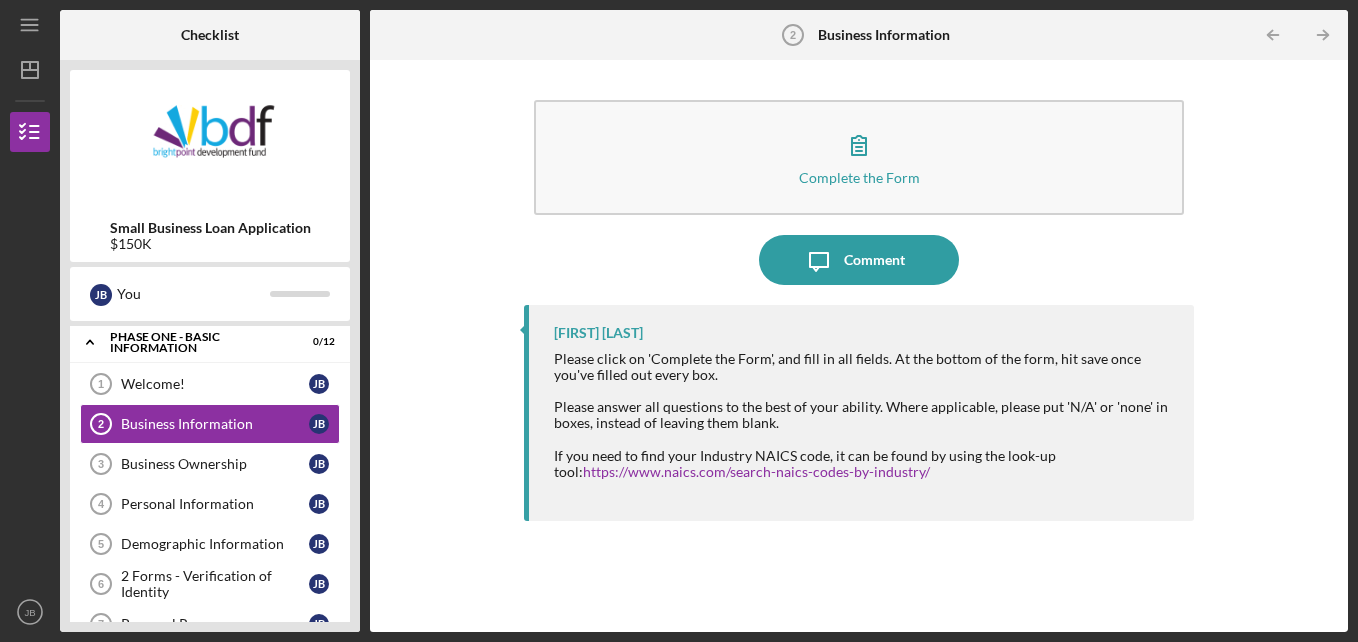 scroll, scrollTop: 0, scrollLeft: 0, axis: both 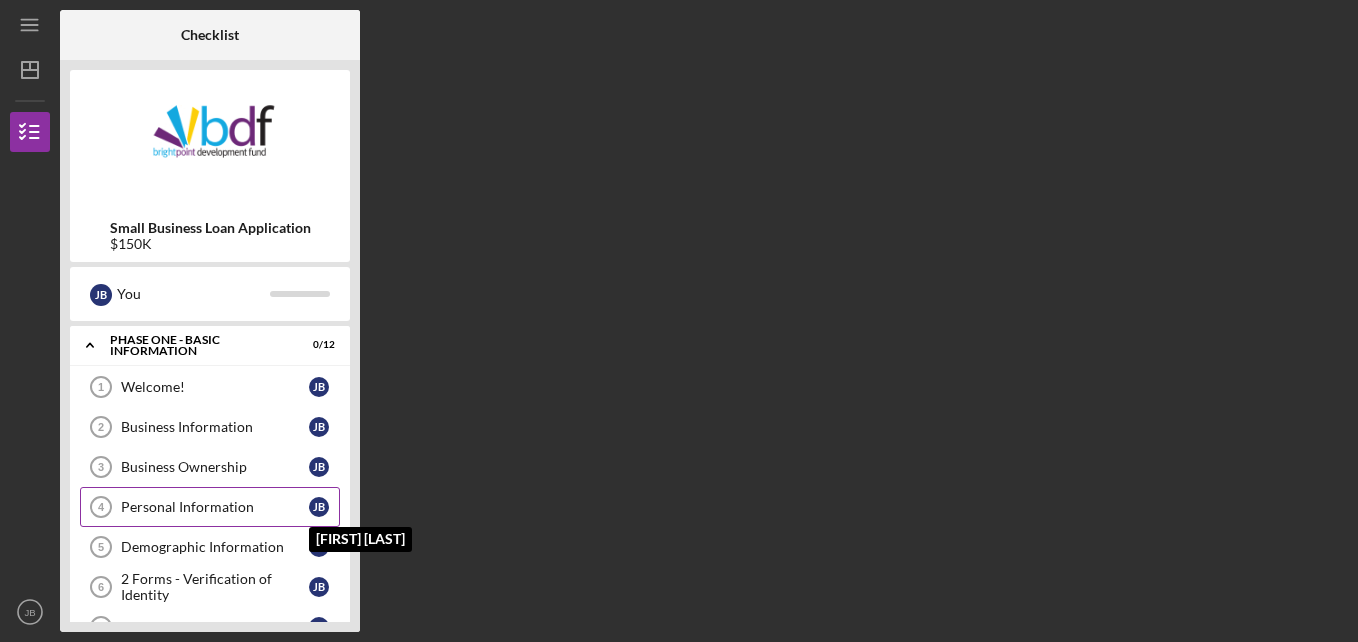 click on "J B" at bounding box center (319, 507) 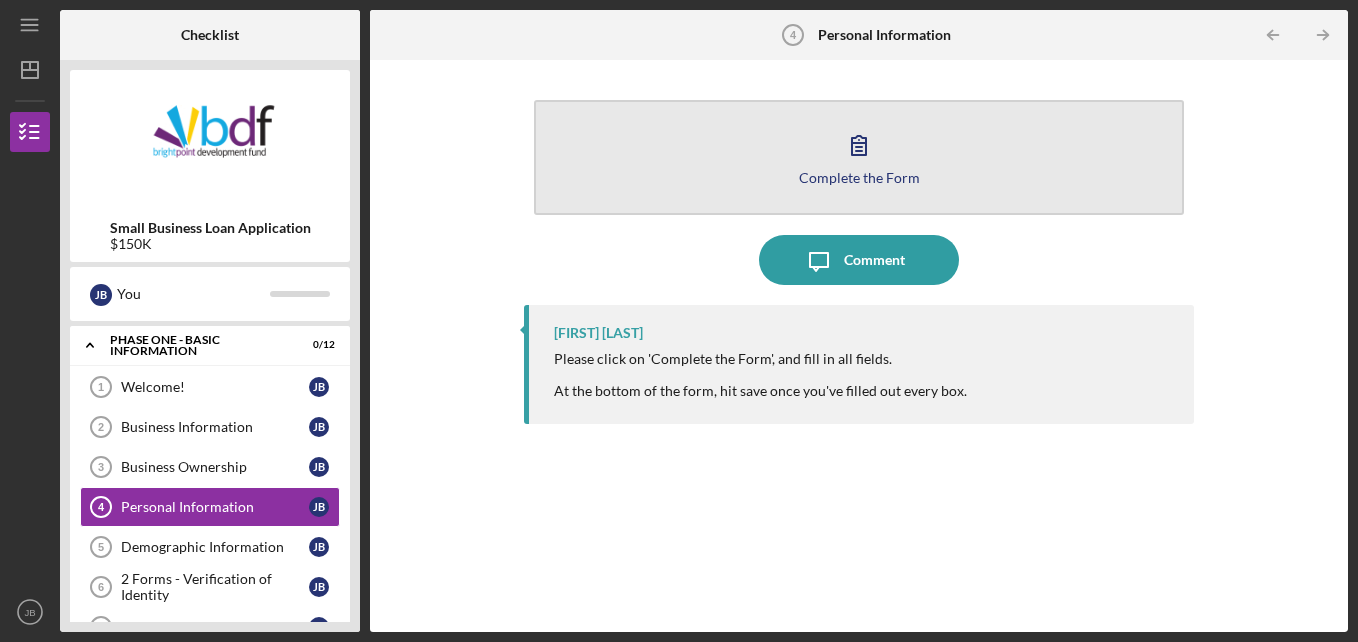 click on "Complete the Form" at bounding box center [859, 177] 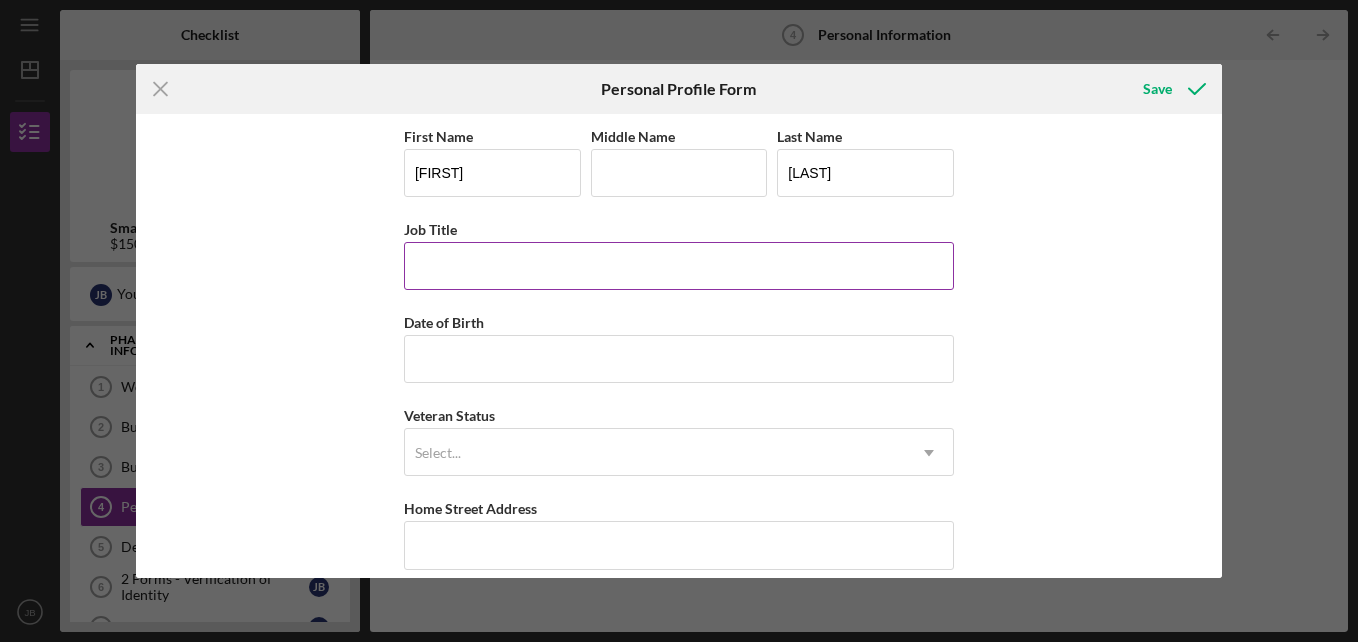 click on "Job Title" at bounding box center [679, 266] 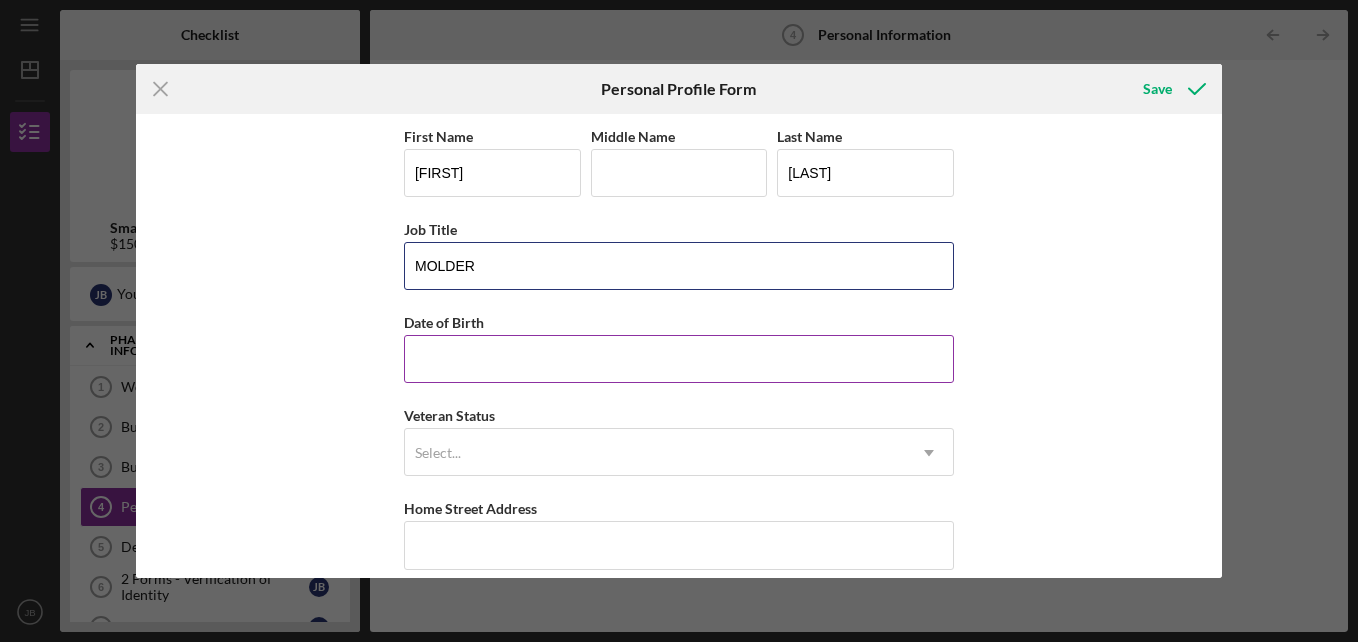 type on "MOLDER" 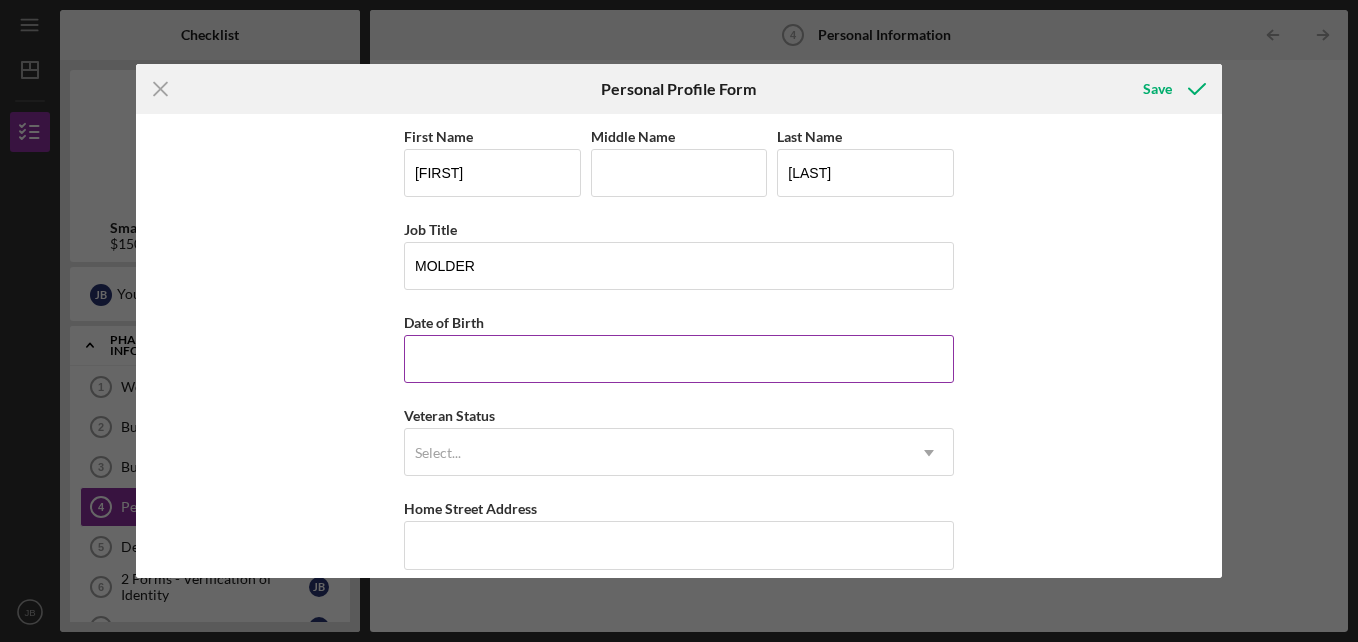 click on "Date of Birth" at bounding box center [679, 359] 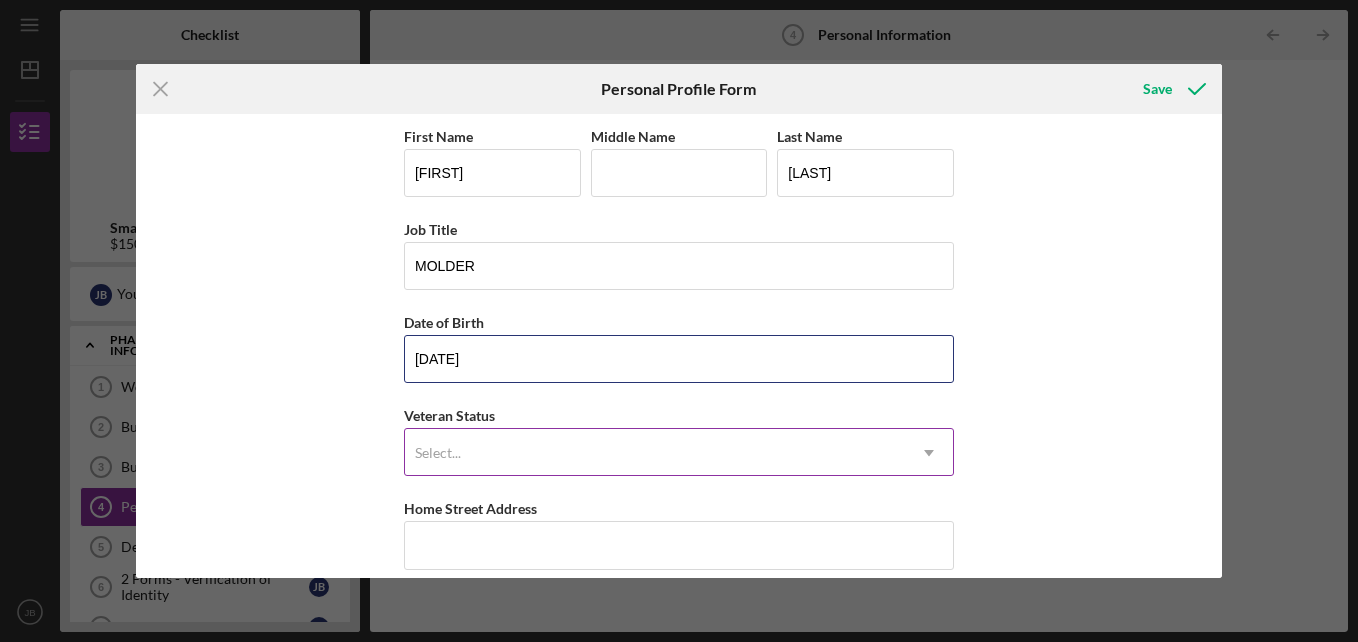 type on "[DATE]" 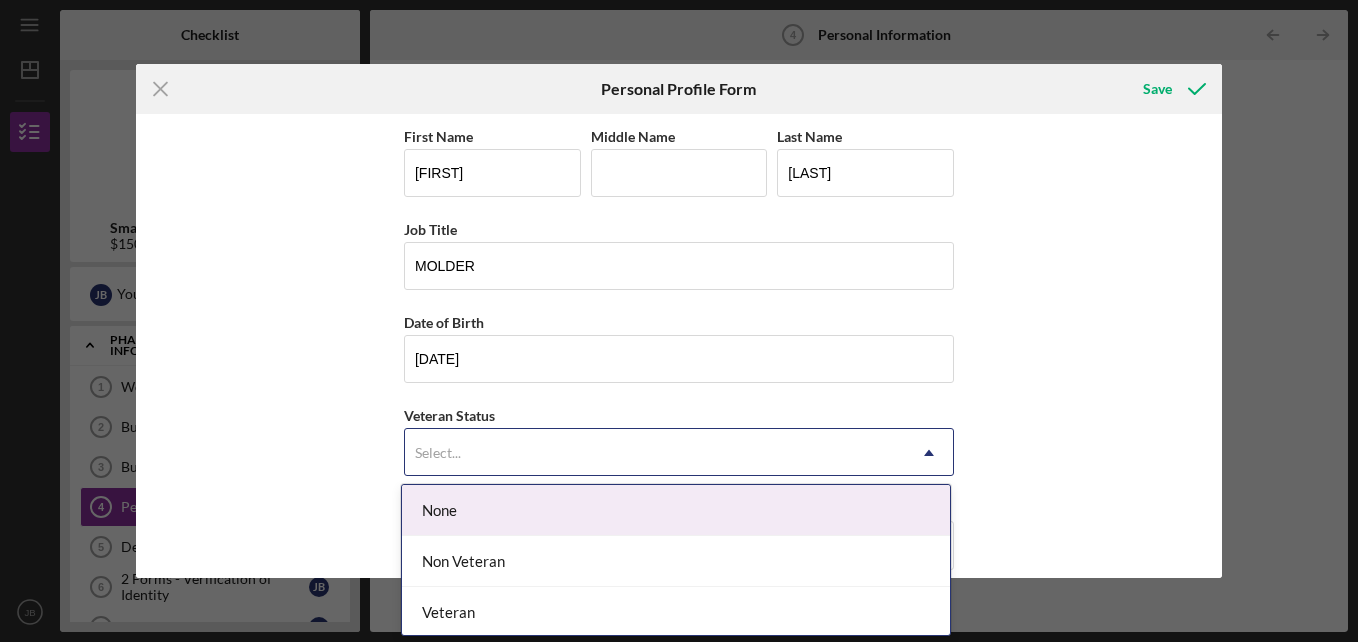 click on "Select..." at bounding box center [655, 453] 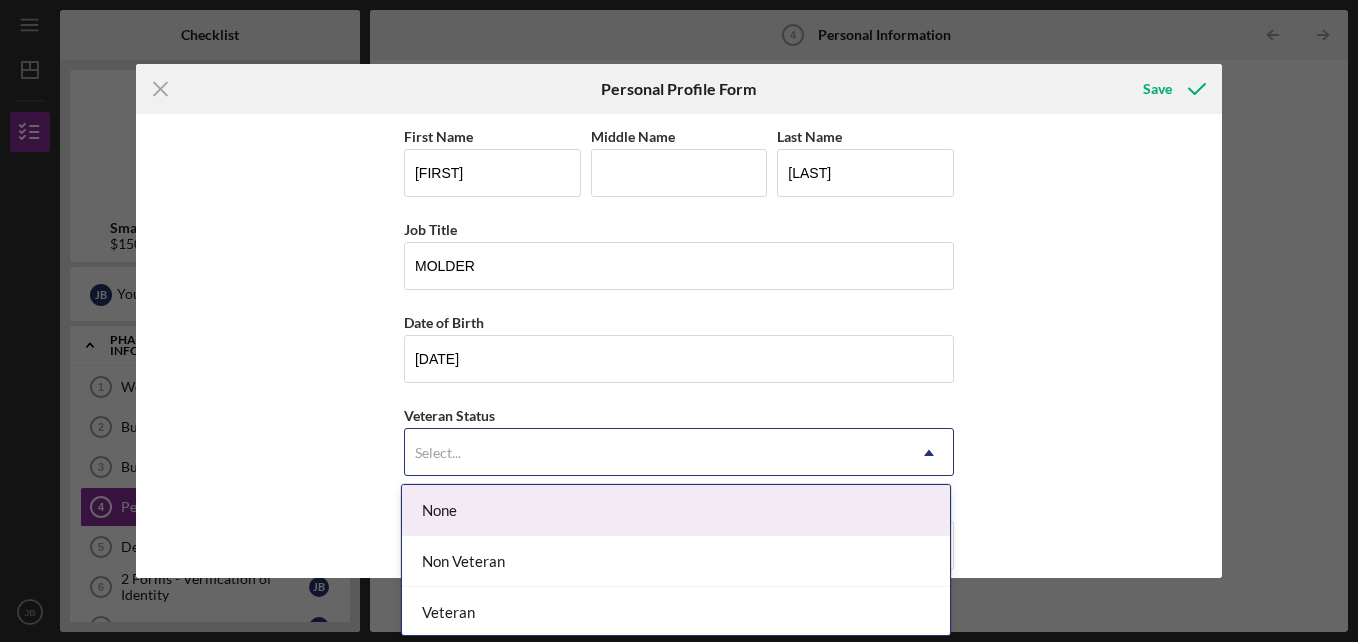 click on "None" at bounding box center [676, 510] 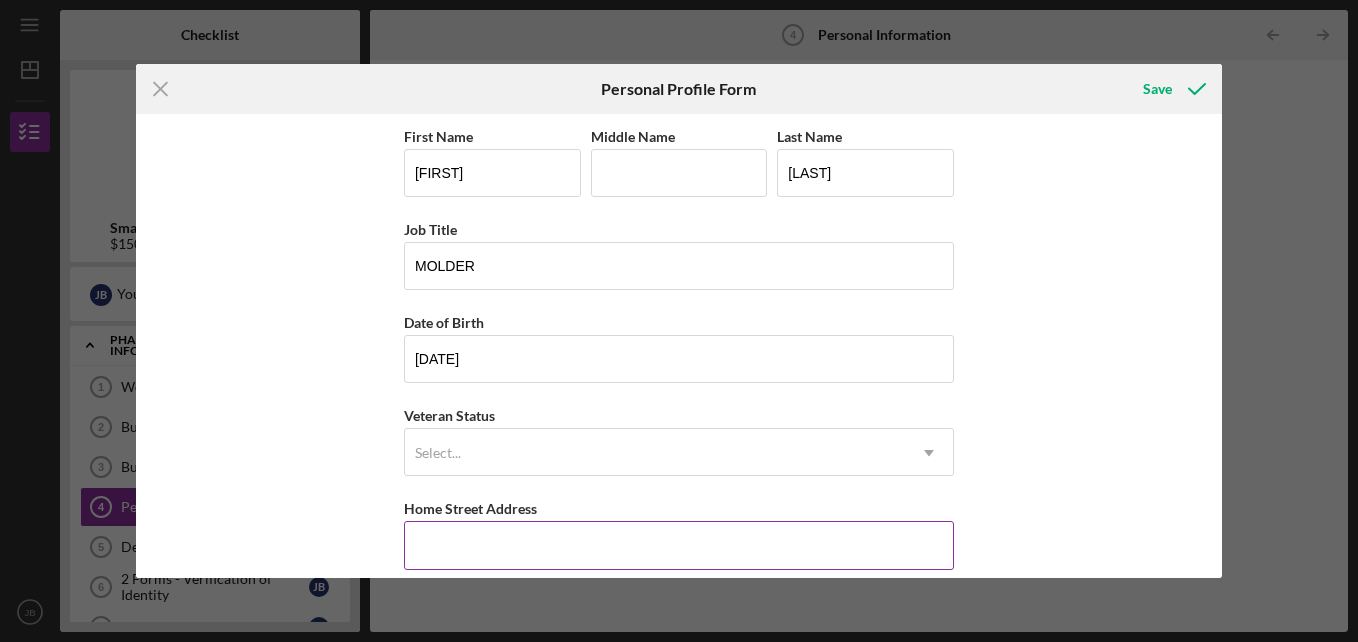click on "Home Street Address" at bounding box center [679, 545] 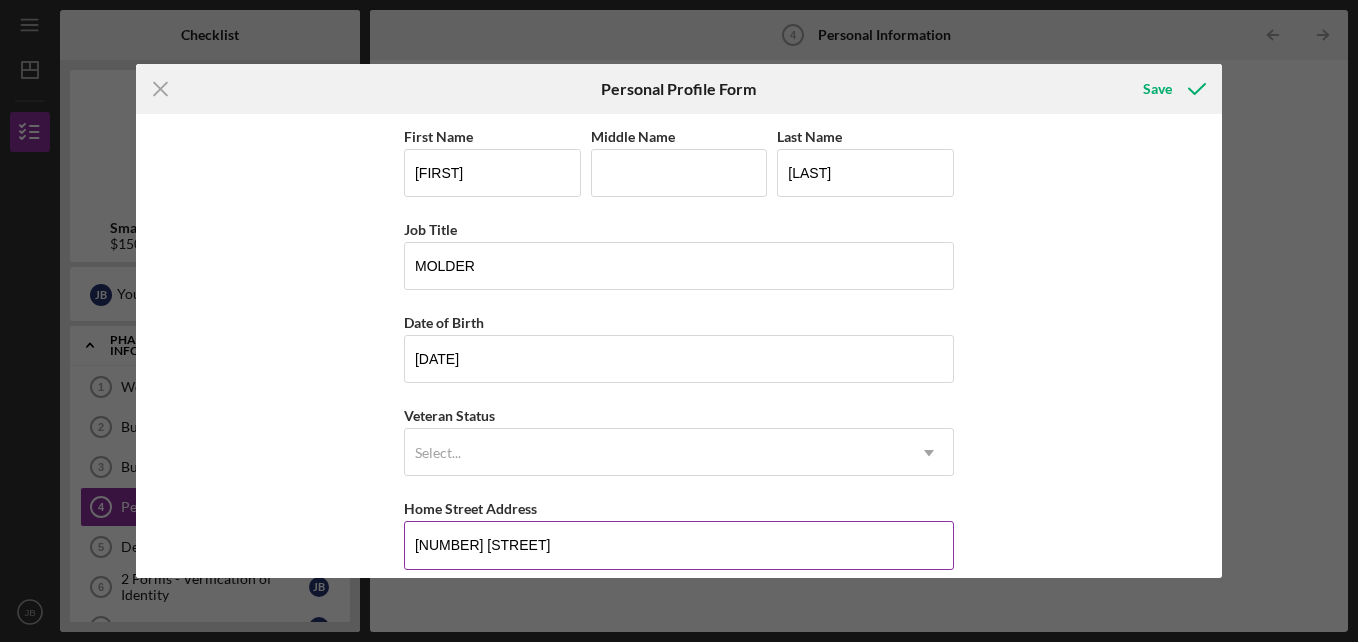 type on "[CITY]" 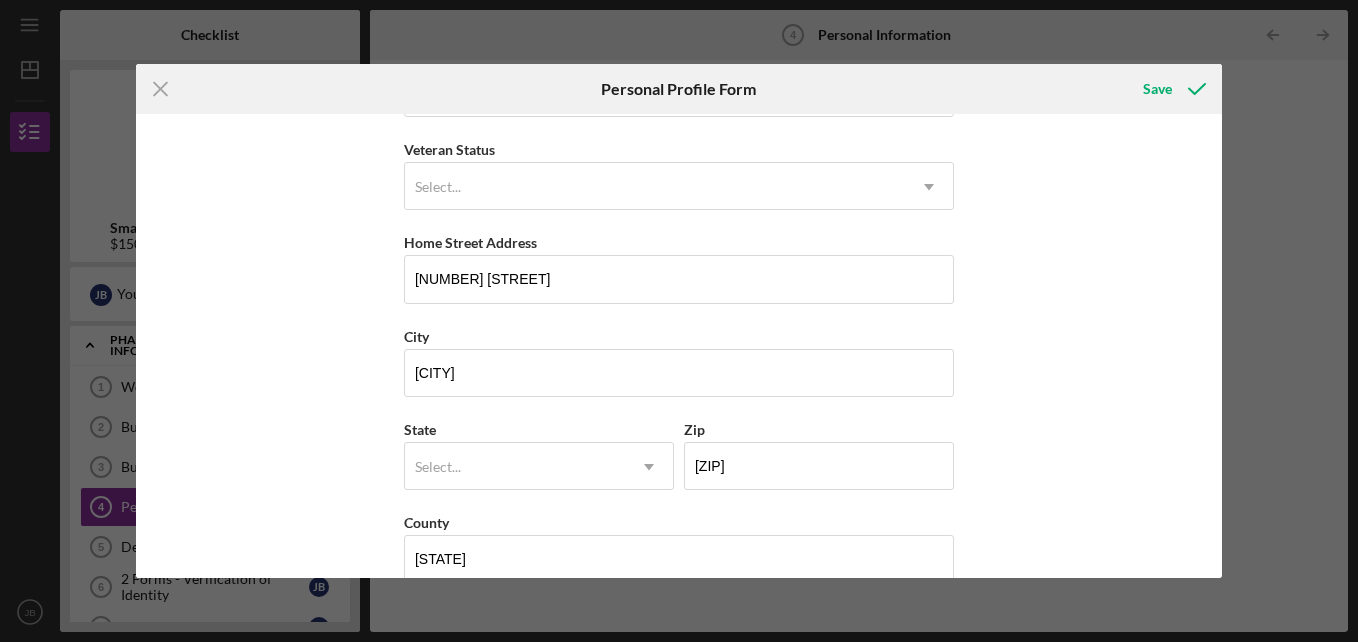 scroll, scrollTop: 301, scrollLeft: 0, axis: vertical 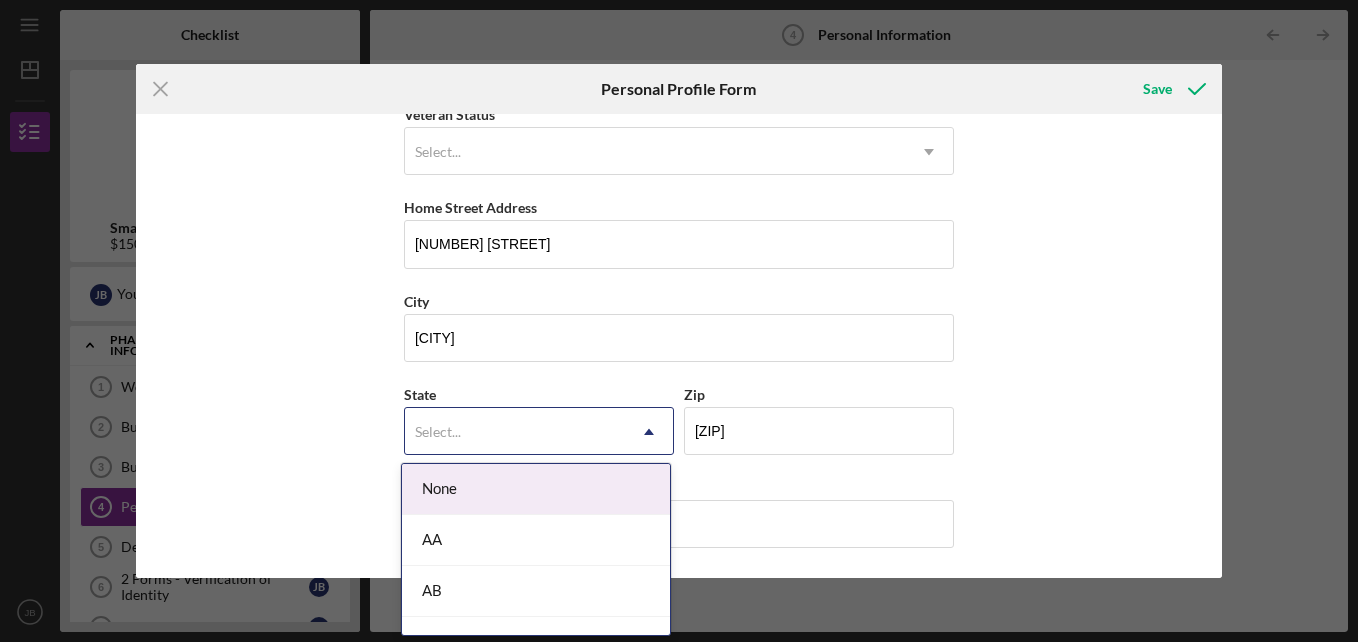 click on "Icon/Dropdown Arrow" 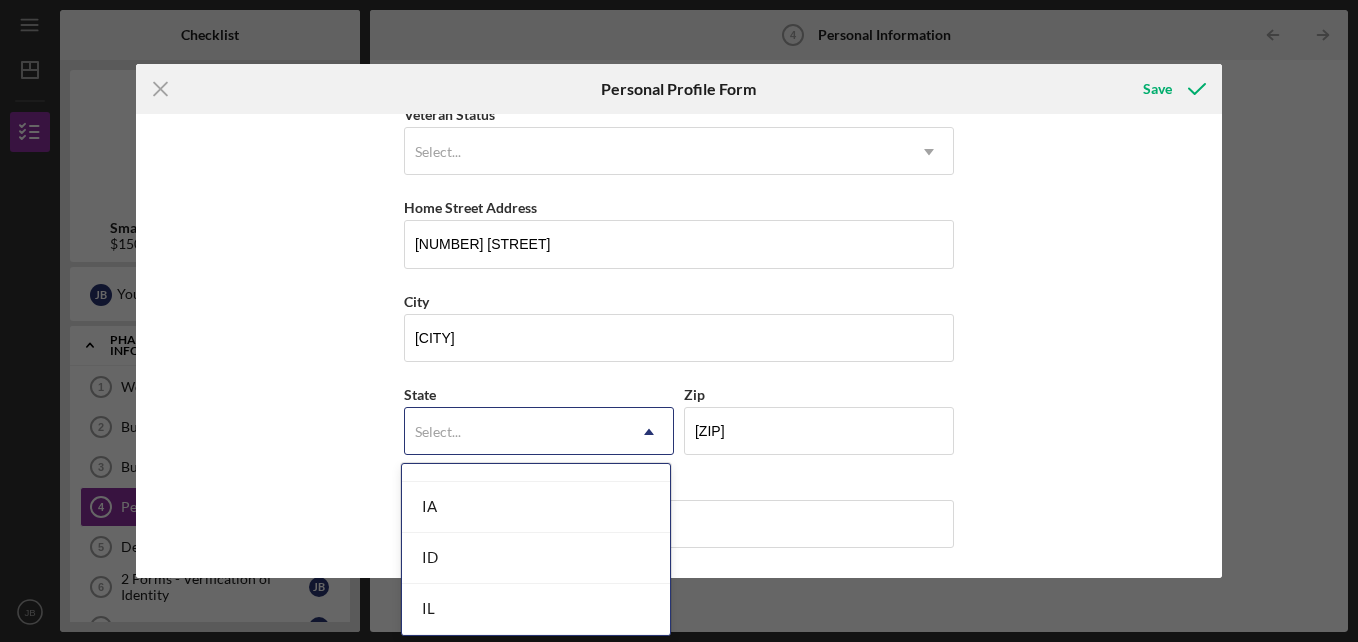 scroll, scrollTop: 1133, scrollLeft: 0, axis: vertical 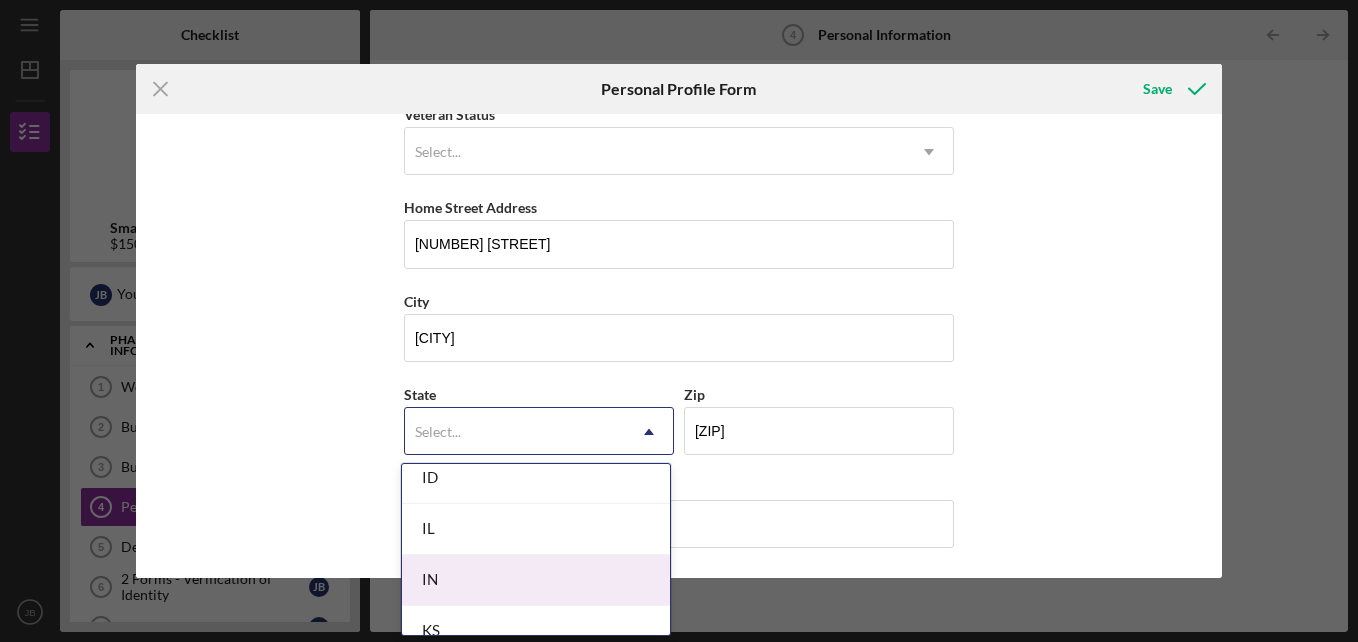 click on "IN" at bounding box center [536, 580] 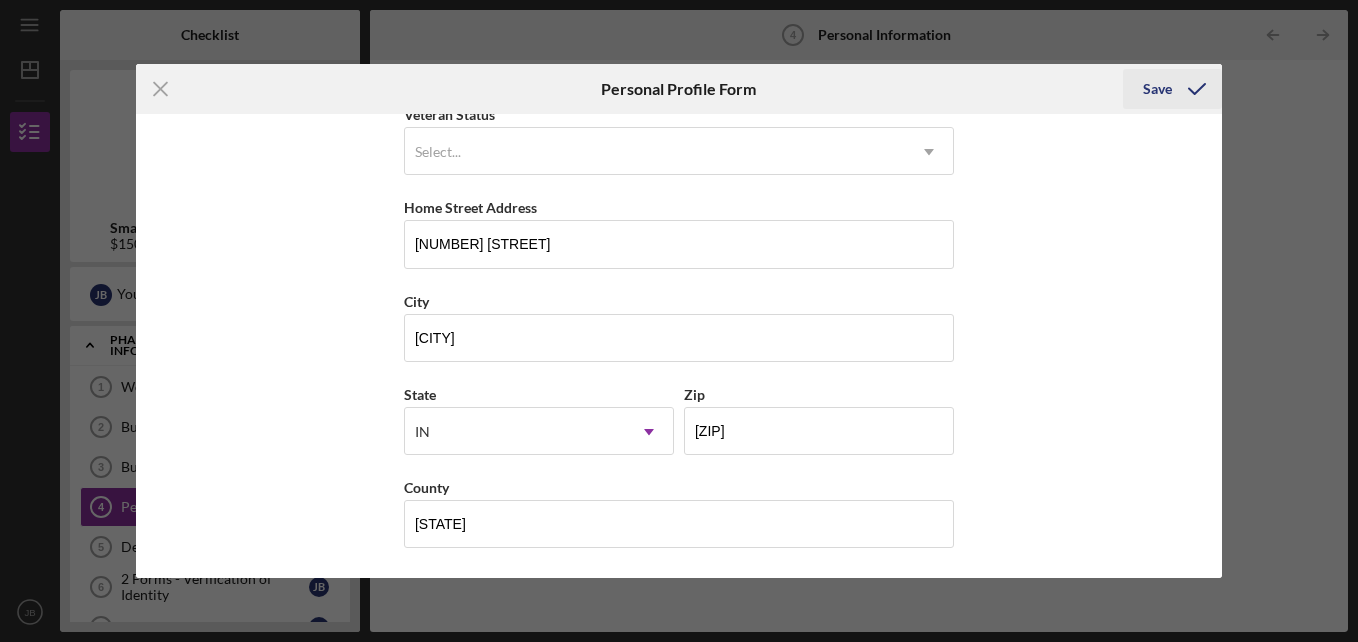click on "Save" at bounding box center (1157, 89) 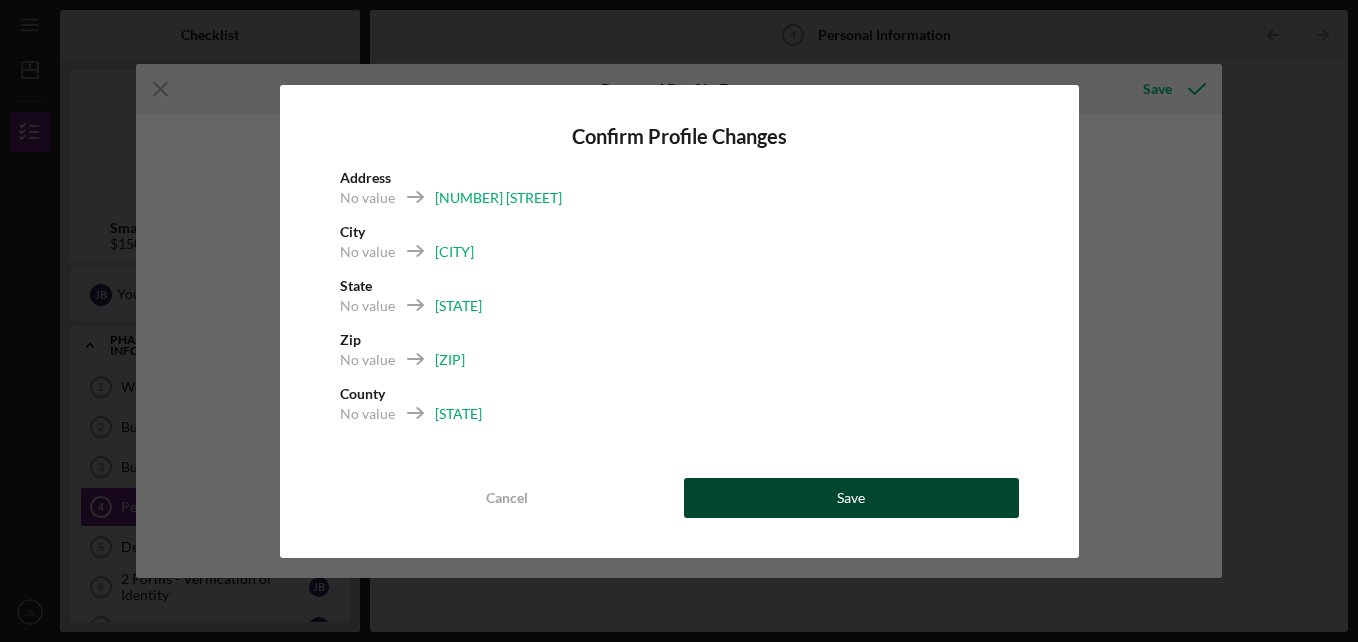click on "Save" at bounding box center (851, 498) 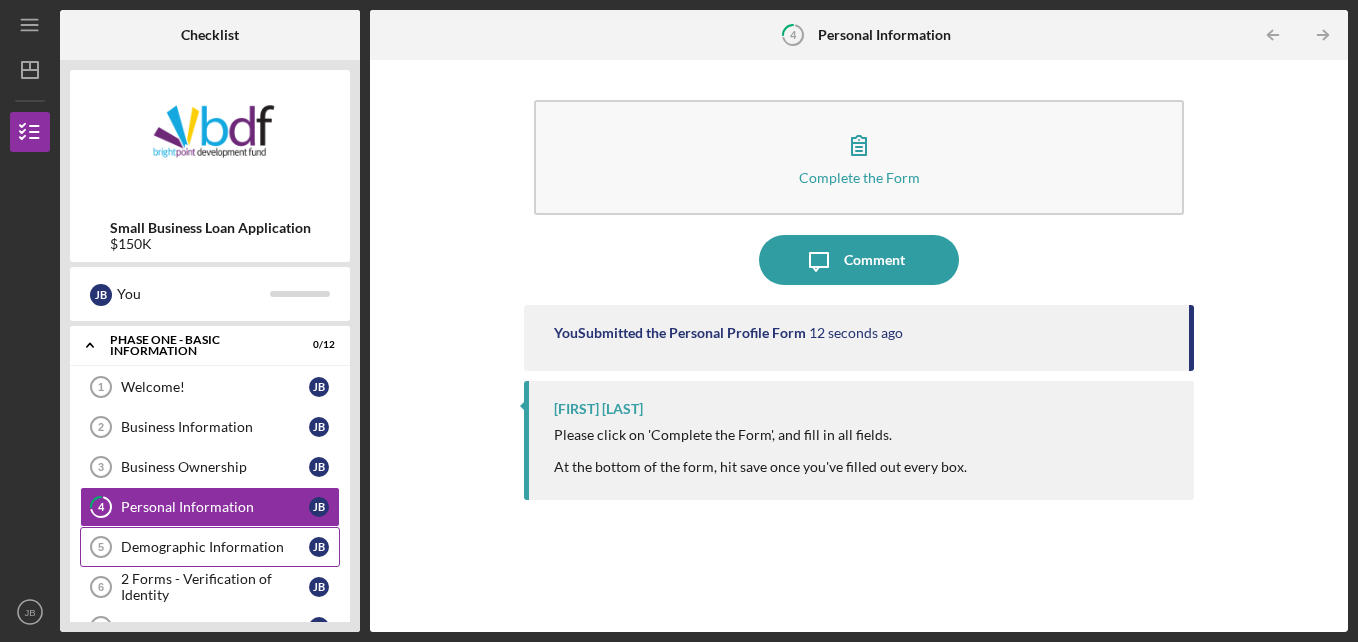 click on "Demographic Information" at bounding box center (215, 547) 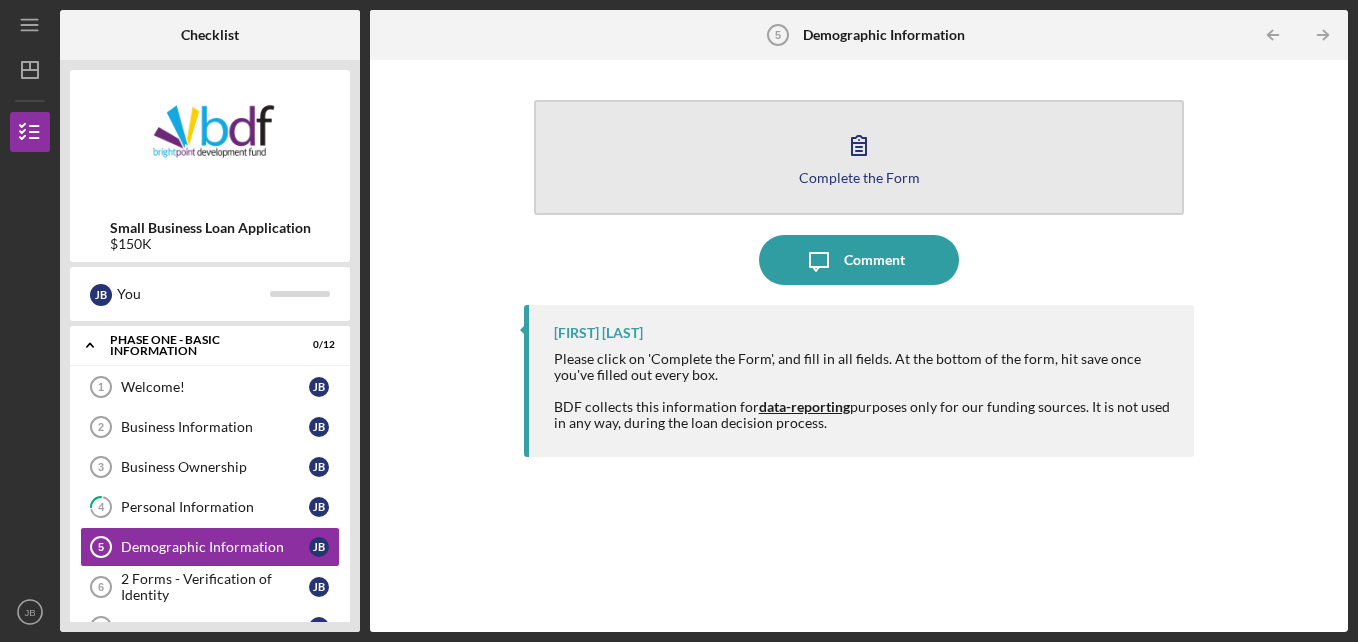 click on "Complete the Form" at bounding box center (859, 177) 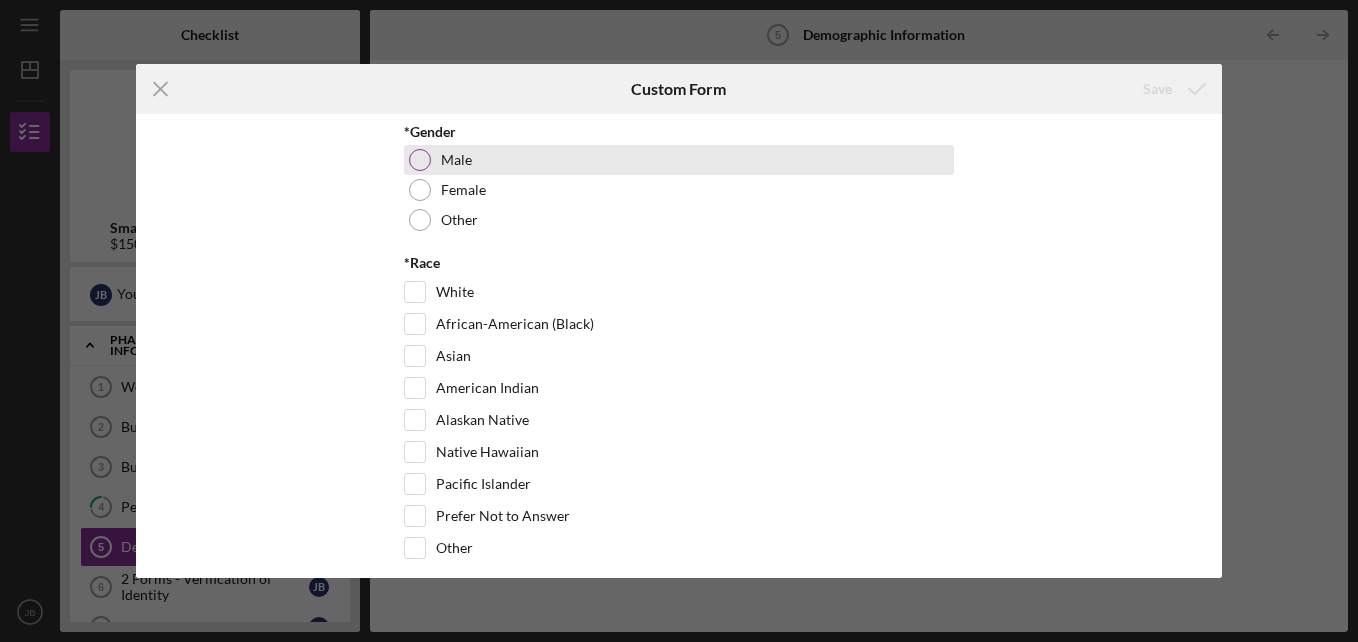 click on "Male" at bounding box center [679, 160] 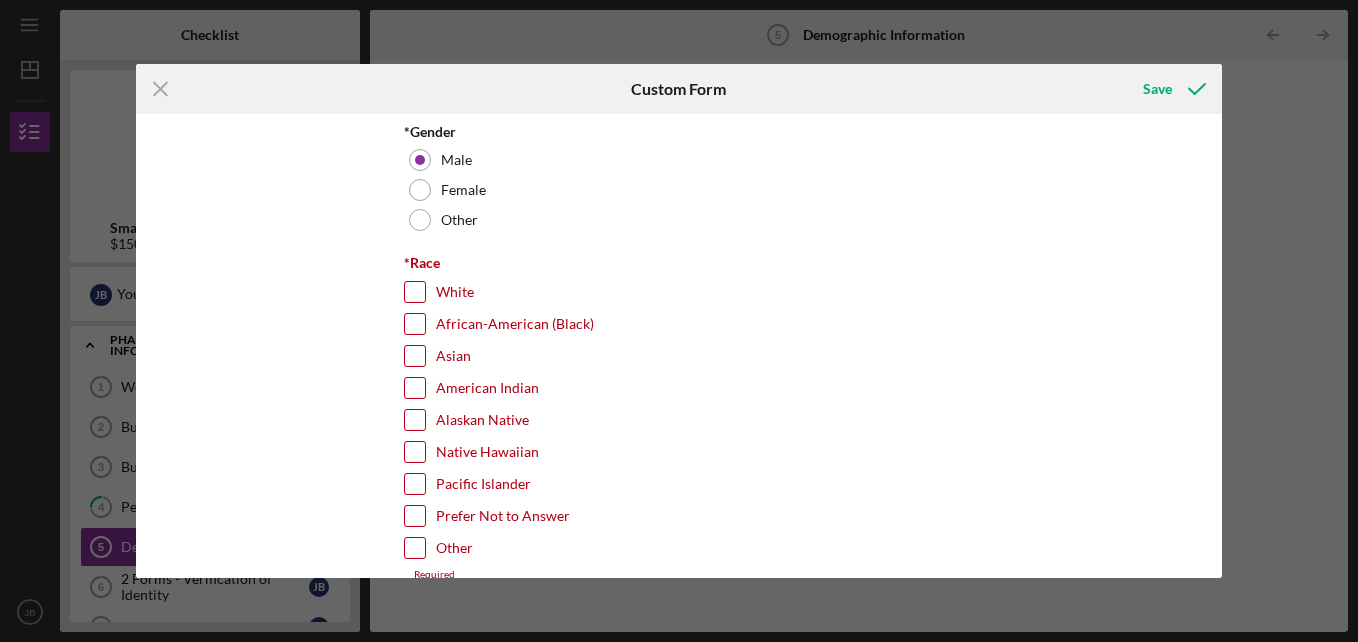 click on "African-American (Black)" at bounding box center (515, 324) 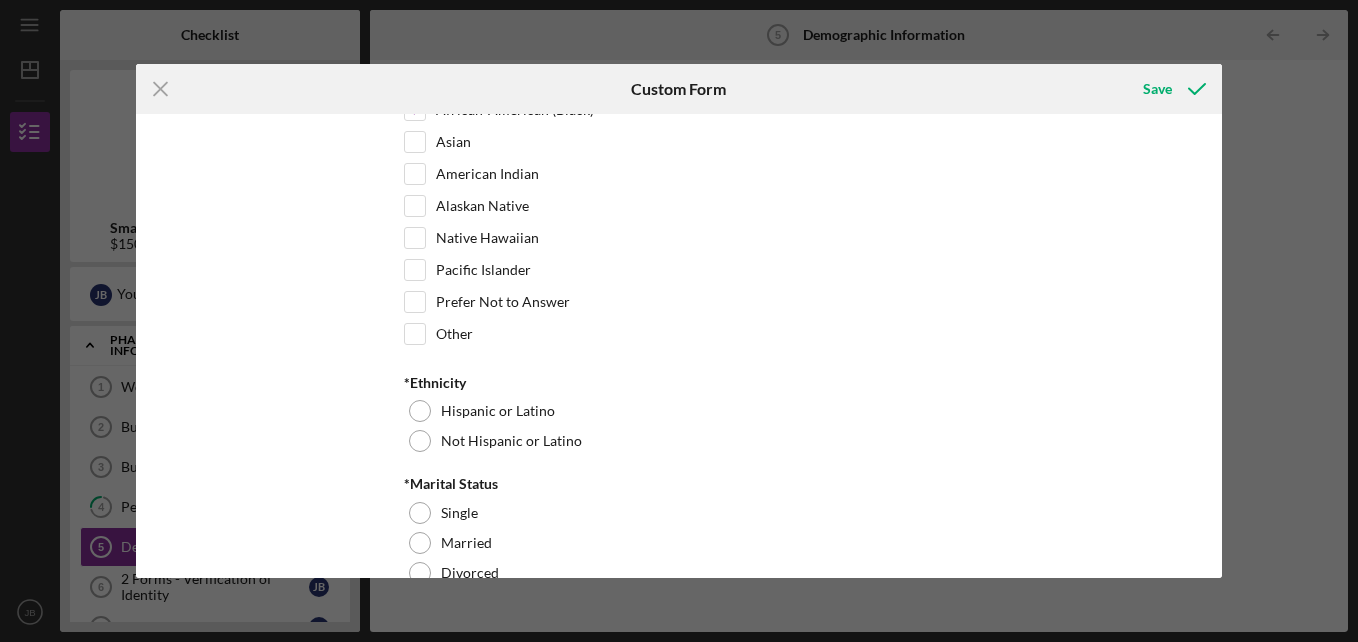 scroll, scrollTop: 253, scrollLeft: 0, axis: vertical 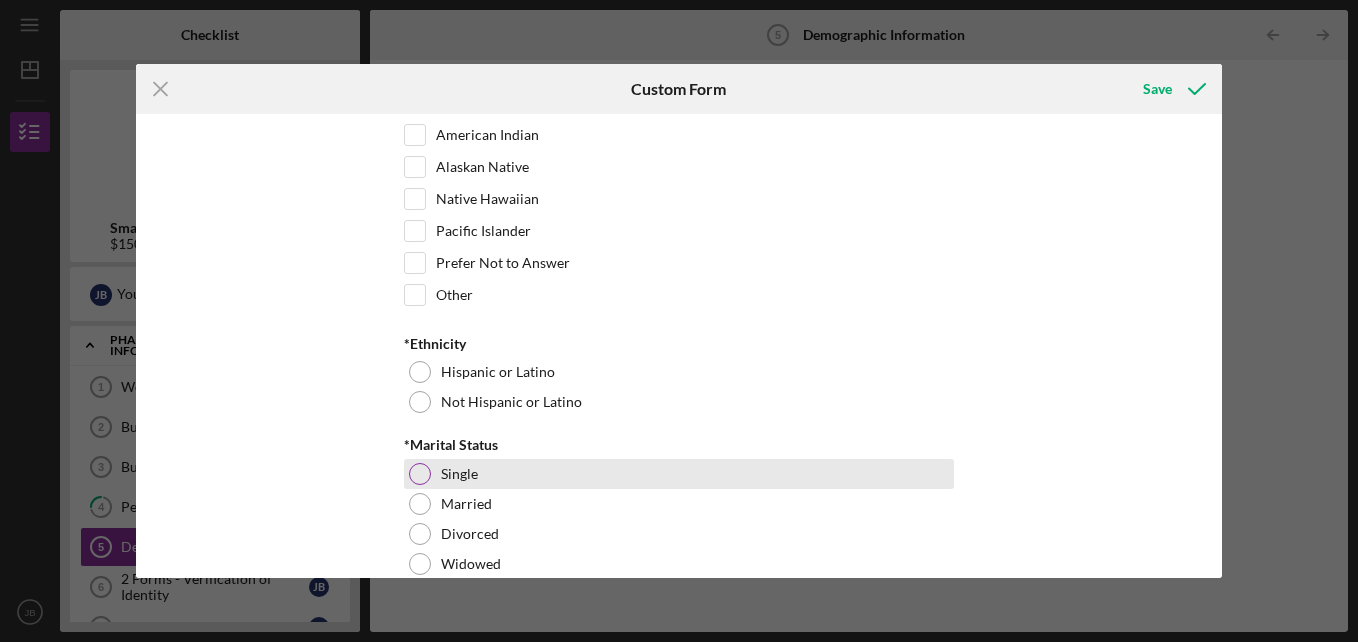 click on "Single" at bounding box center (679, 474) 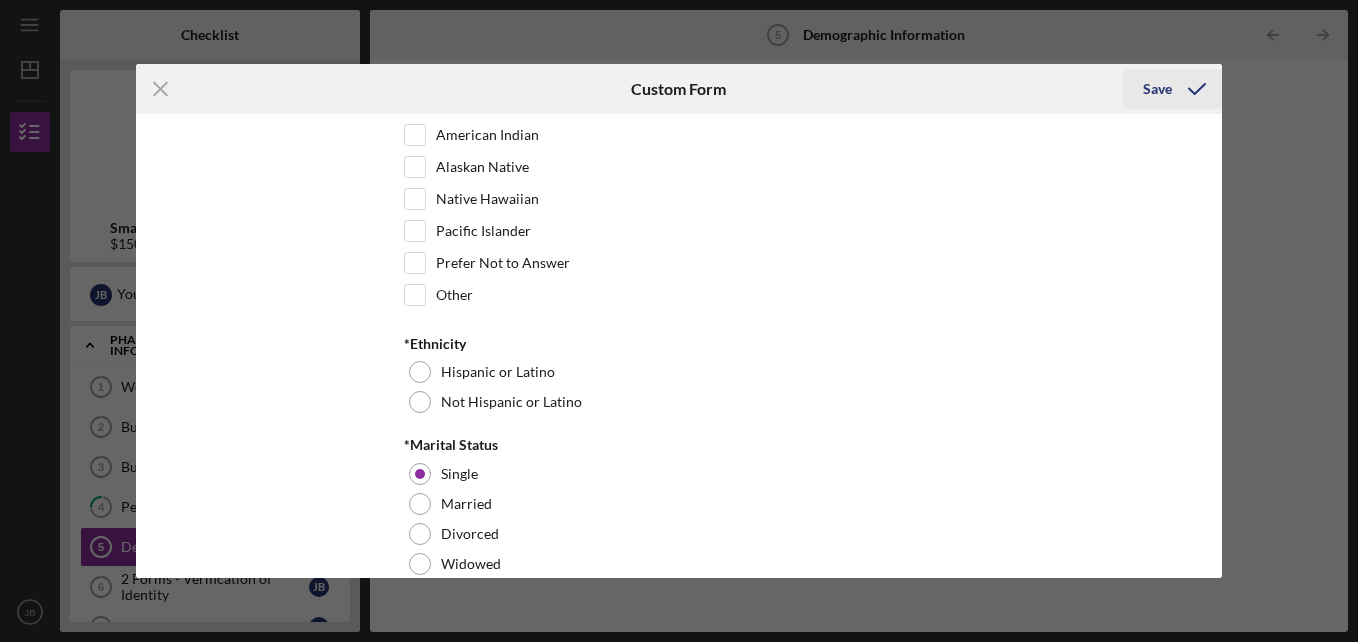 click on "Save" at bounding box center [1157, 89] 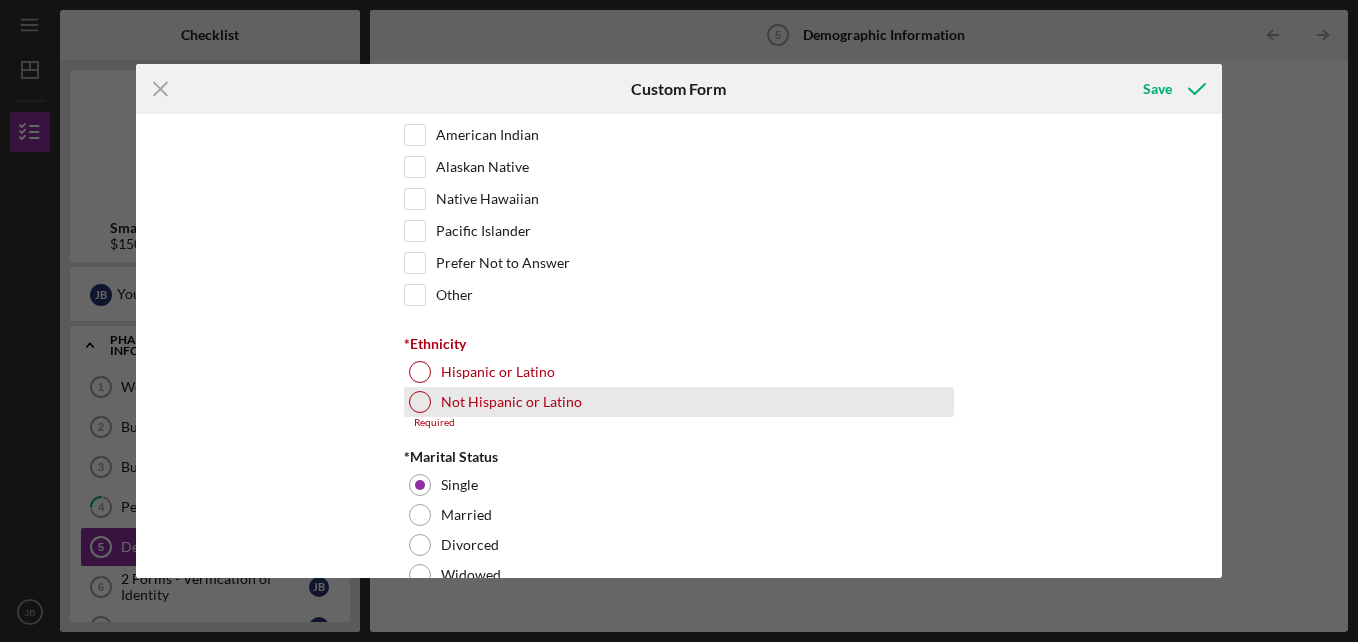 click at bounding box center (420, 402) 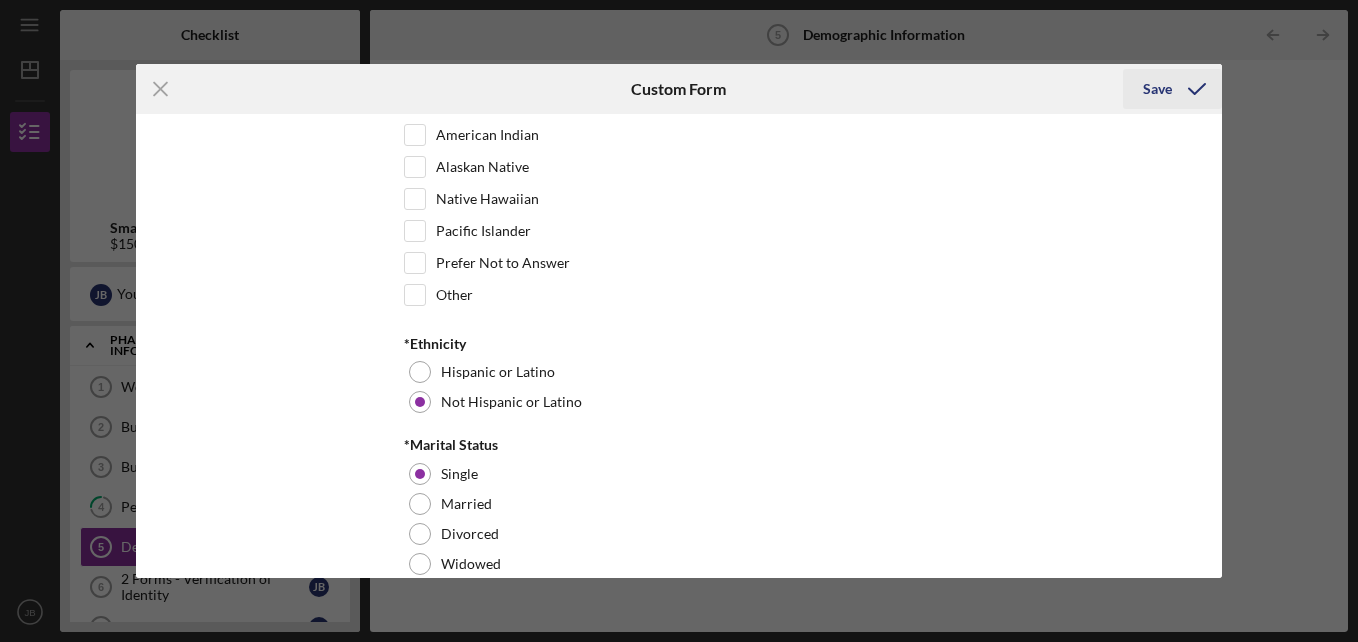 click on "Save" at bounding box center (1157, 89) 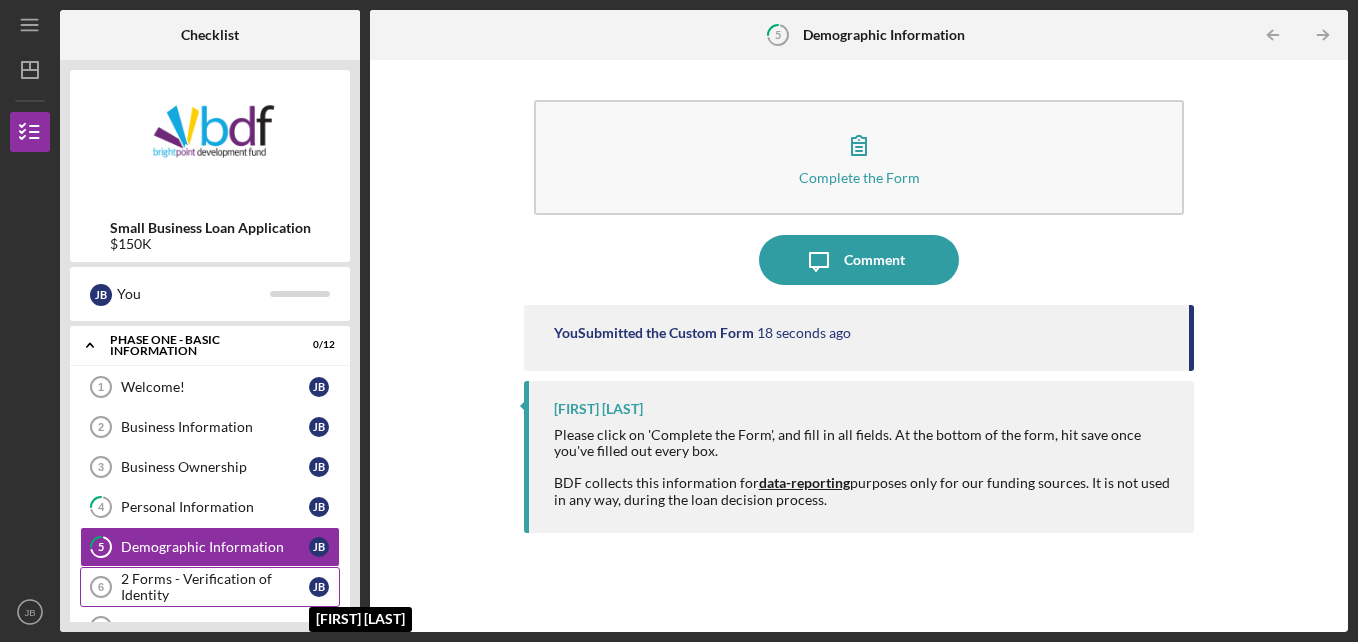 click on "J B" at bounding box center [319, 587] 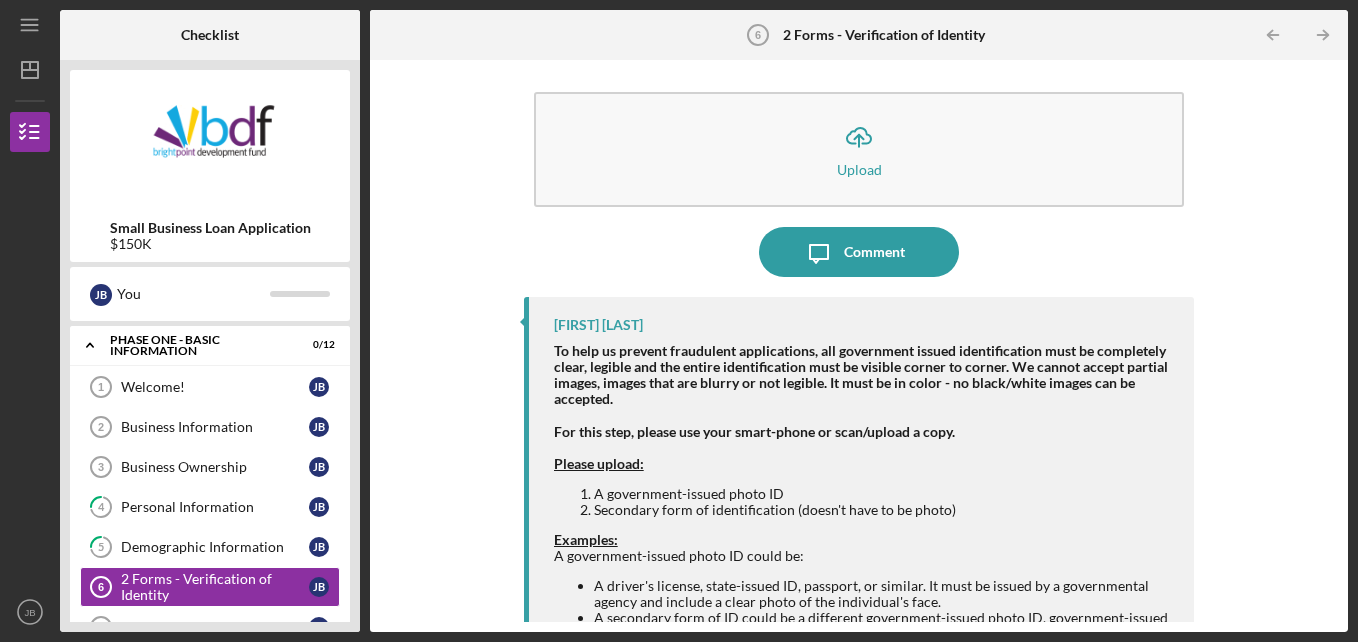 scroll, scrollTop: 0, scrollLeft: 0, axis: both 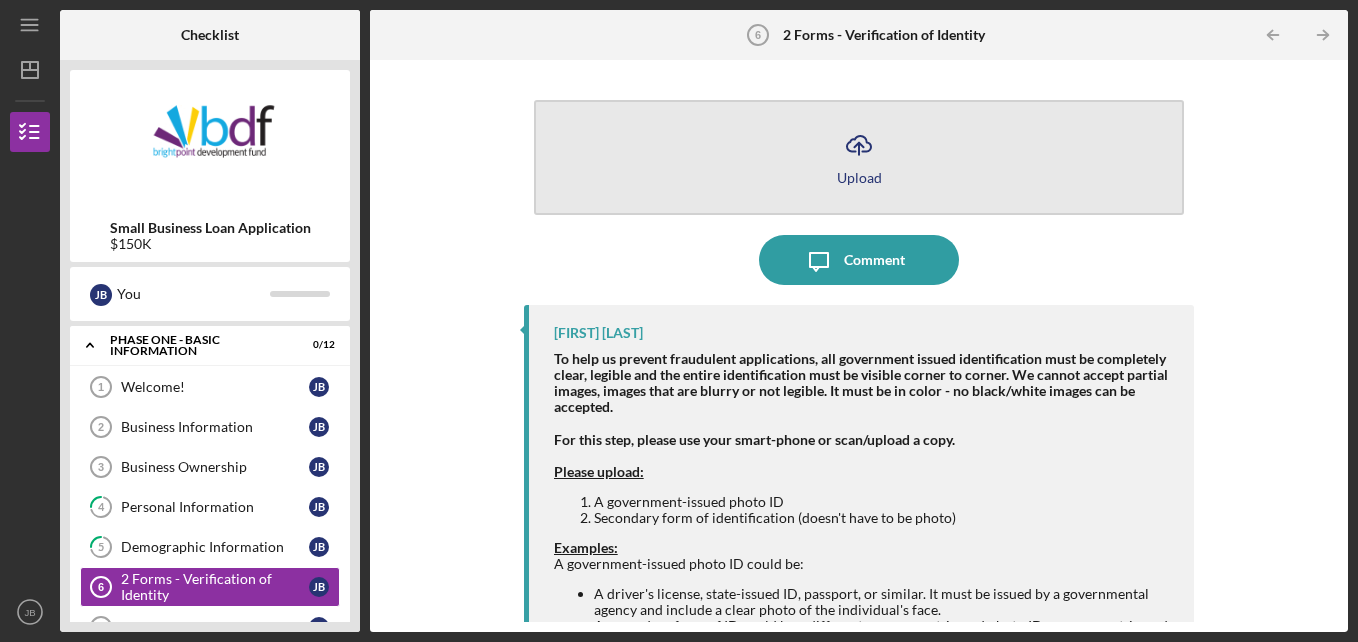 click on "Icon/Upload Upload" at bounding box center [859, 157] 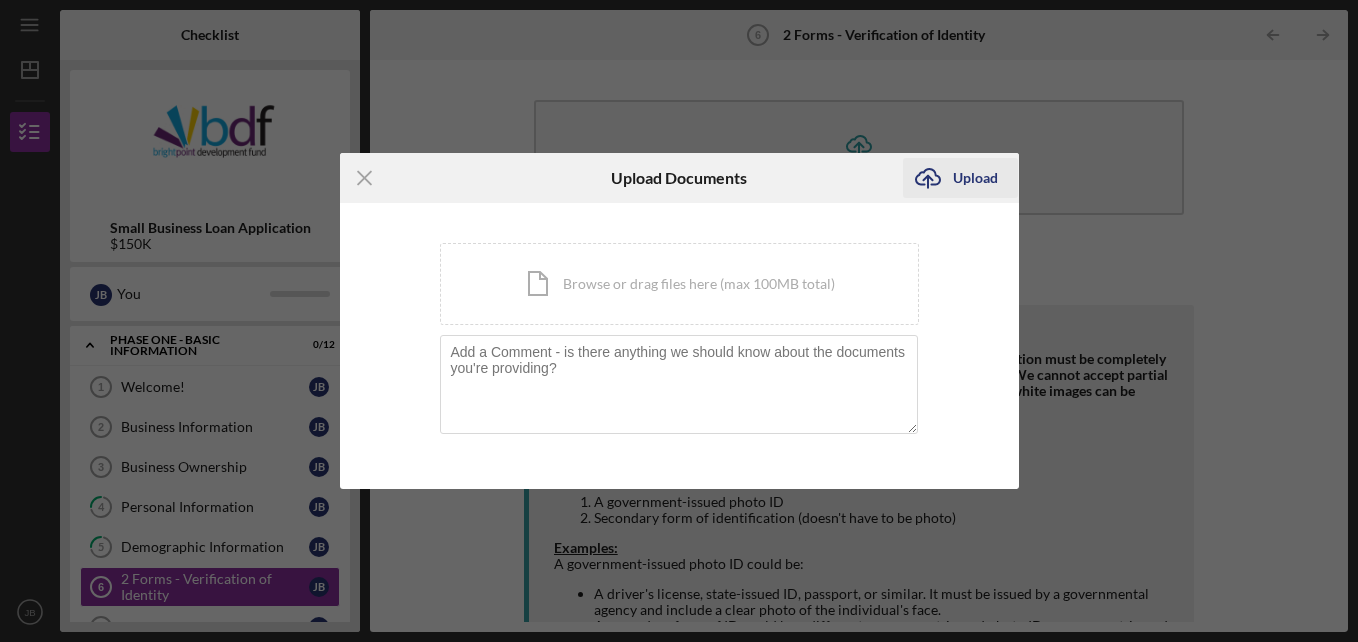 click on "Upload" at bounding box center [975, 178] 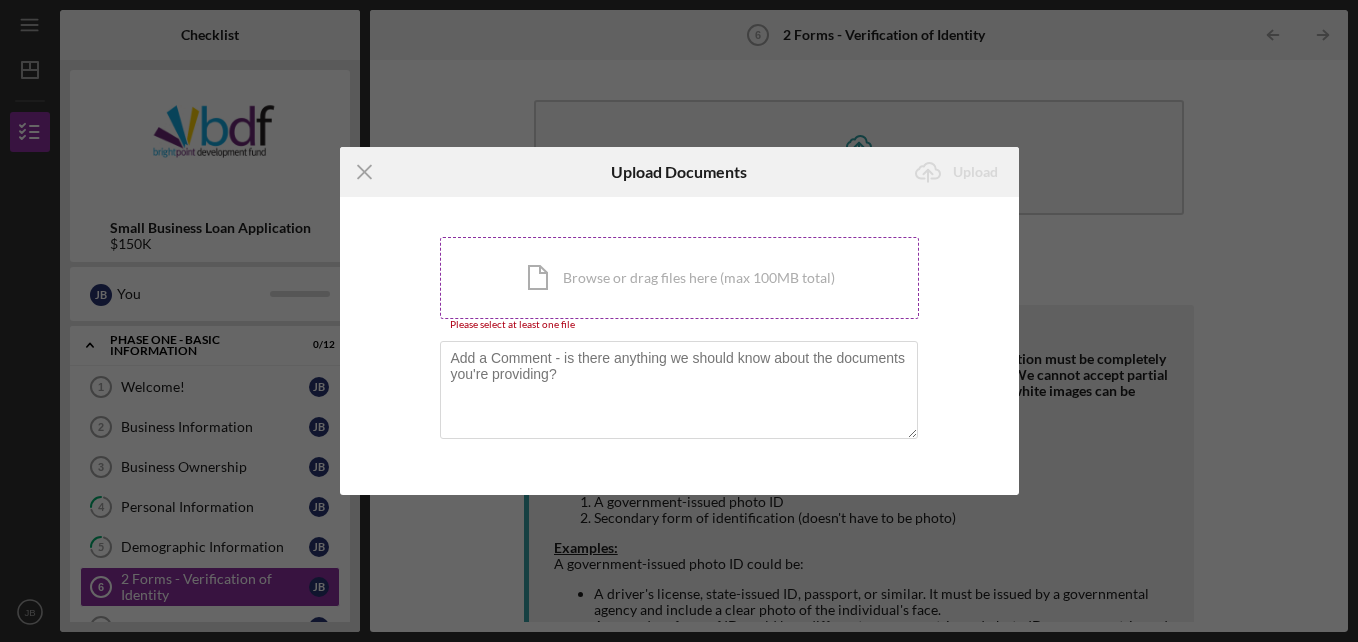 click on "Icon/Document Browse or drag files here (max 100MB total) Tap to choose files or take a photo" at bounding box center (679, 278) 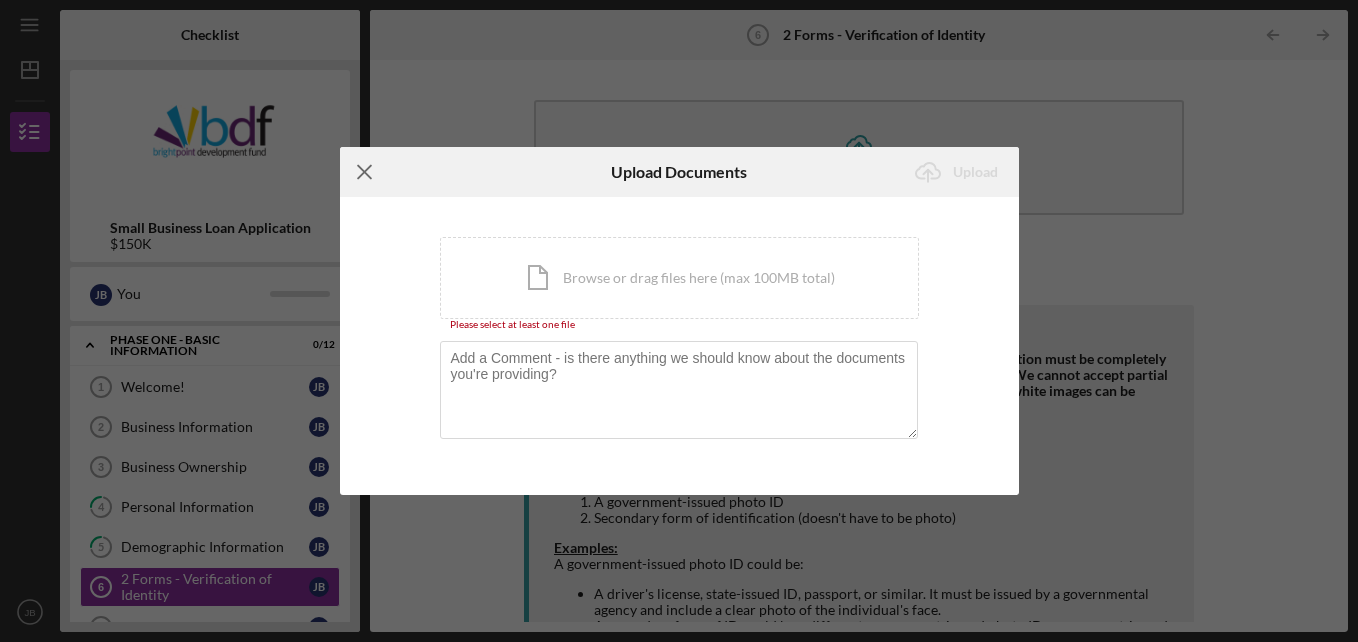 click on "Icon/Menu Close" 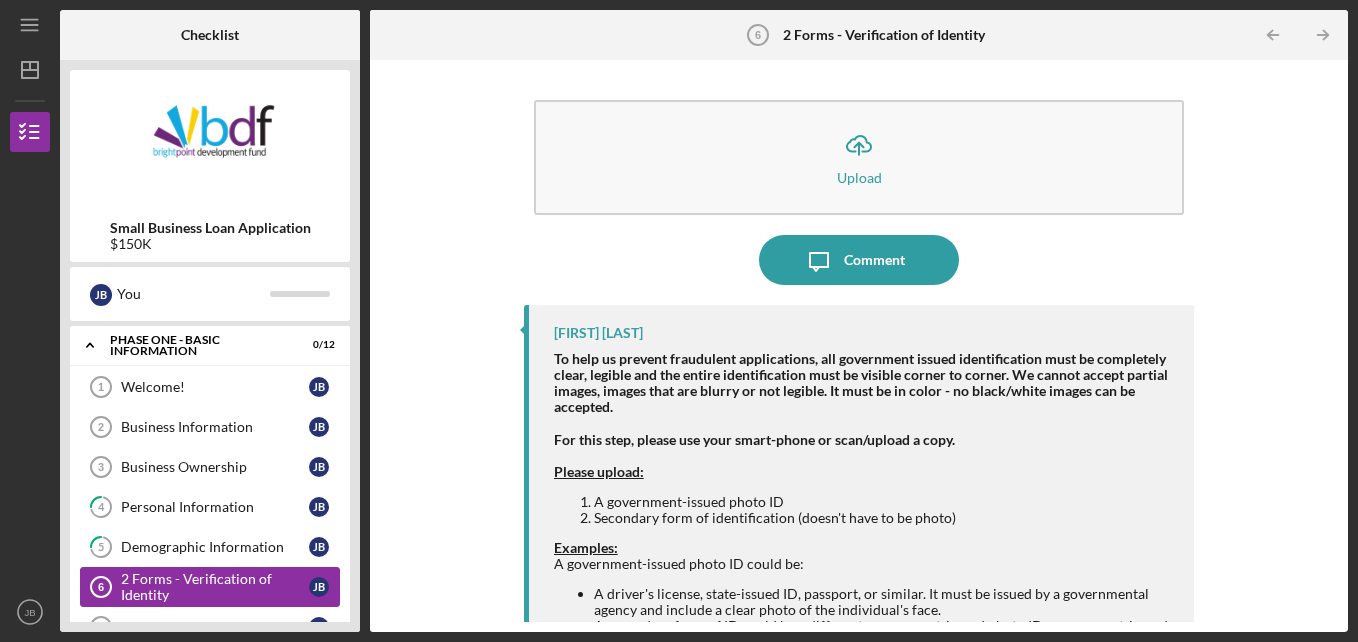 type 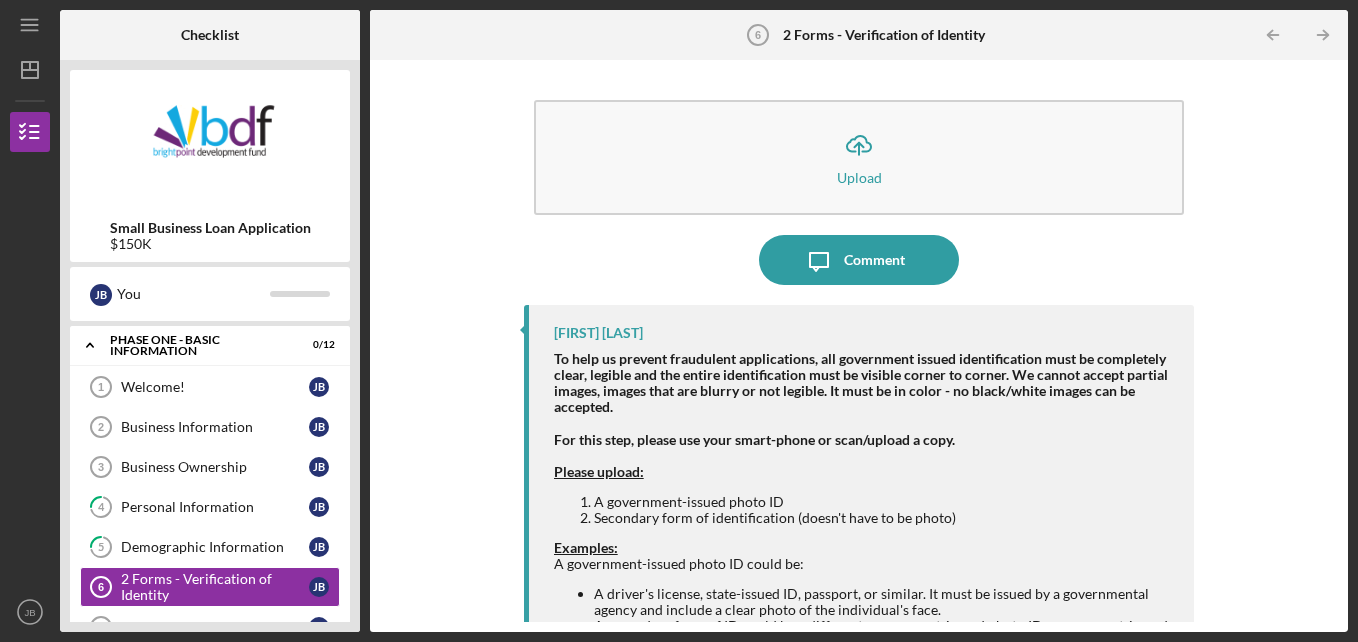 scroll, scrollTop: 68, scrollLeft: 0, axis: vertical 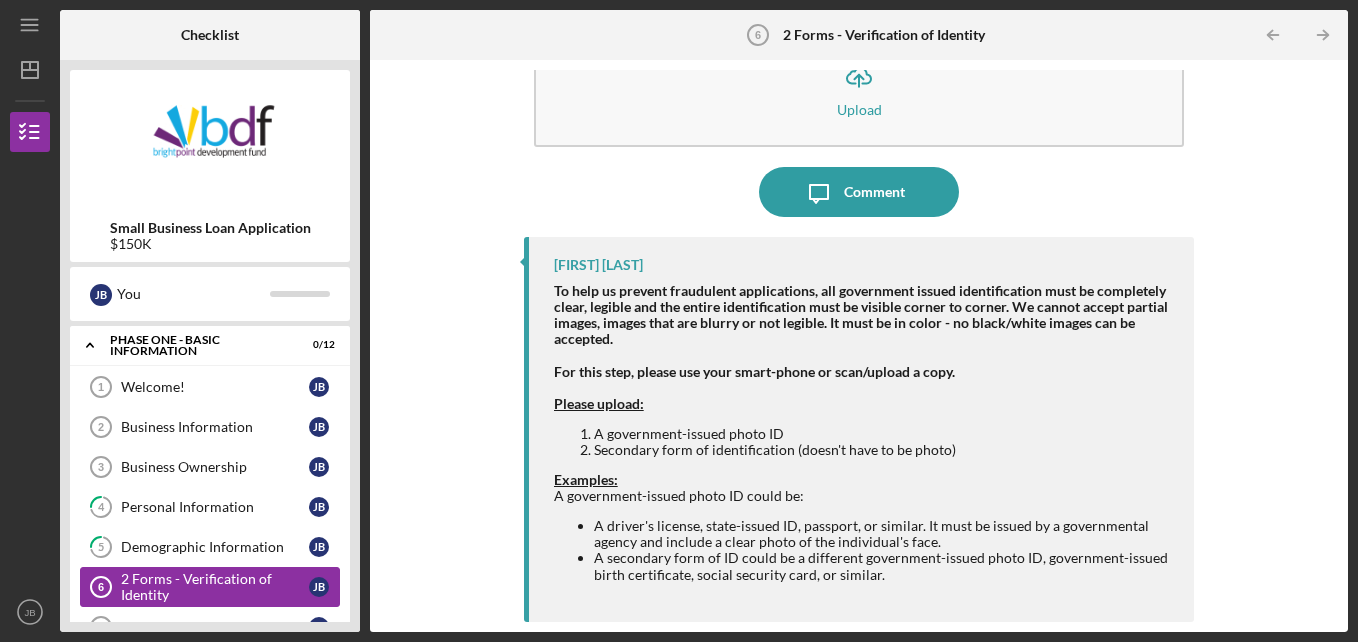drag, startPoint x: 345, startPoint y: 571, endPoint x: 232, endPoint y: 587, distance: 114.12712 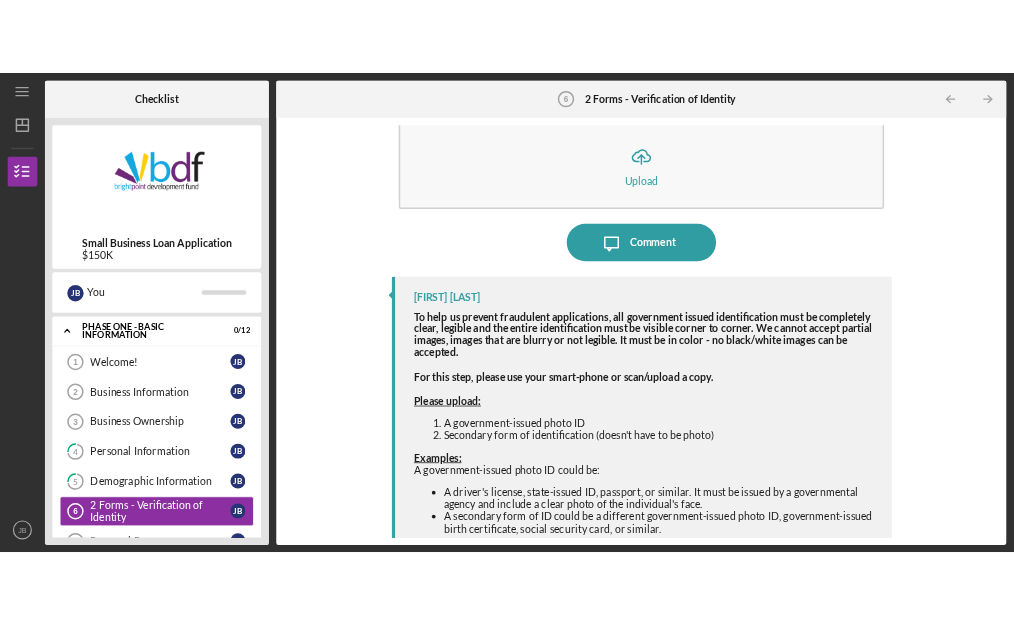 scroll, scrollTop: 0, scrollLeft: 0, axis: both 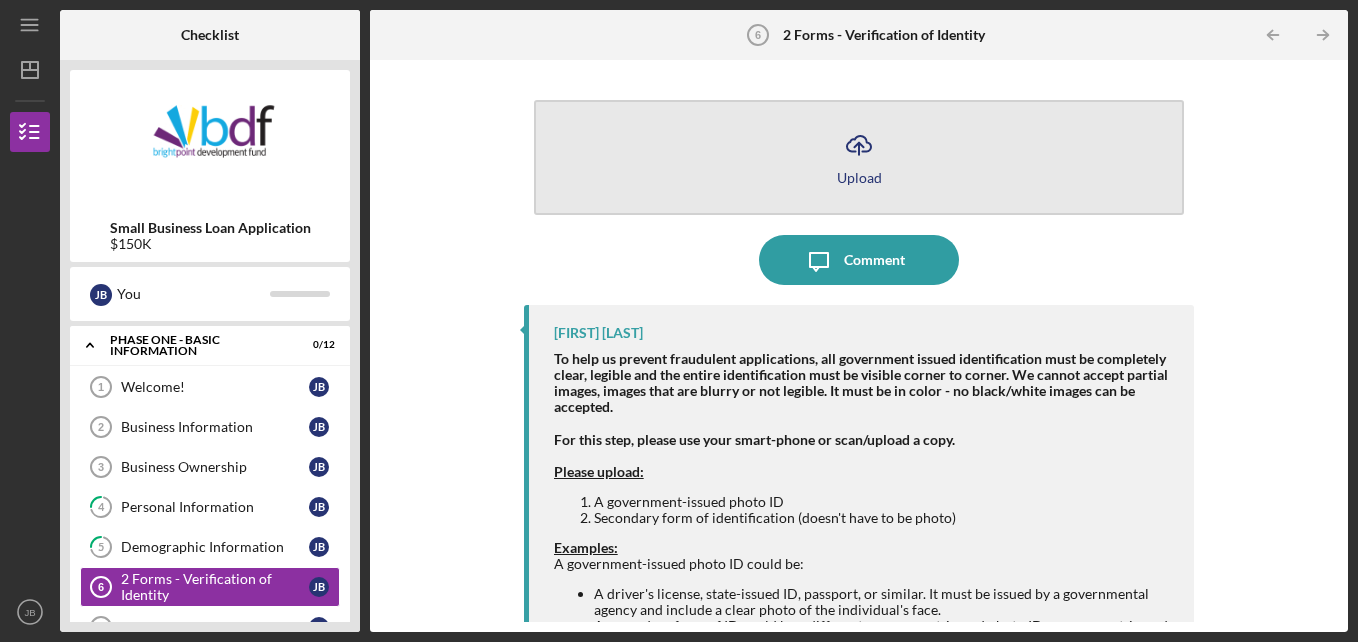 click on "Icon/Upload" 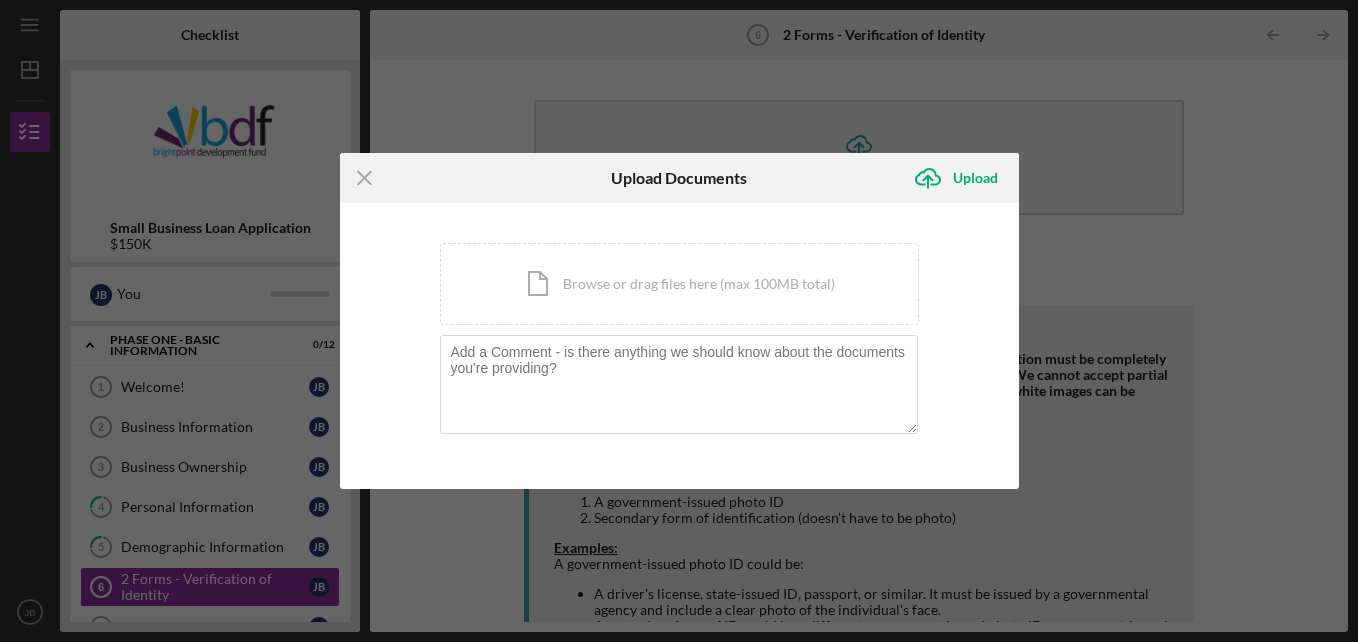 click on "Icon/Menu Close" 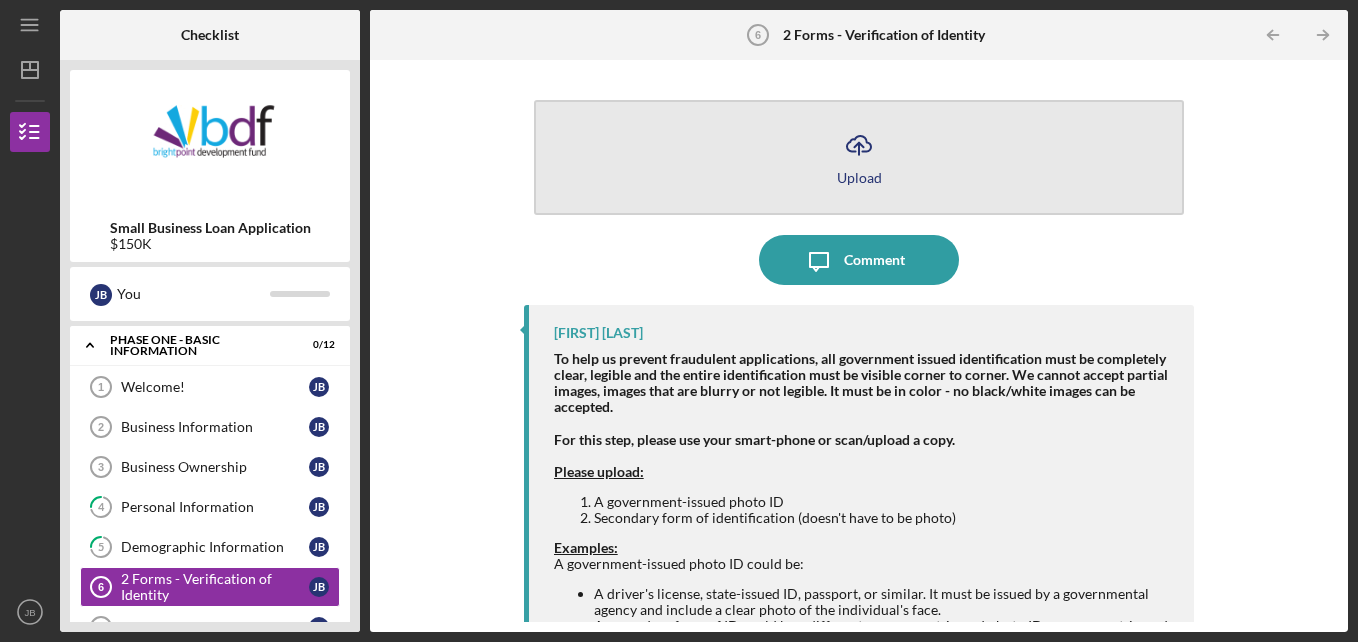 click 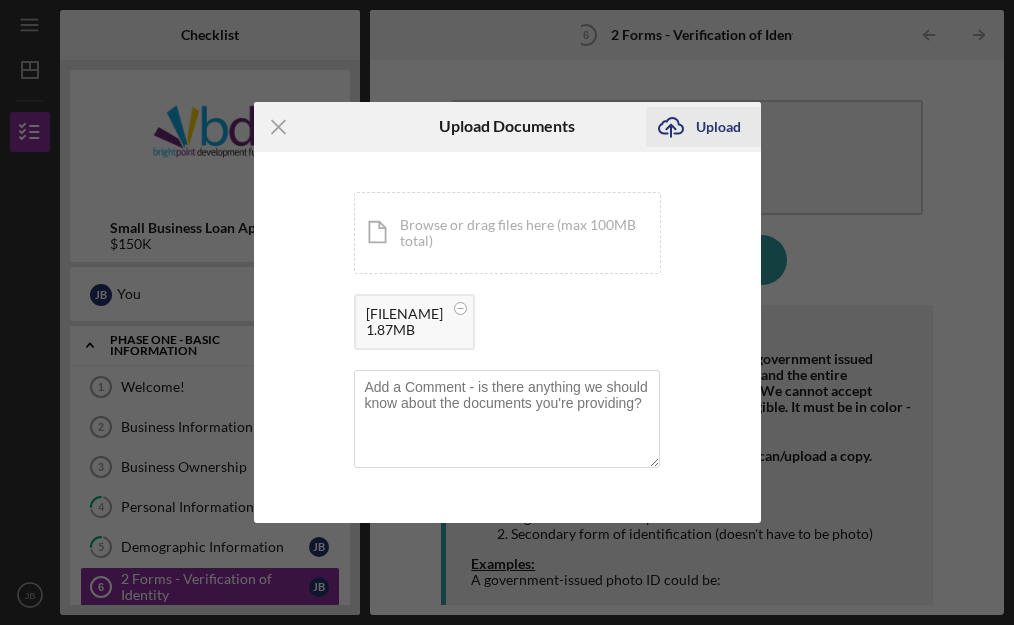 click on "Upload" at bounding box center (718, 127) 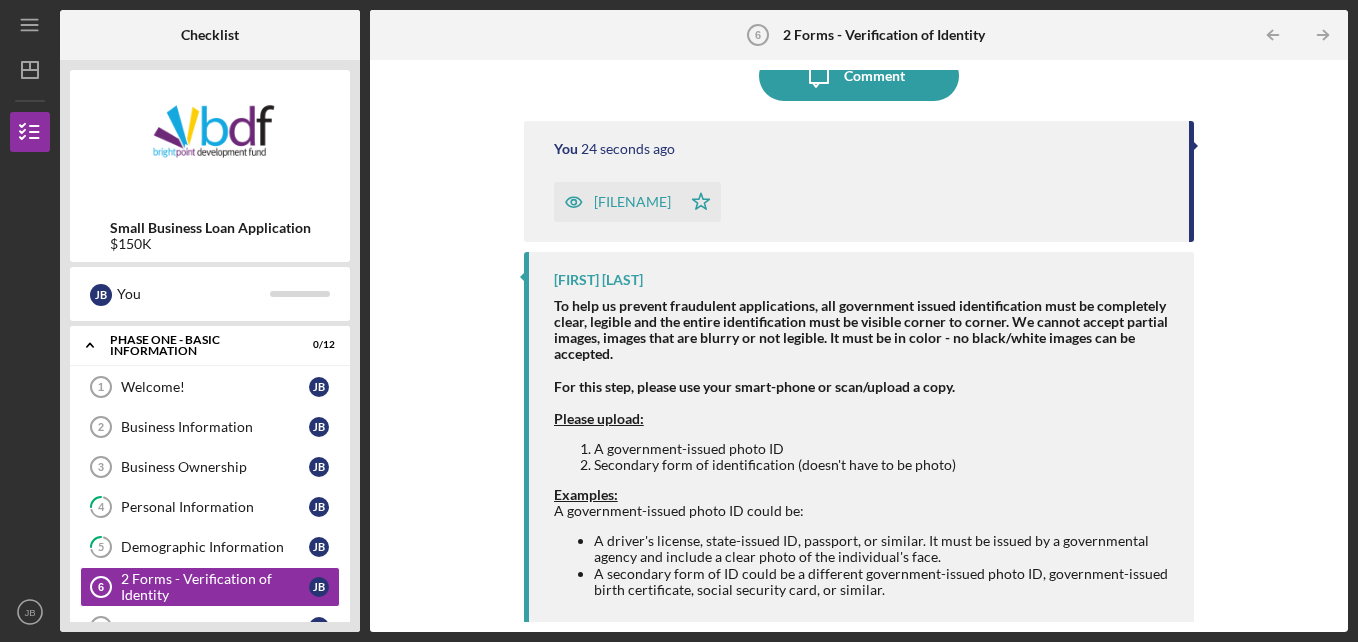scroll, scrollTop: 199, scrollLeft: 0, axis: vertical 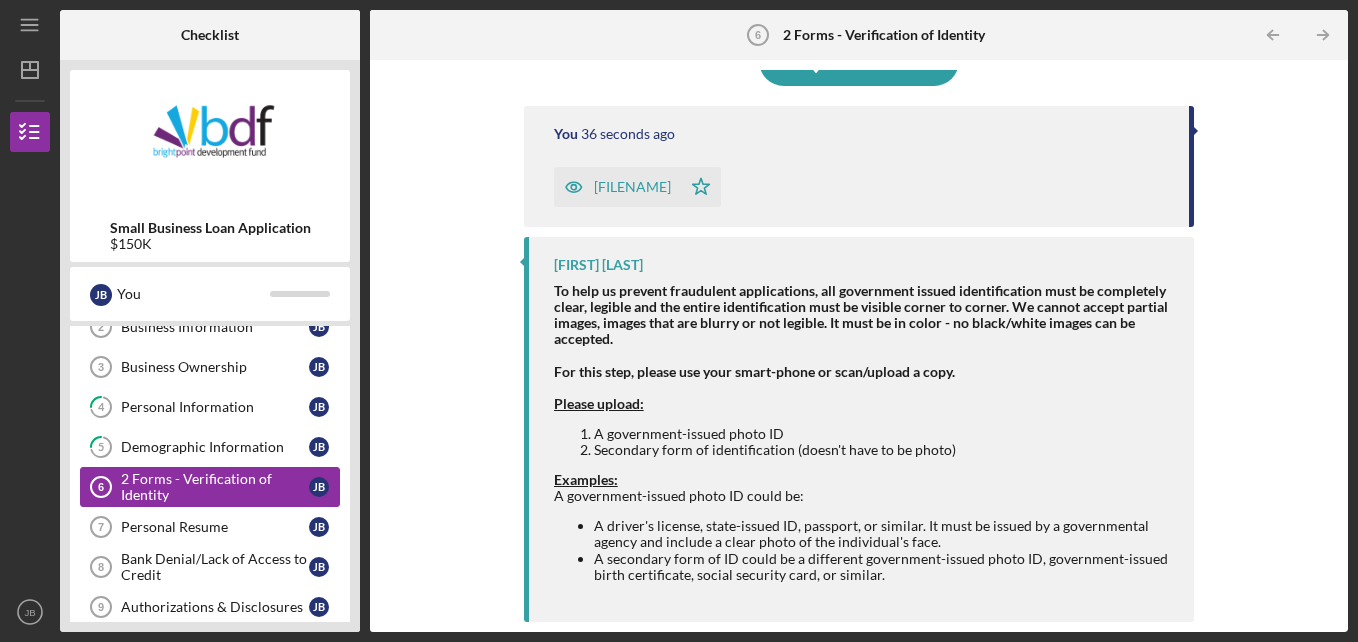 click on "2 Forms - Verification of Identity" at bounding box center [215, 487] 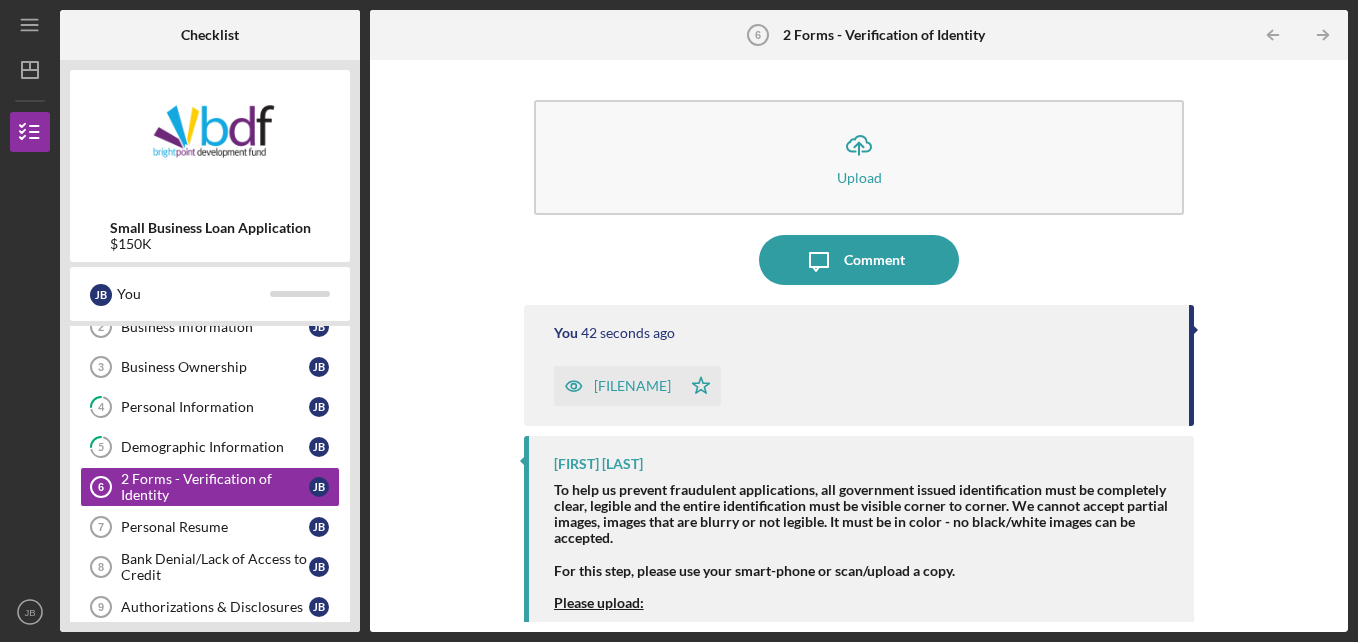 click on "[FILENAME]" at bounding box center [632, 386] 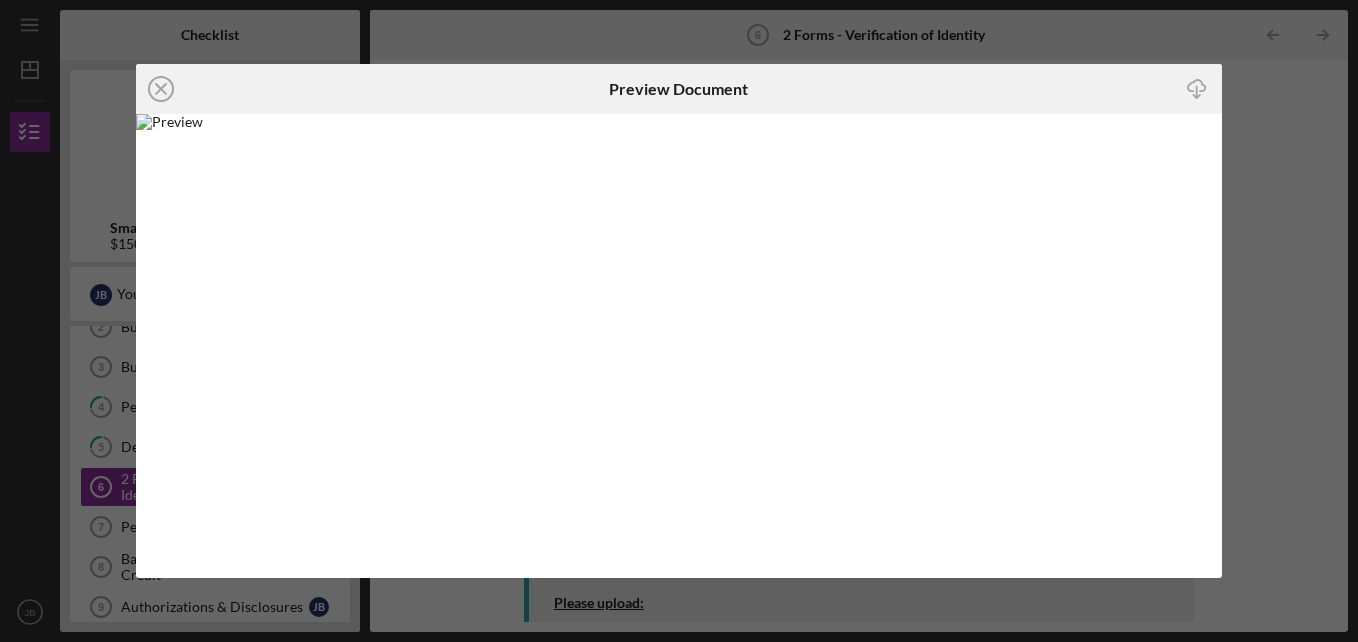 click 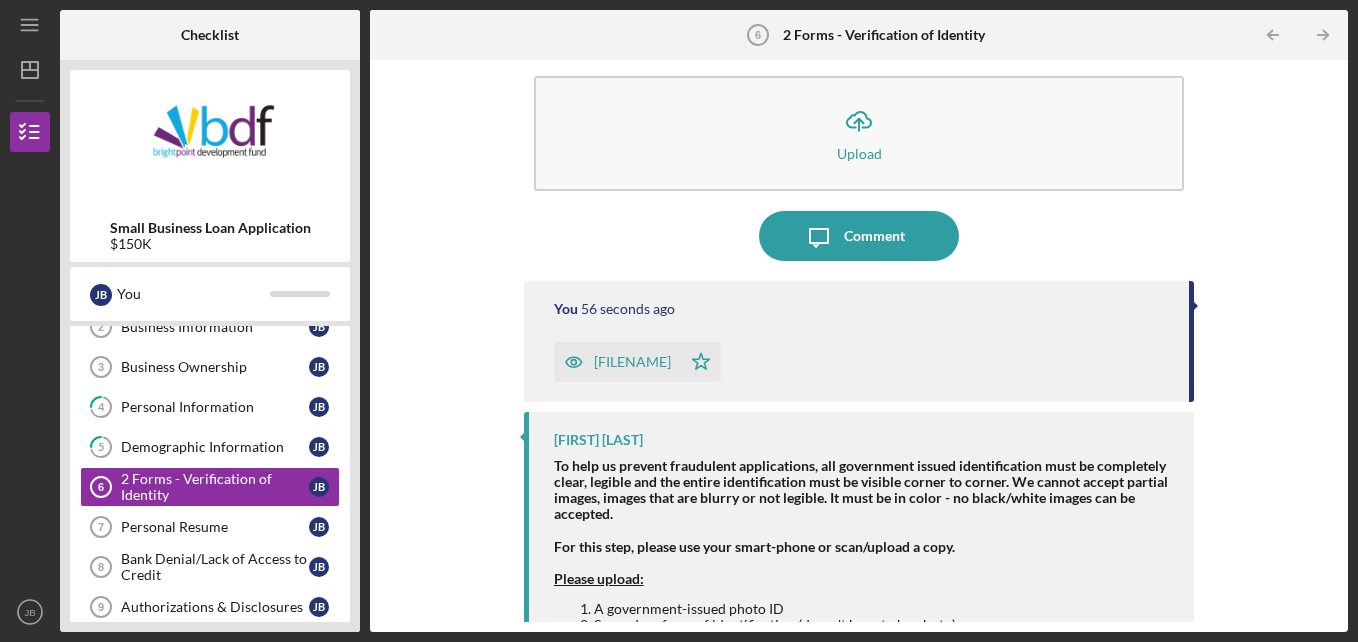 scroll, scrollTop: 0, scrollLeft: 0, axis: both 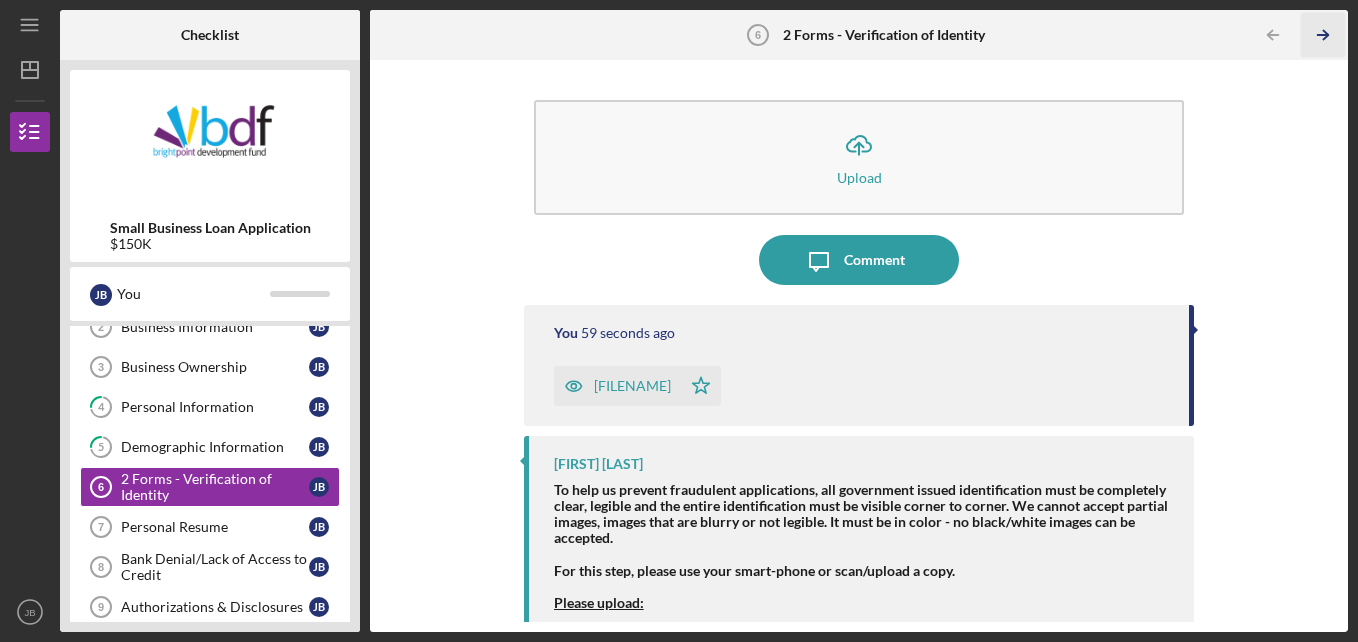 click on "Icon/Table Pagination Arrow" 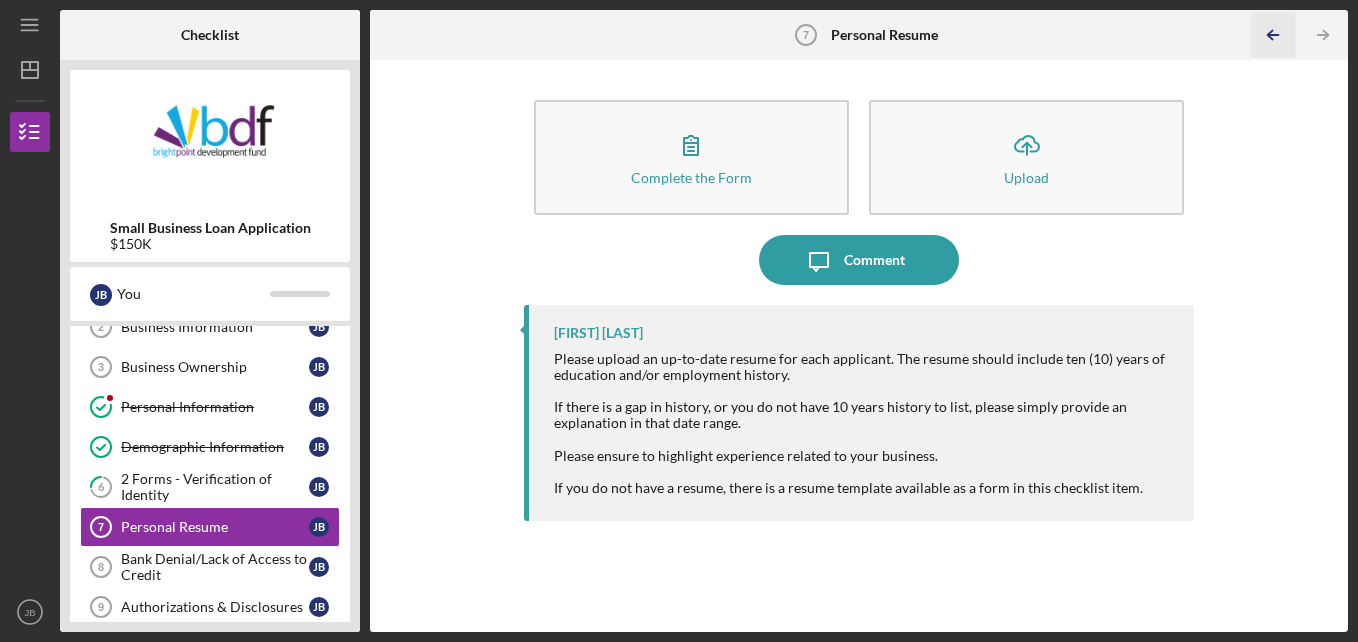 click on "Icon/Table Pagination Arrow" 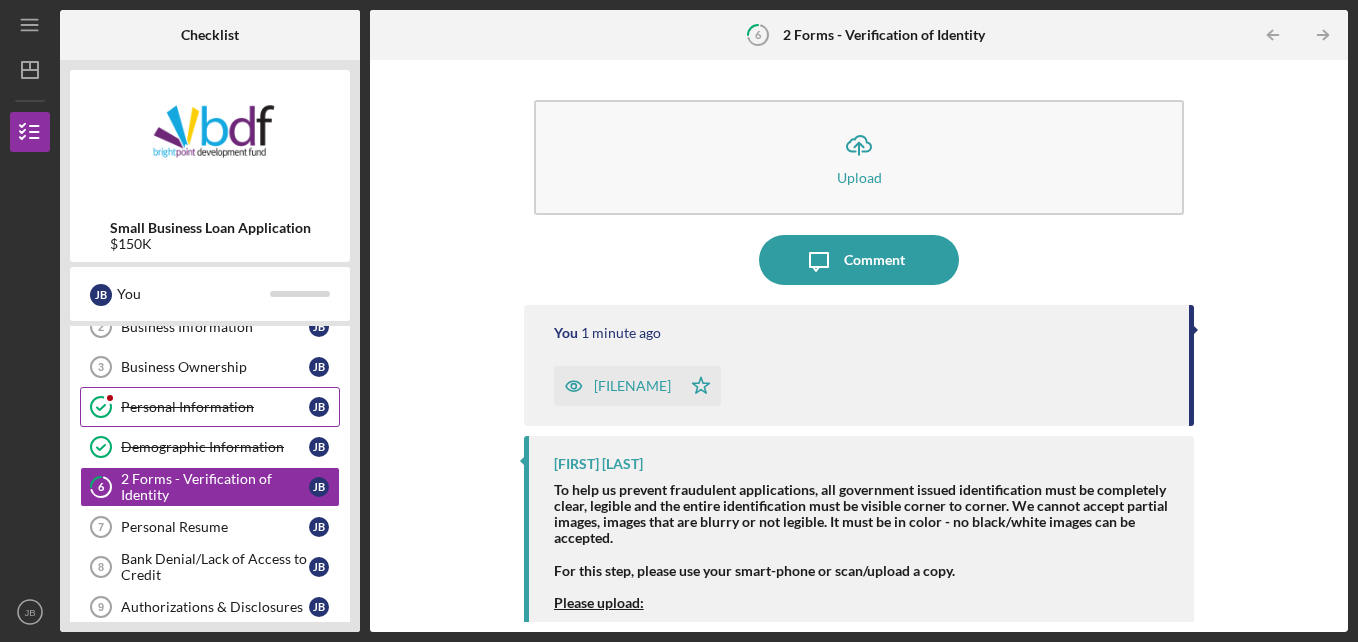 click on "Personal Information" at bounding box center [215, 407] 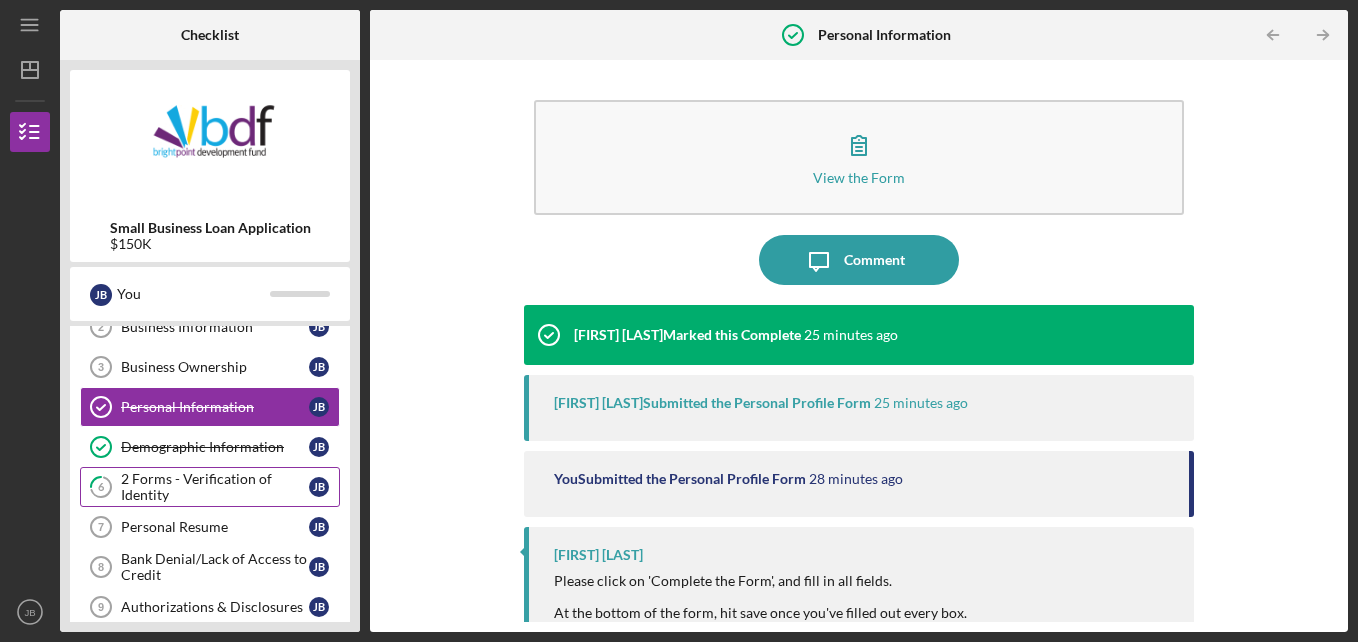 click on "2 Forms - Verification of Identity" at bounding box center [215, 487] 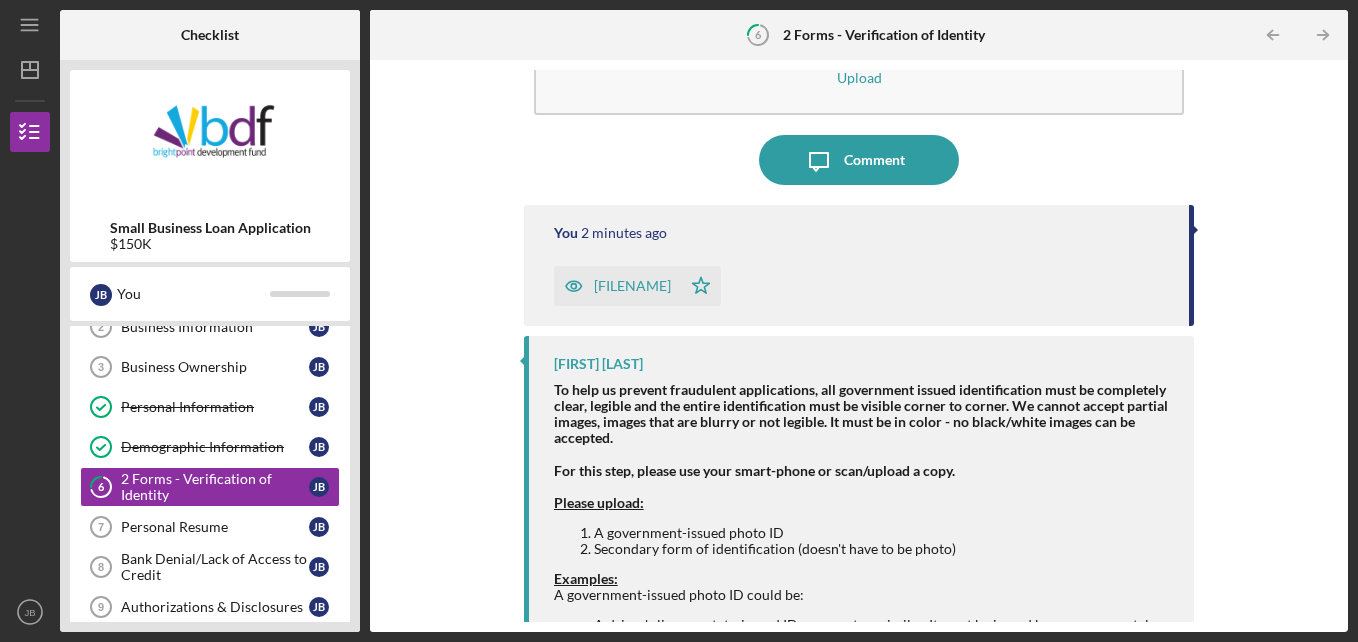 scroll, scrollTop: 0, scrollLeft: 0, axis: both 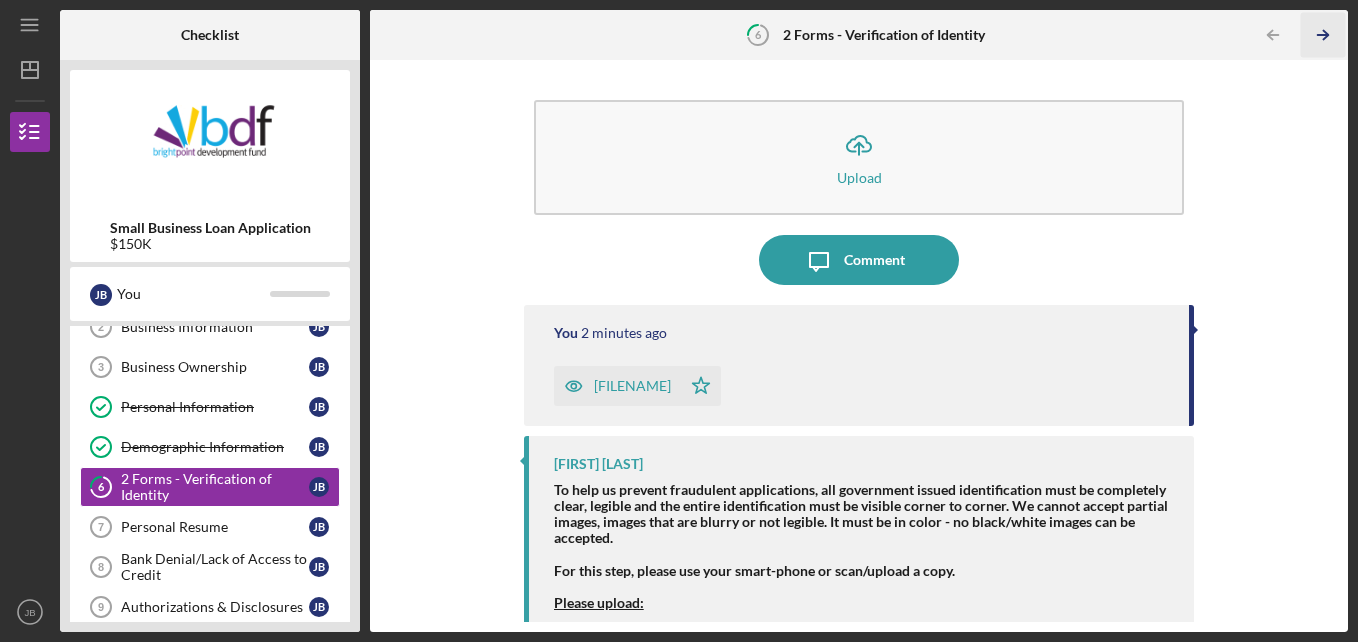 click 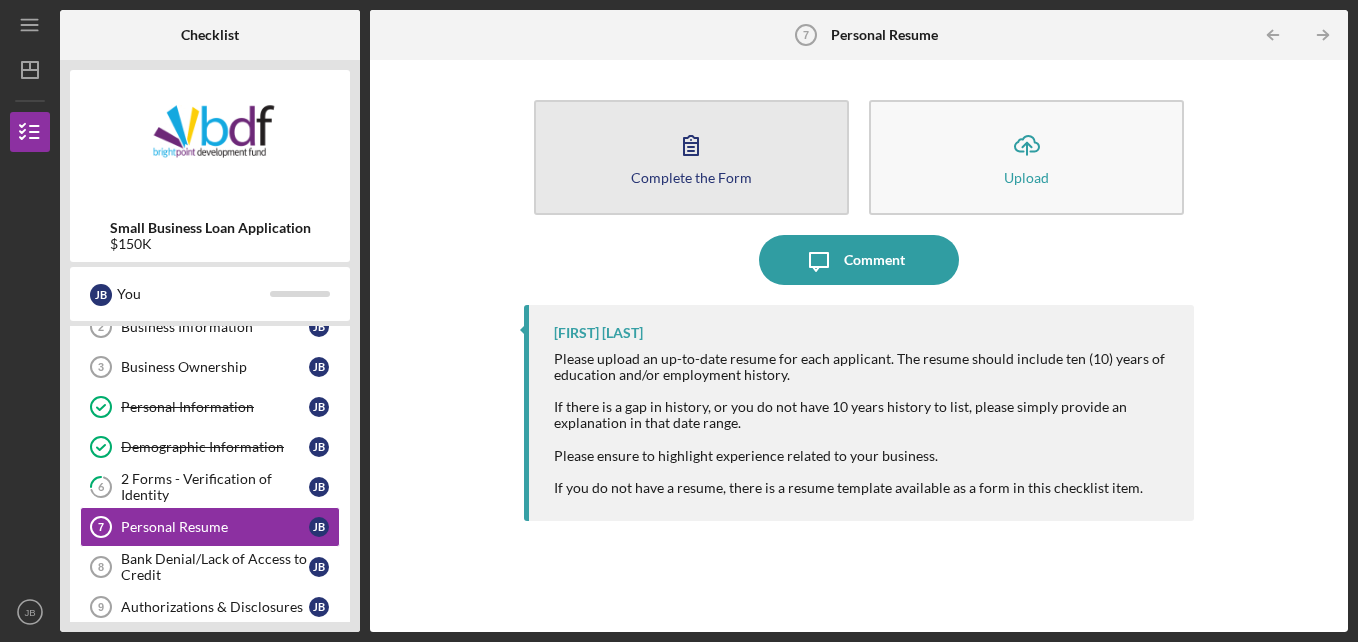 drag, startPoint x: 736, startPoint y: 160, endPoint x: 728, endPoint y: 150, distance: 12.806249 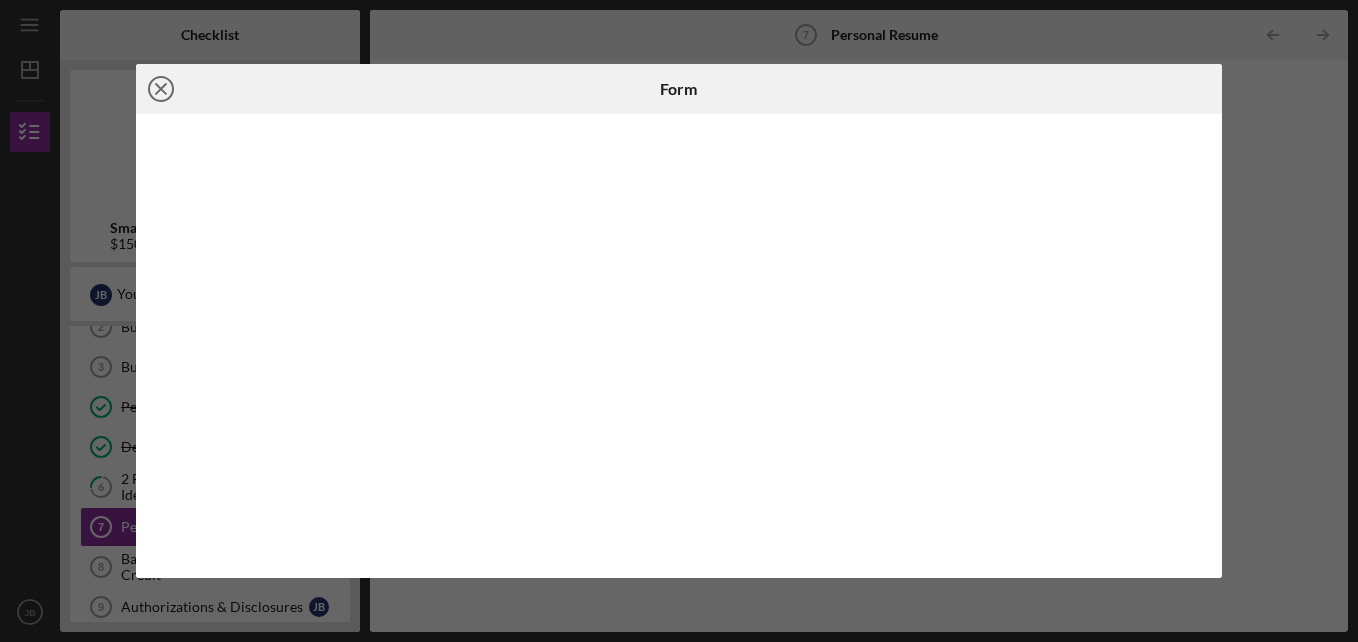 click 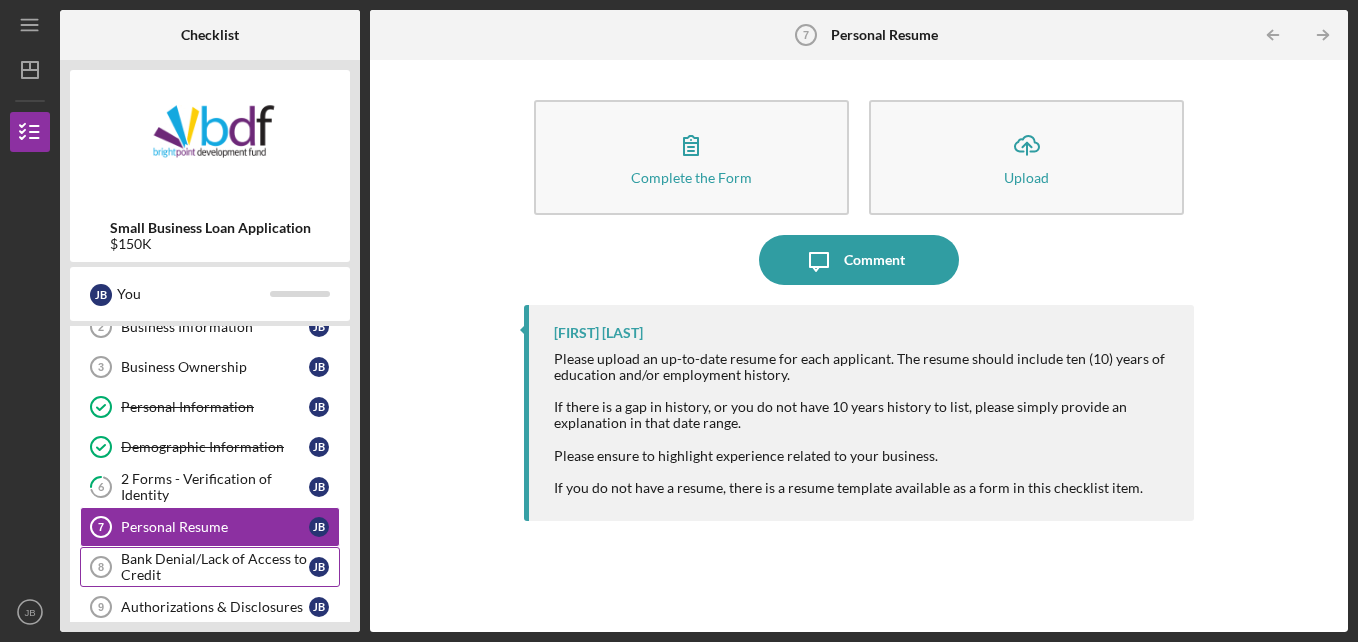click on "Bank Denial/Lack of Access to Credit" at bounding box center (215, 567) 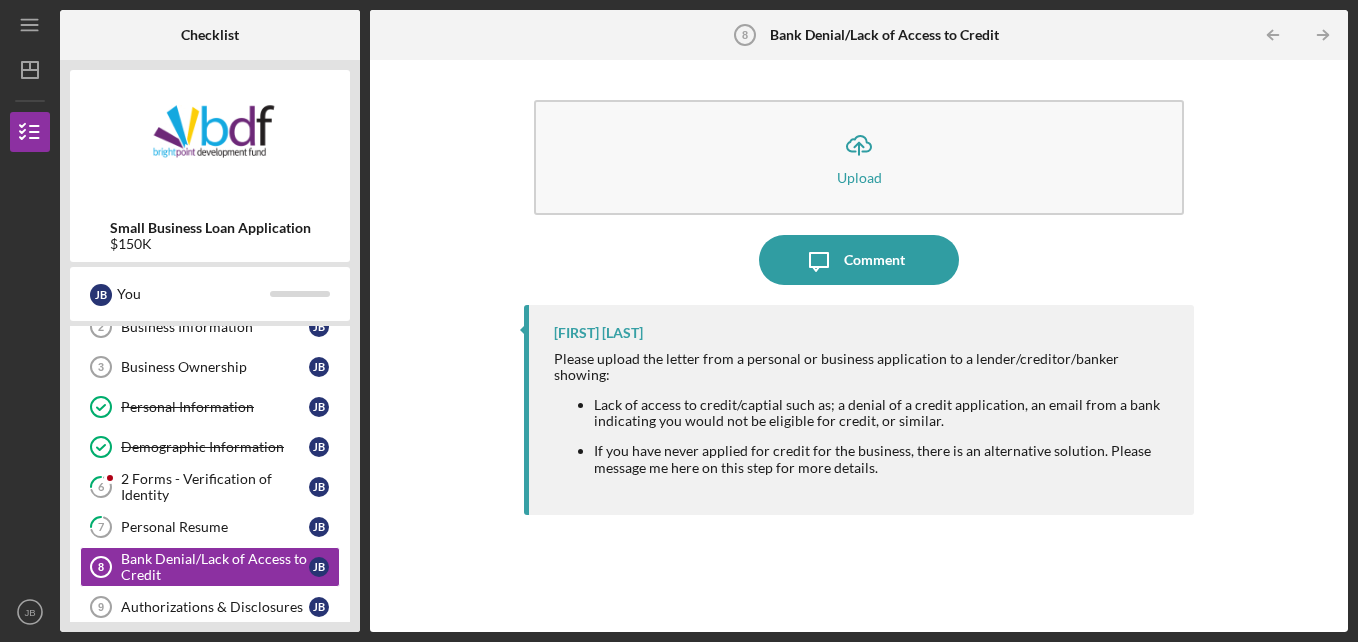 click on "Welcome! 1 Welcome! J B Business Information 2 Business Information J B Business Ownership 3 Business Ownership J B Personal Information Personal Information J B Demographic Information Demographic Information J B 6 2 Forms - Verification of Identity J B 7 Personal Resume J B Bank Denial/Lack of Access to Credit  8 Bank Denial/Lack of Access to Credit  J B Authorizations & Disclosures 9 Authorizations & Disclosures J B Application Fee 10 Application Fee J B Communication Section  -  Phase One (Other) 11 Communication Section  -  Phase One (Other) J B Eligibility Determination Eligibility Determination J B" at bounding box center [210, 512] 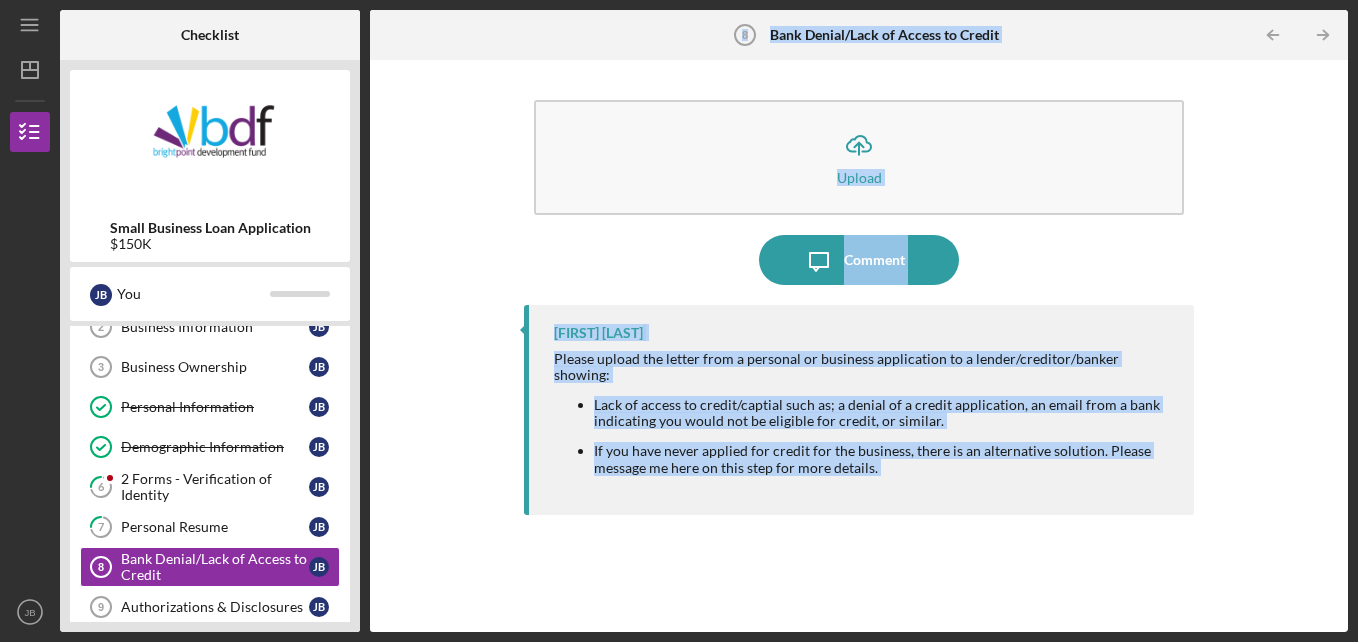 drag, startPoint x: 13, startPoint y: 538, endPoint x: 29, endPoint y: 570, distance: 35.77709 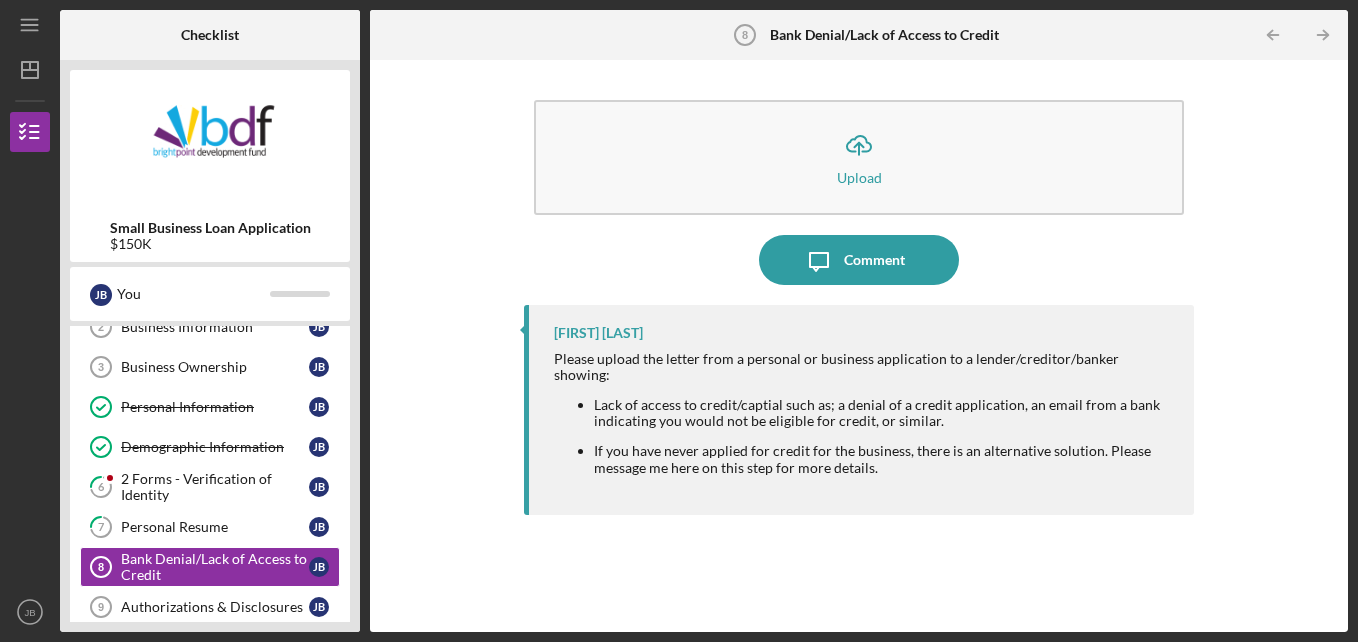 click at bounding box center (30, 482) 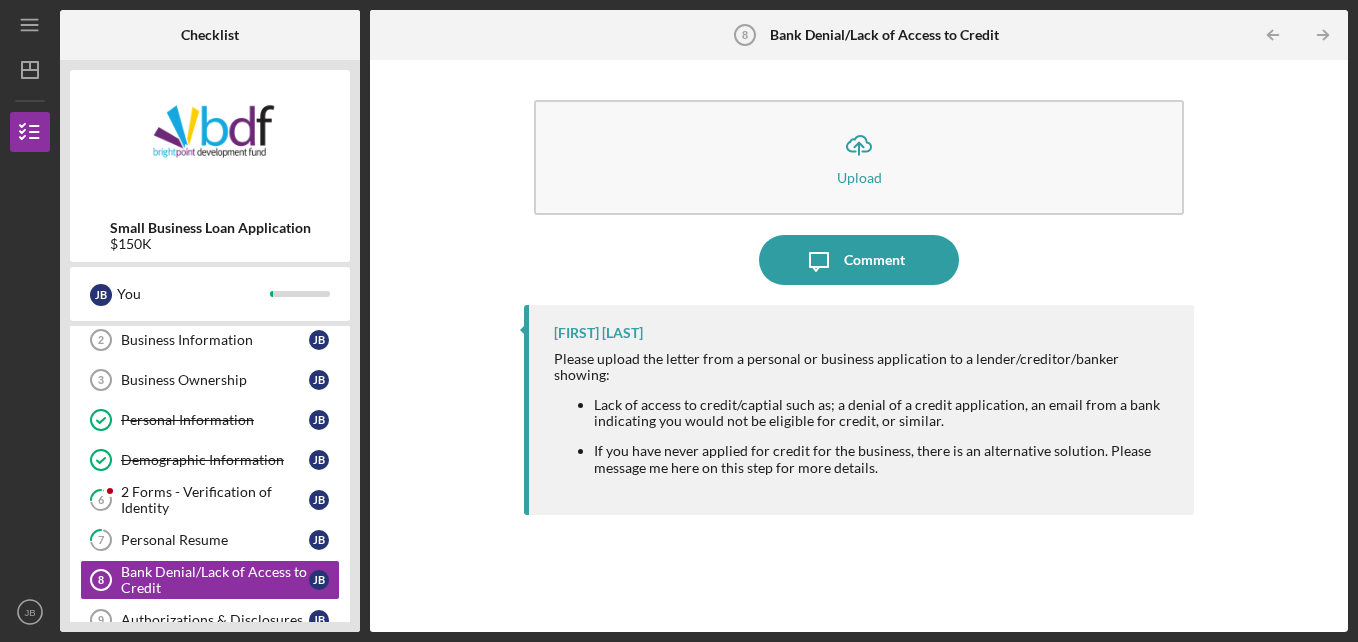scroll, scrollTop: 0, scrollLeft: 0, axis: both 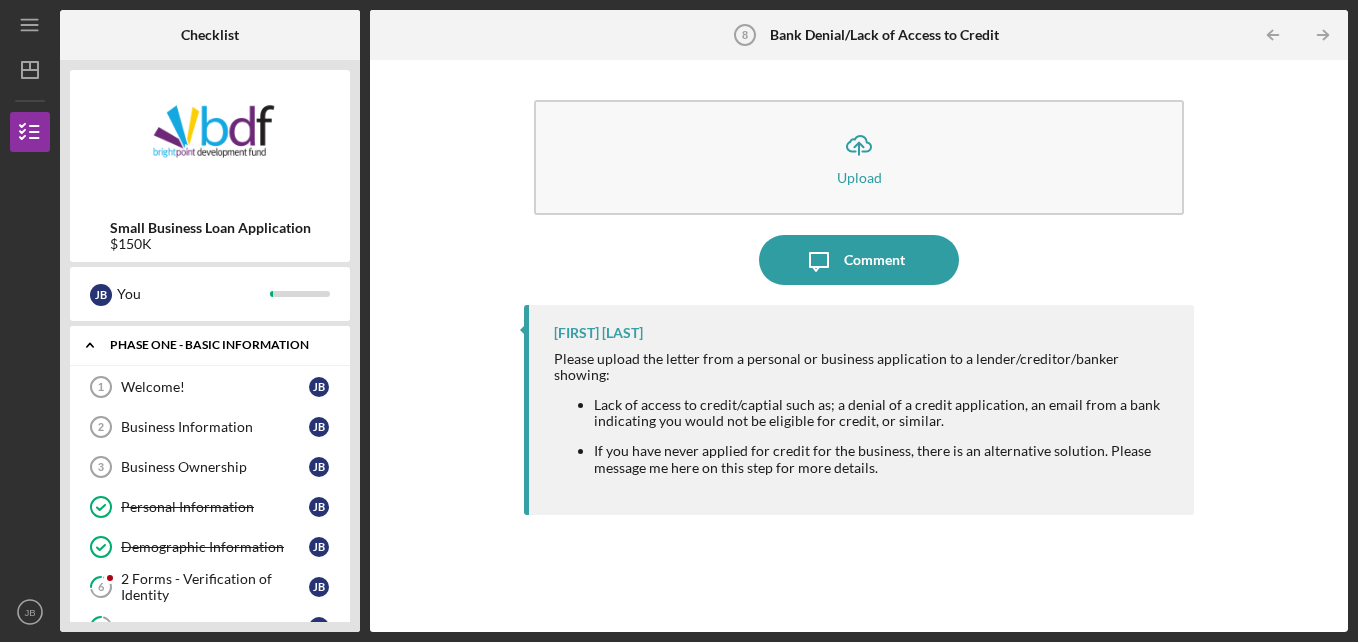 drag, startPoint x: 244, startPoint y: 292, endPoint x: 295, endPoint y: 349, distance: 76.48529 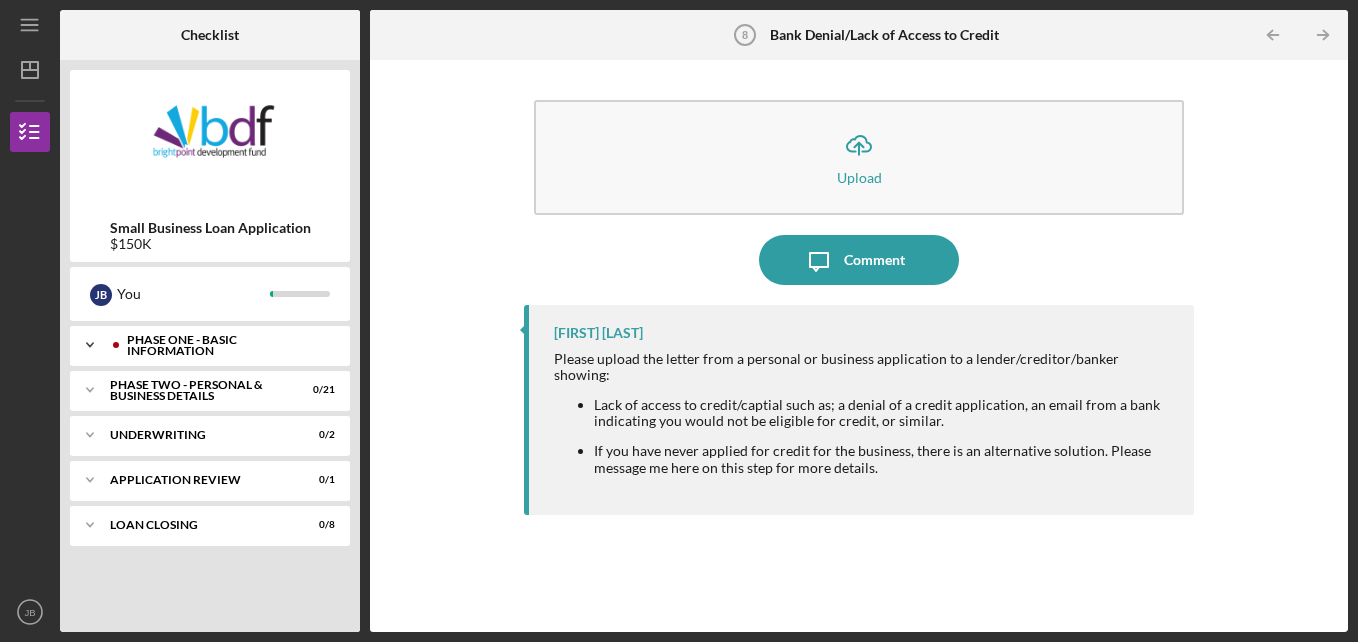 click on "Icon/Expander Phase One - Basic Information 2 / 12" at bounding box center (210, 345) 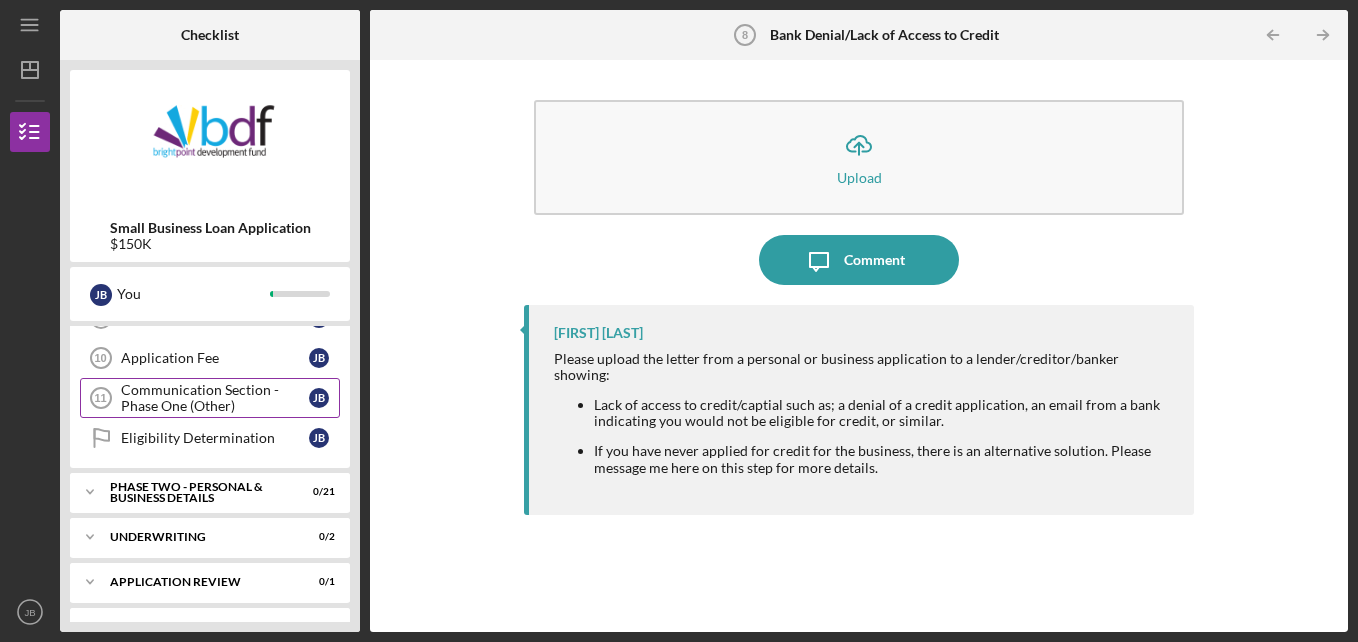 scroll, scrollTop: 393, scrollLeft: 0, axis: vertical 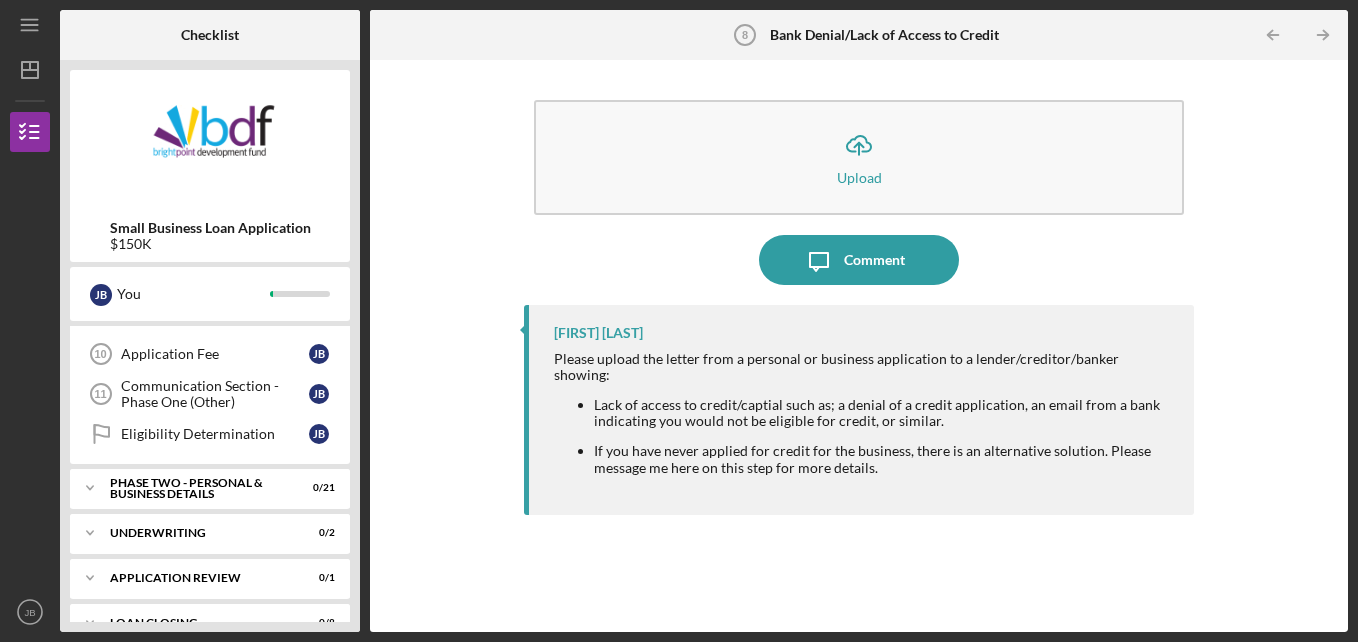 click on "Icon/Upload Upload Icon/Message Comment [FIRST] [LAST]   Please upload the letter from a personal or business application to a lender/creditor/banker showing:
Lack of access to credit/captial such as; a denial of a credit application, an email from a bank indicating you would not be eligible for credit, or similar.
If you have never applied for credit for the business, there is an alternative solution. Please message me here on this step for more details." at bounding box center (859, 346) 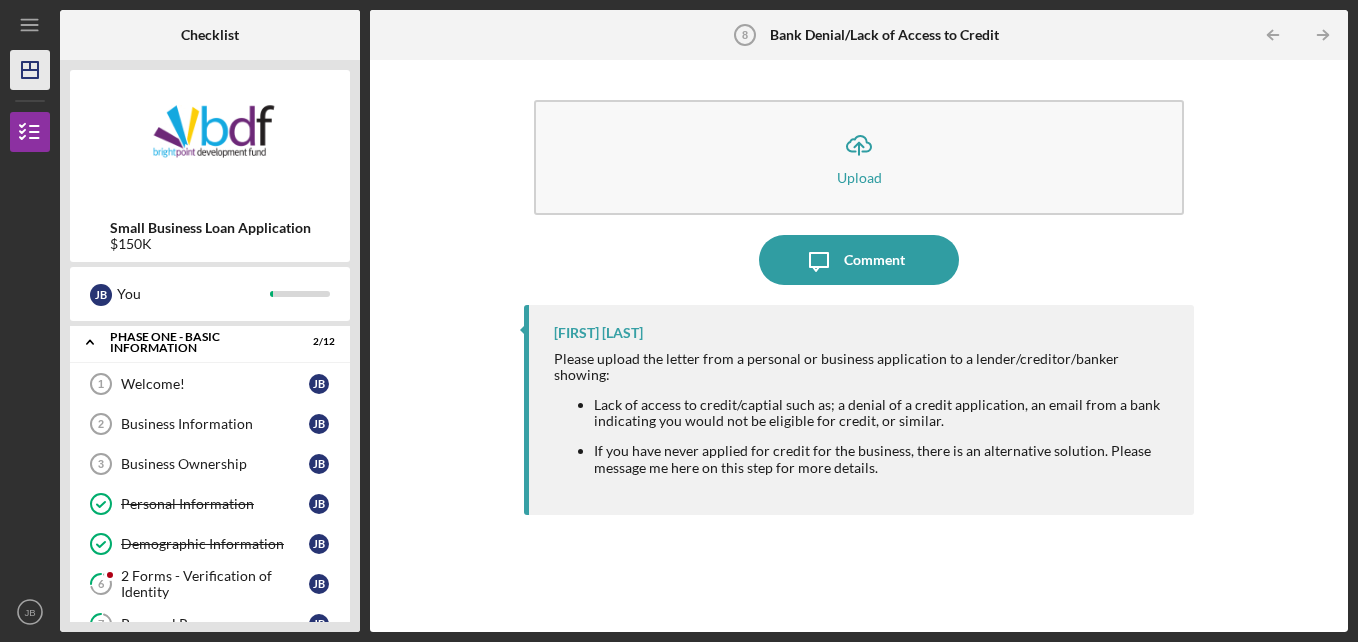 scroll, scrollTop: 0, scrollLeft: 0, axis: both 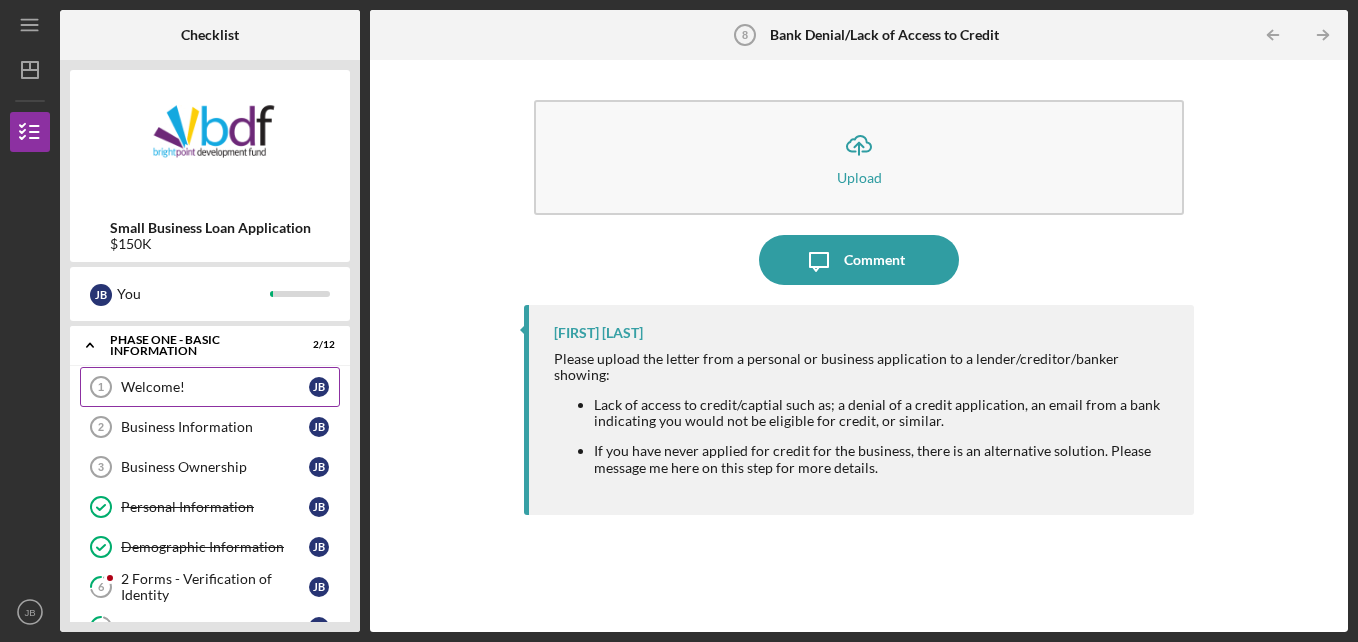 click on "Welcome!" at bounding box center (215, 387) 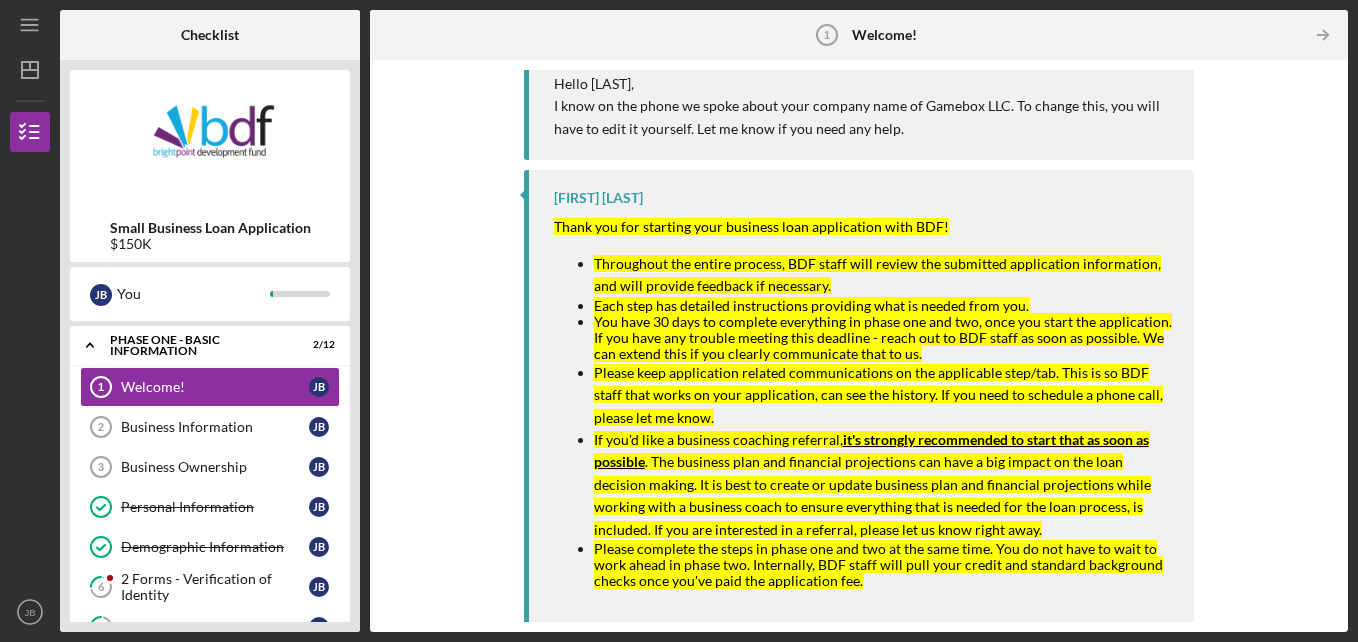 scroll, scrollTop: 149, scrollLeft: 0, axis: vertical 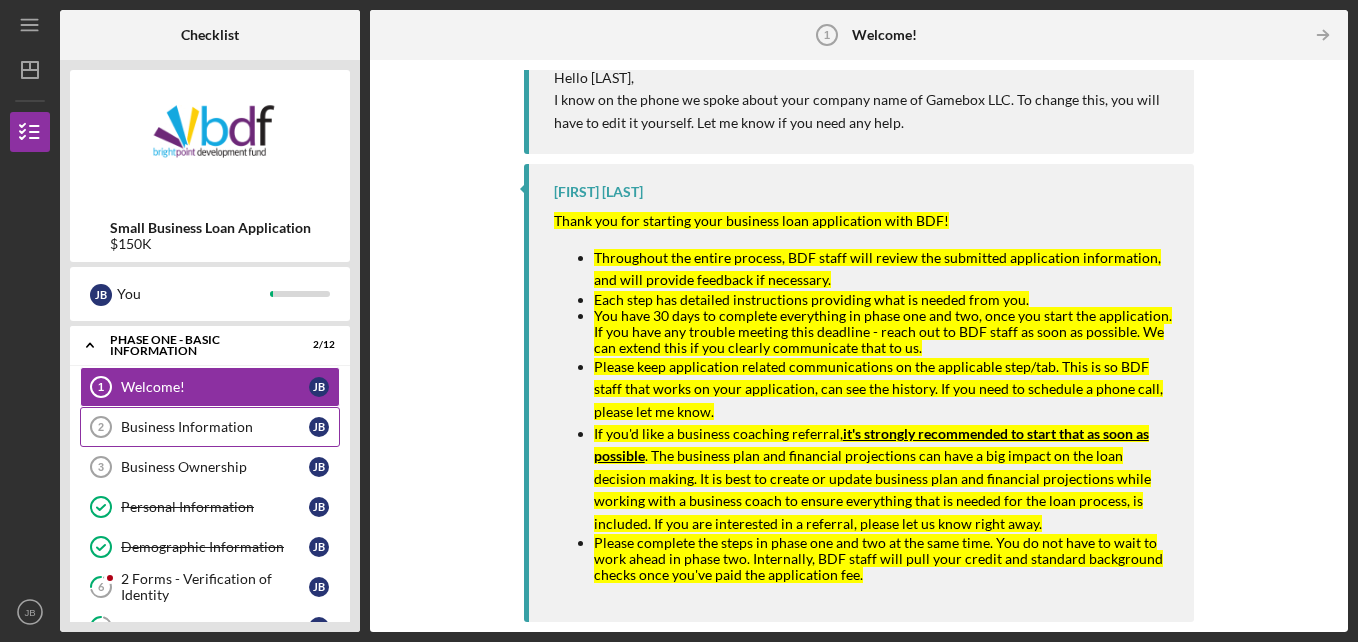 click on "Business Information" at bounding box center [215, 427] 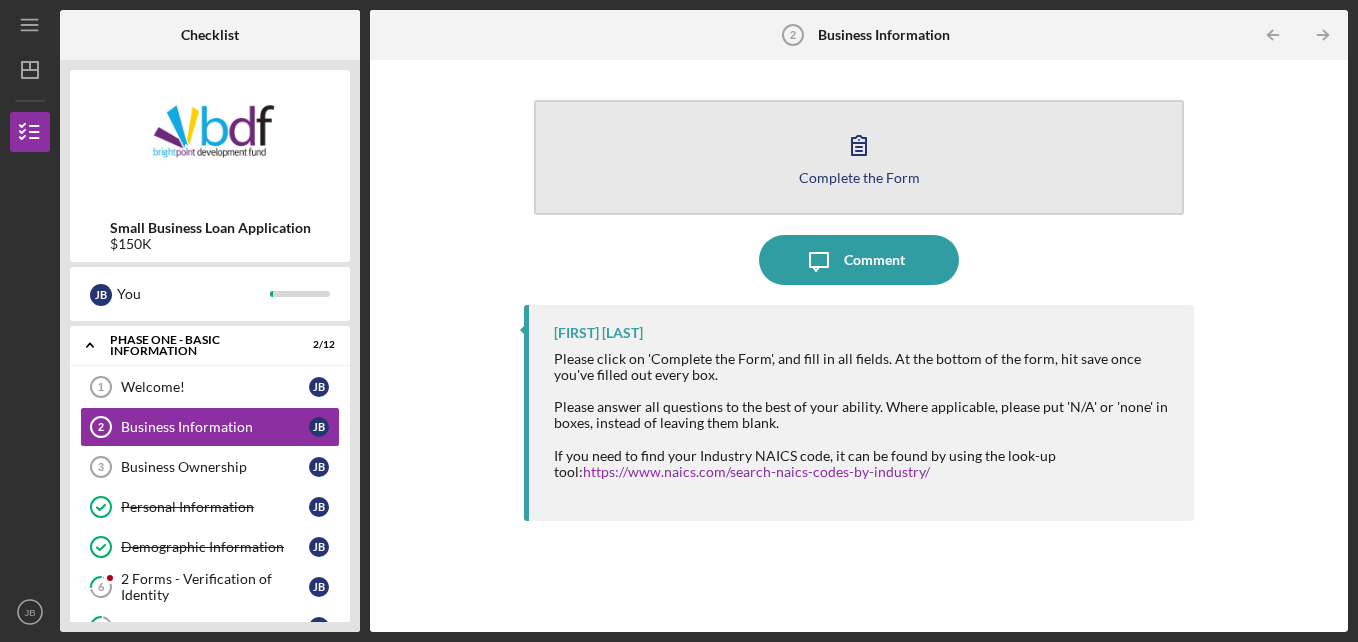 click on "Complete the Form Form" at bounding box center (859, 157) 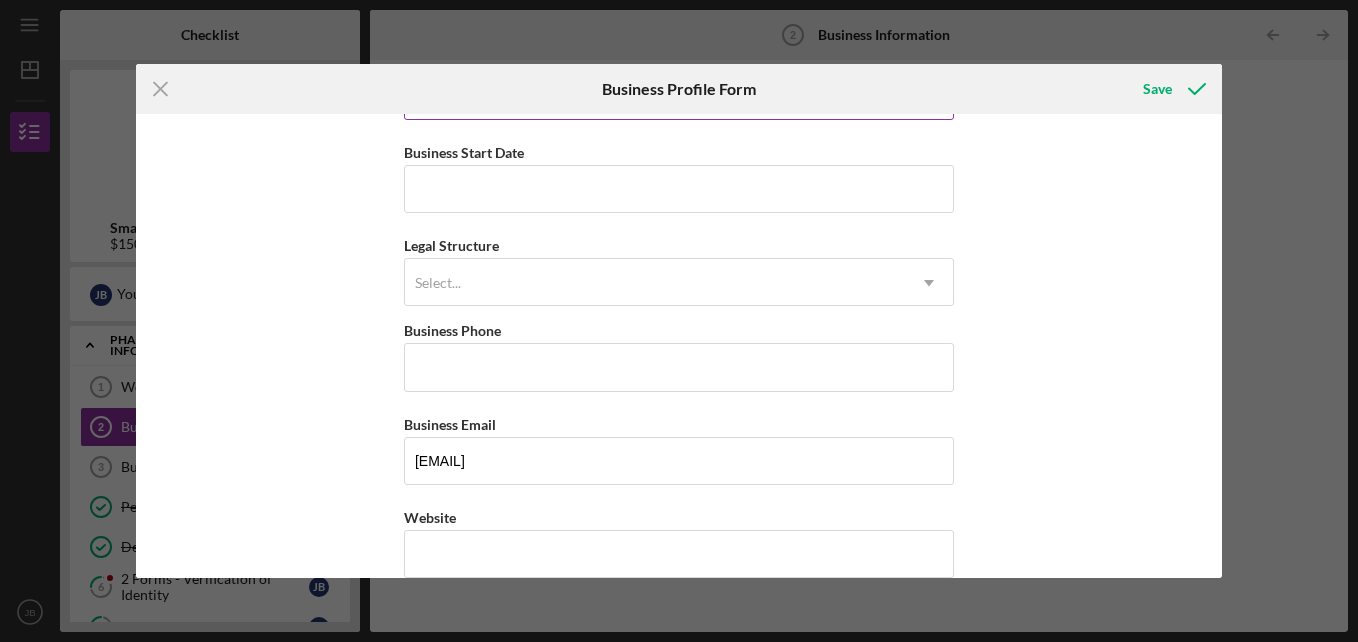 scroll, scrollTop: 200, scrollLeft: 0, axis: vertical 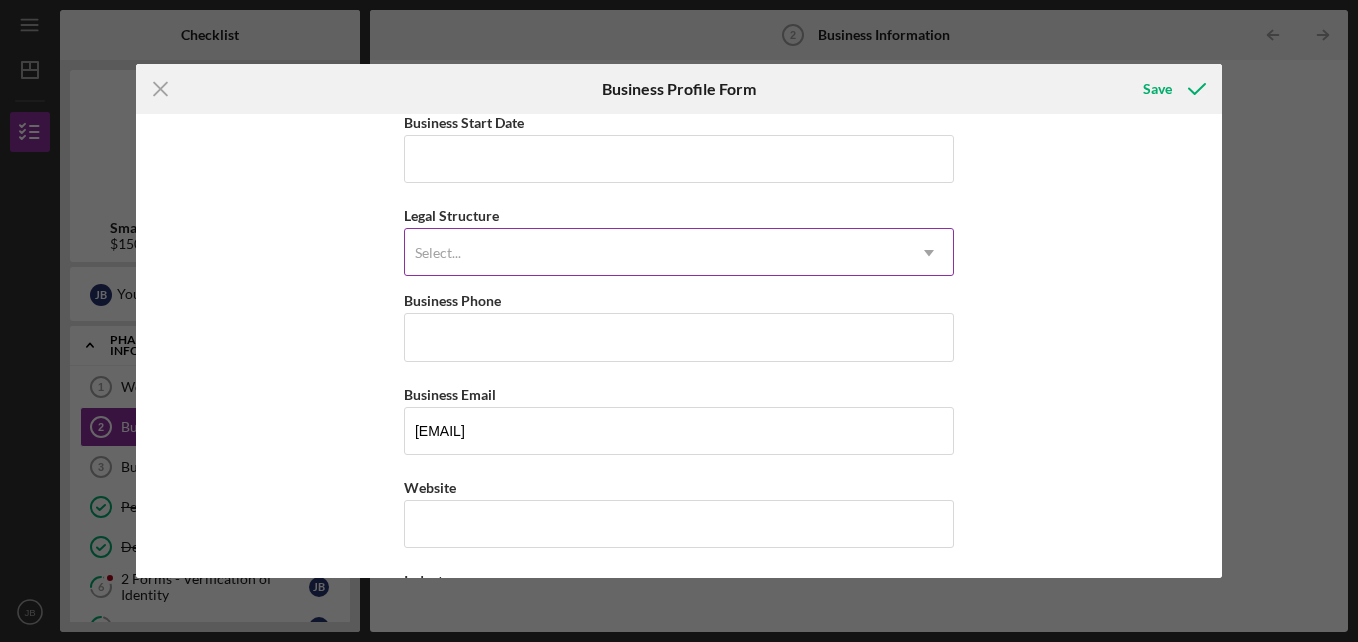 click on "Select..." at bounding box center (655, 253) 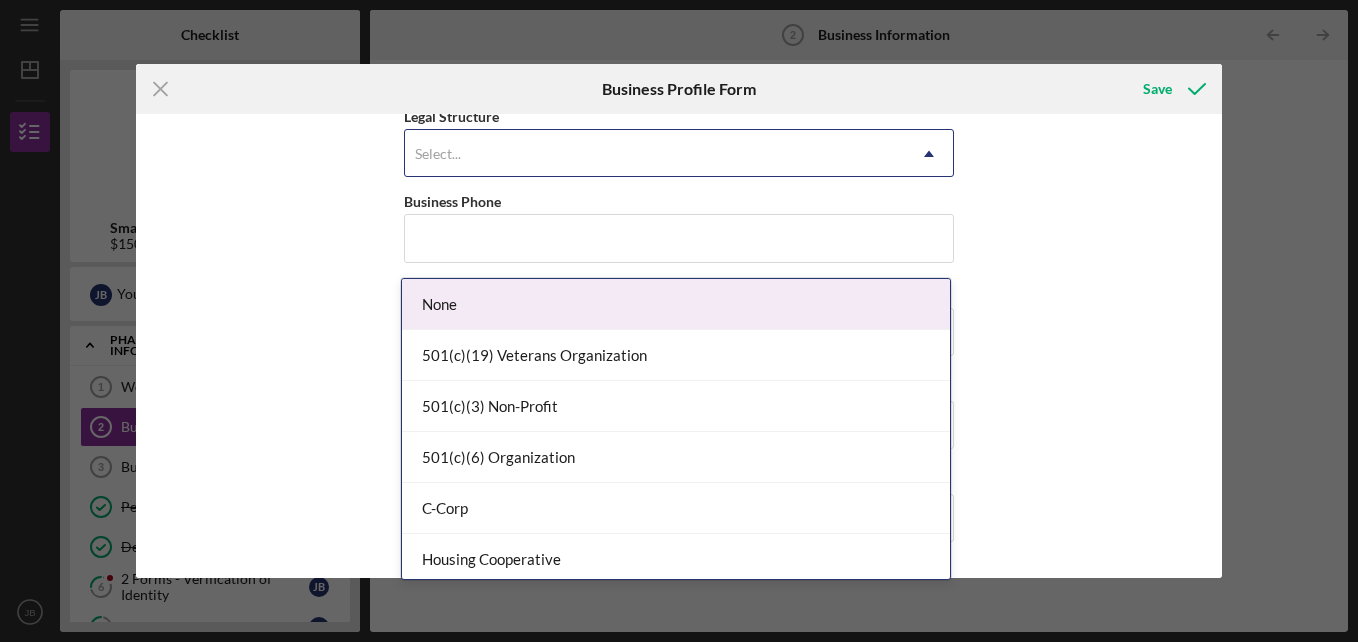 scroll, scrollTop: 300, scrollLeft: 0, axis: vertical 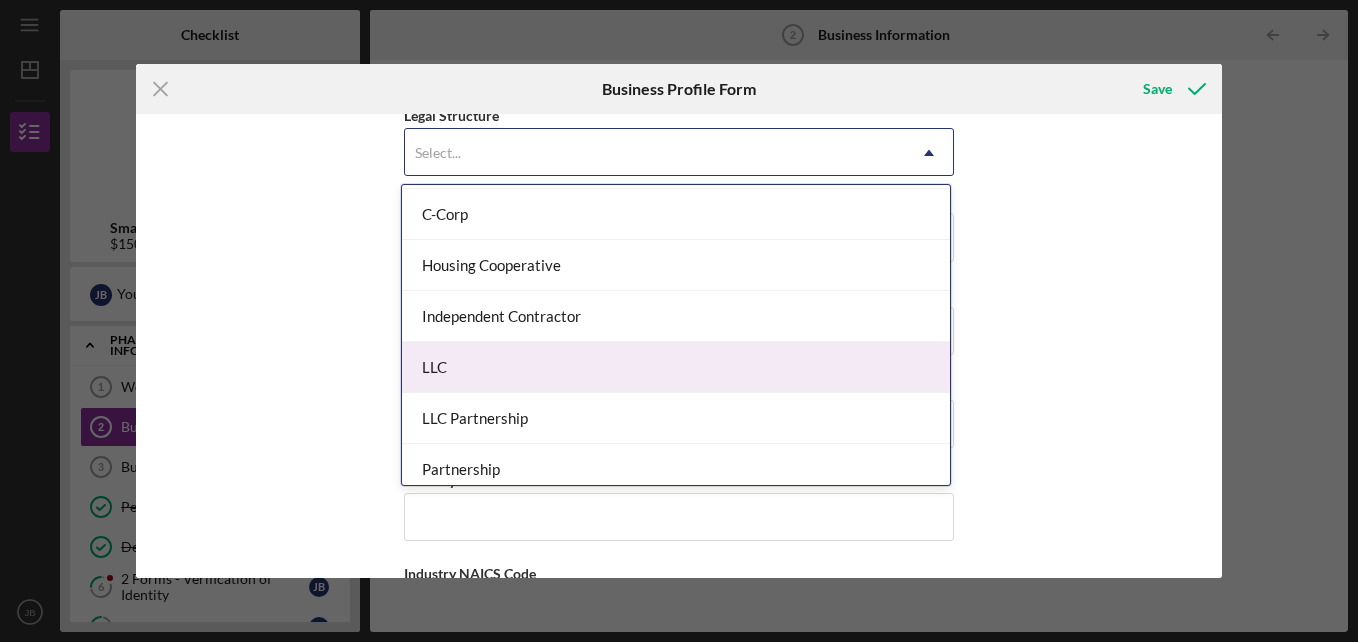 click on "LLC" at bounding box center (676, 367) 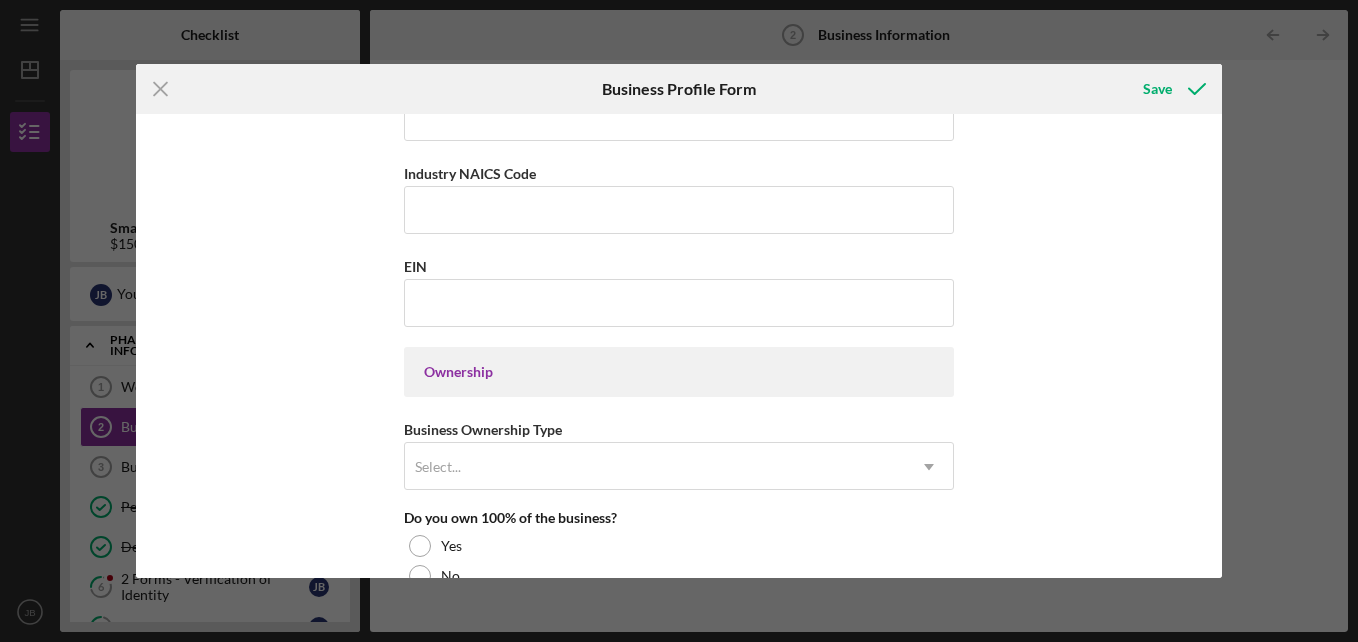 scroll, scrollTop: 800, scrollLeft: 0, axis: vertical 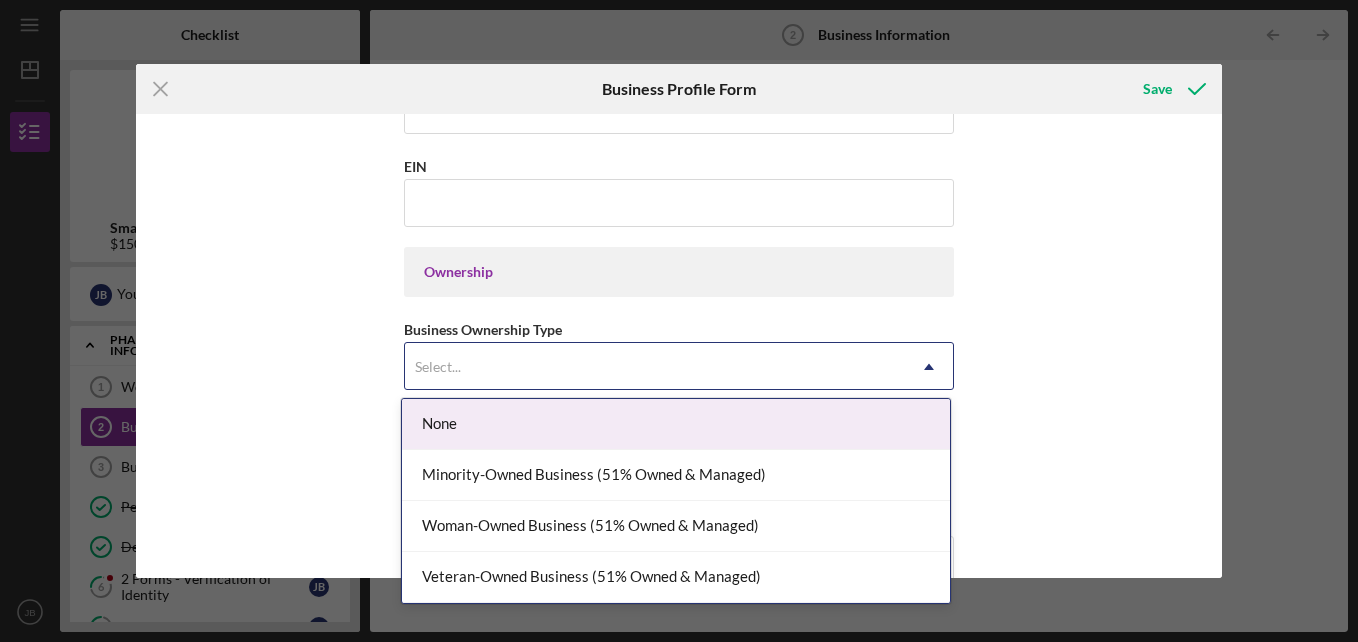 click on "Select..." at bounding box center [655, 367] 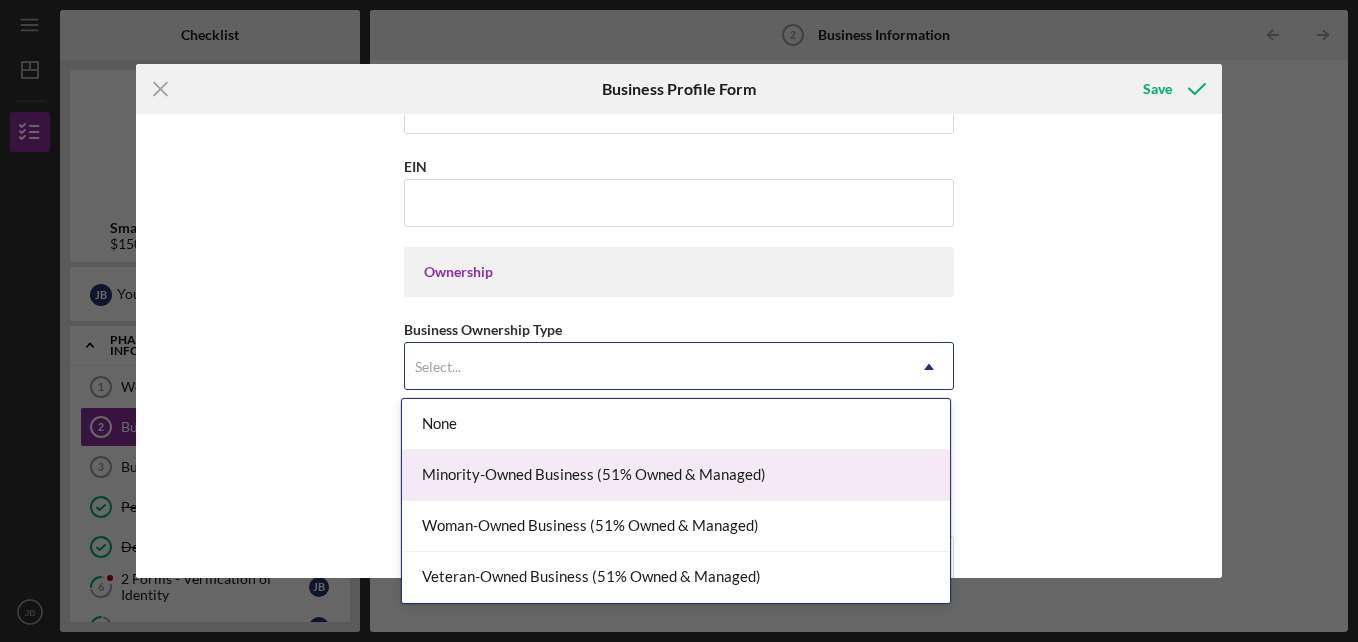 click on "Minority-Owned Business (51% Owned & Managed)" at bounding box center [676, 475] 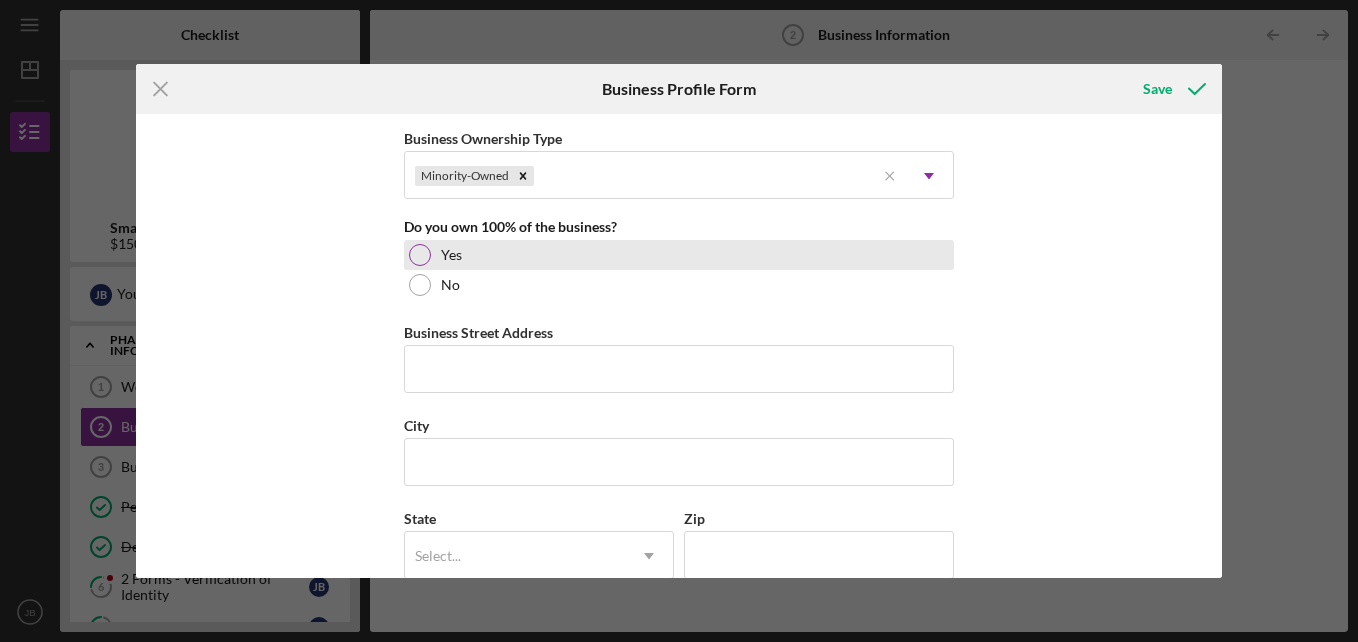 scroll, scrollTop: 1000, scrollLeft: 0, axis: vertical 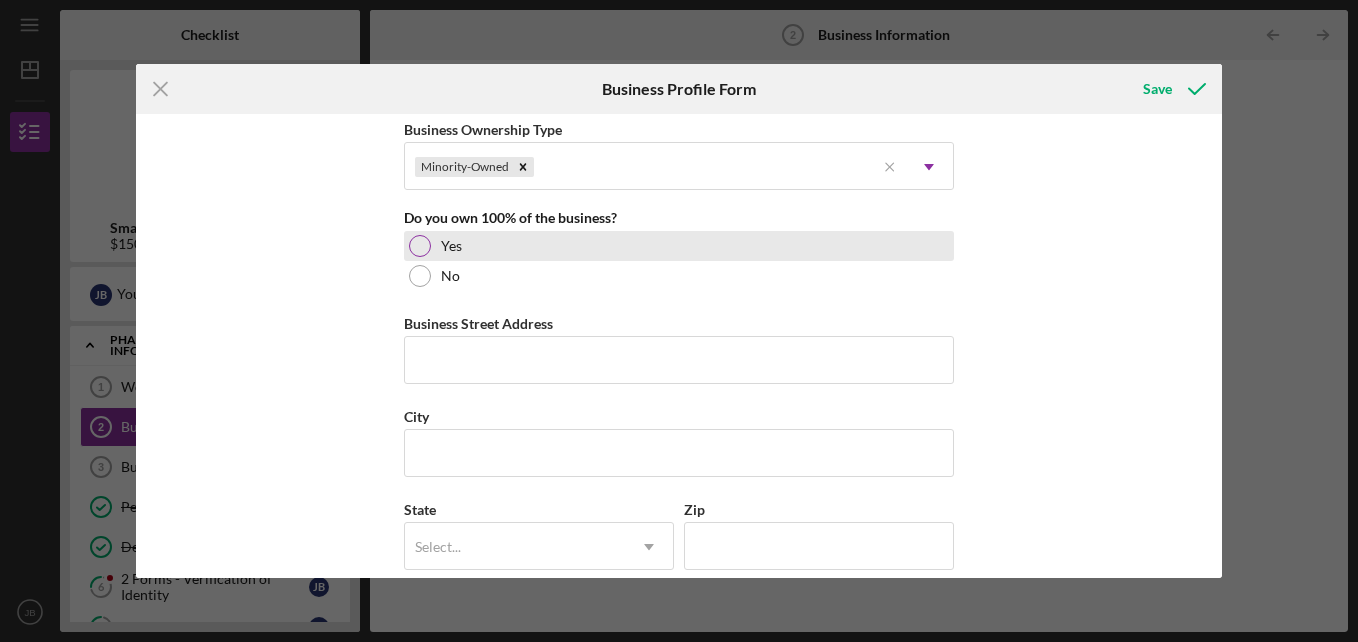 click at bounding box center (420, 246) 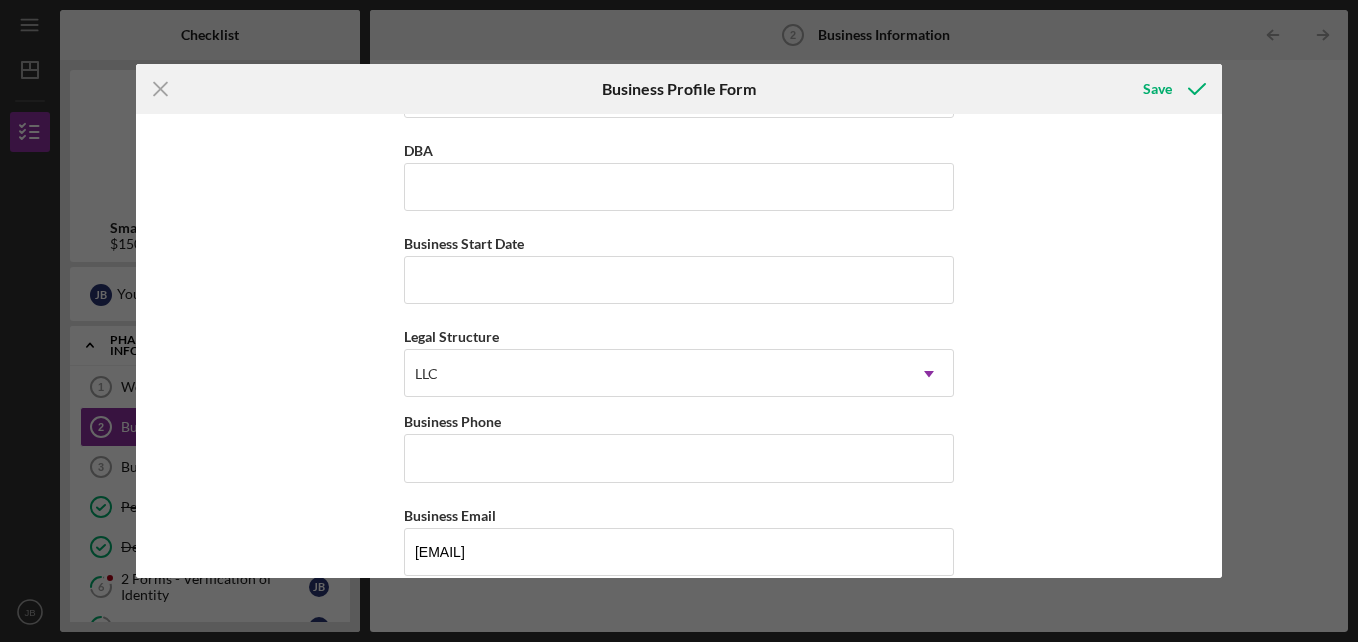 scroll, scrollTop: 0, scrollLeft: 0, axis: both 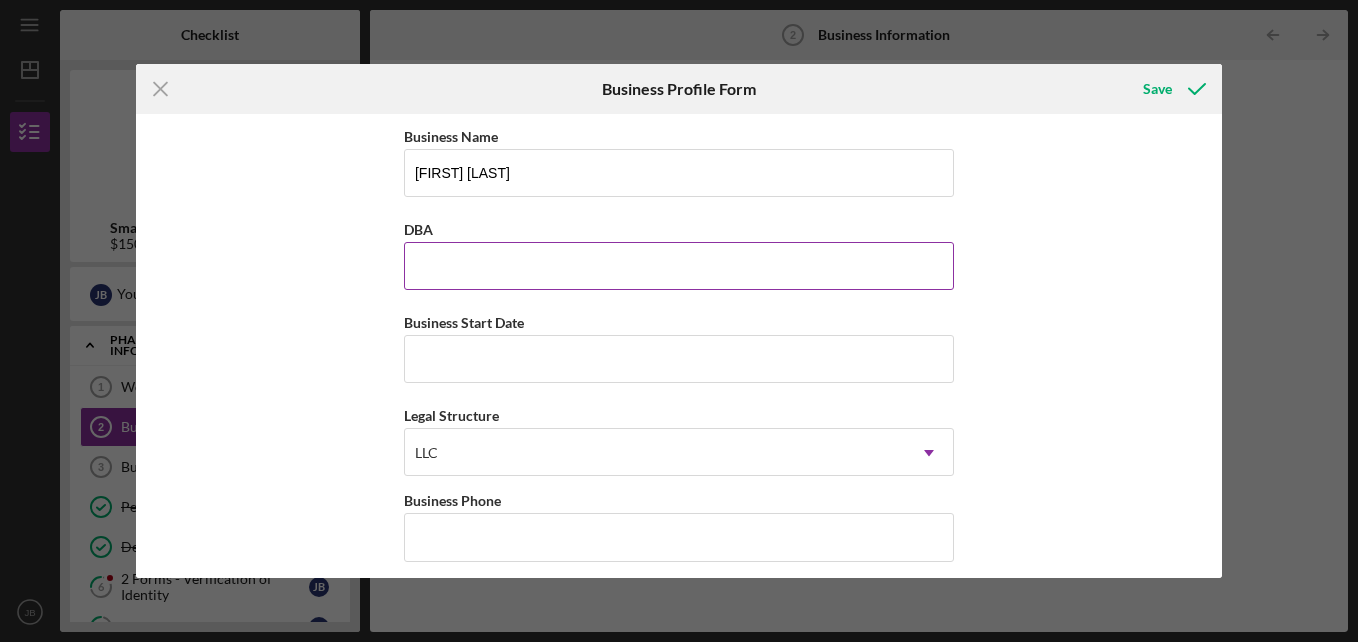 click on "DBA" at bounding box center (679, 266) 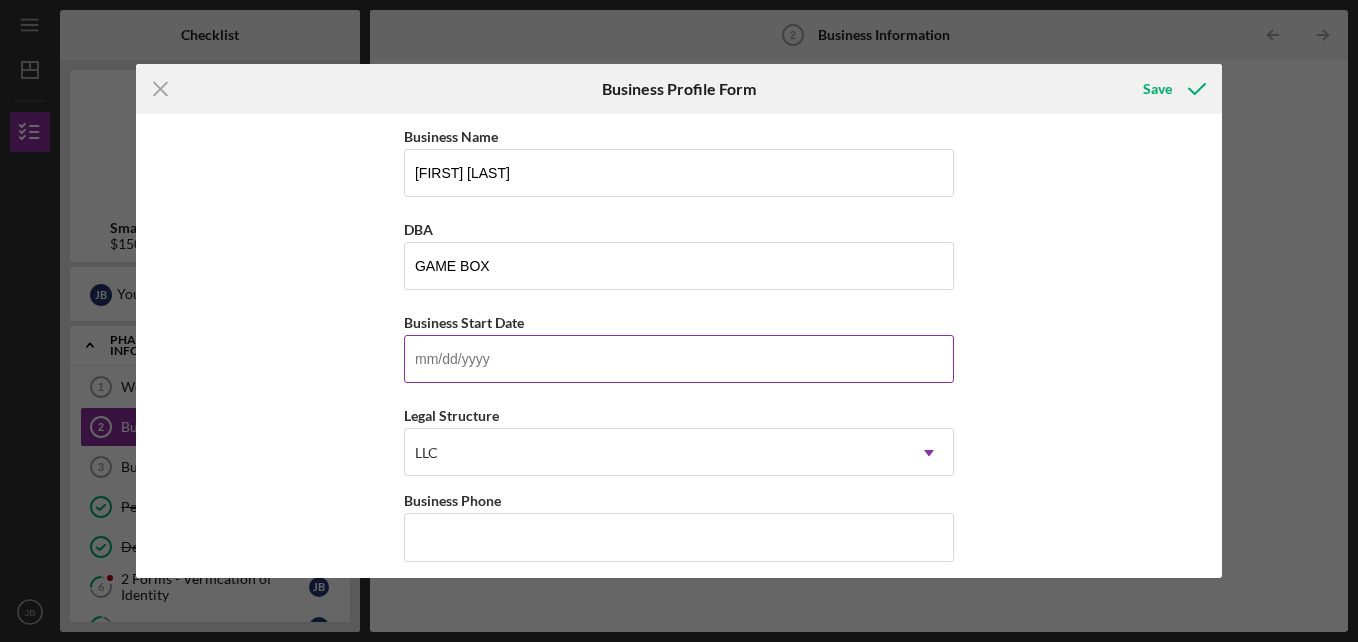 click on "Business Start Date" at bounding box center (679, 359) 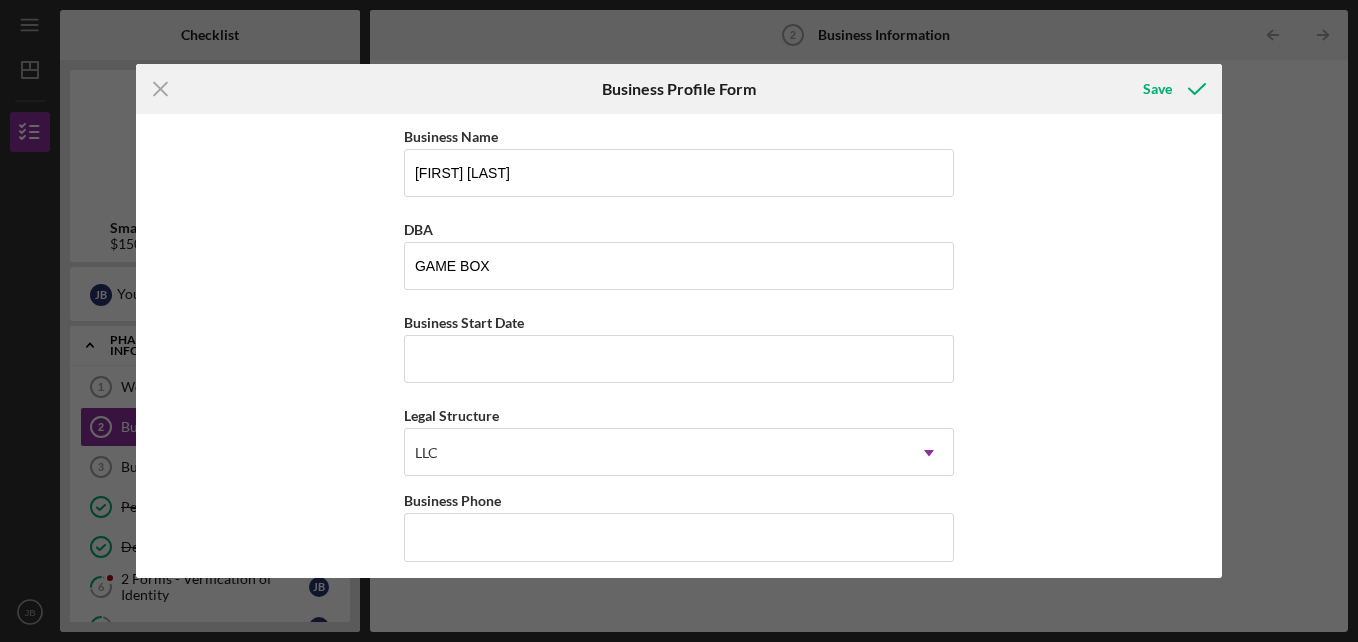 click on "Business Name [FIRST] [LAST] DBA GAME BOX Business Start Date Legal Structure LLC Icon/Dropdown Arrow Business Phone Business Email [EMAIL] Website Industry Industry NAICS Code EIN Ownership Business Ownership Type Minority-Owned Icon/Menu Close Icon/Dropdown Arrow Do you own 100% of the business? Yes No Business Street Address City State Select... Icon/Dropdown Arrow Zip County Is your Mailing Address the same as your Business Address? Yes No Do you own or lease your business premisses? Select... Icon/Dropdown Arrow Annual Gross Revenue Number of Full-Time Employees Number of Part-Time Employees" at bounding box center [679, 346] 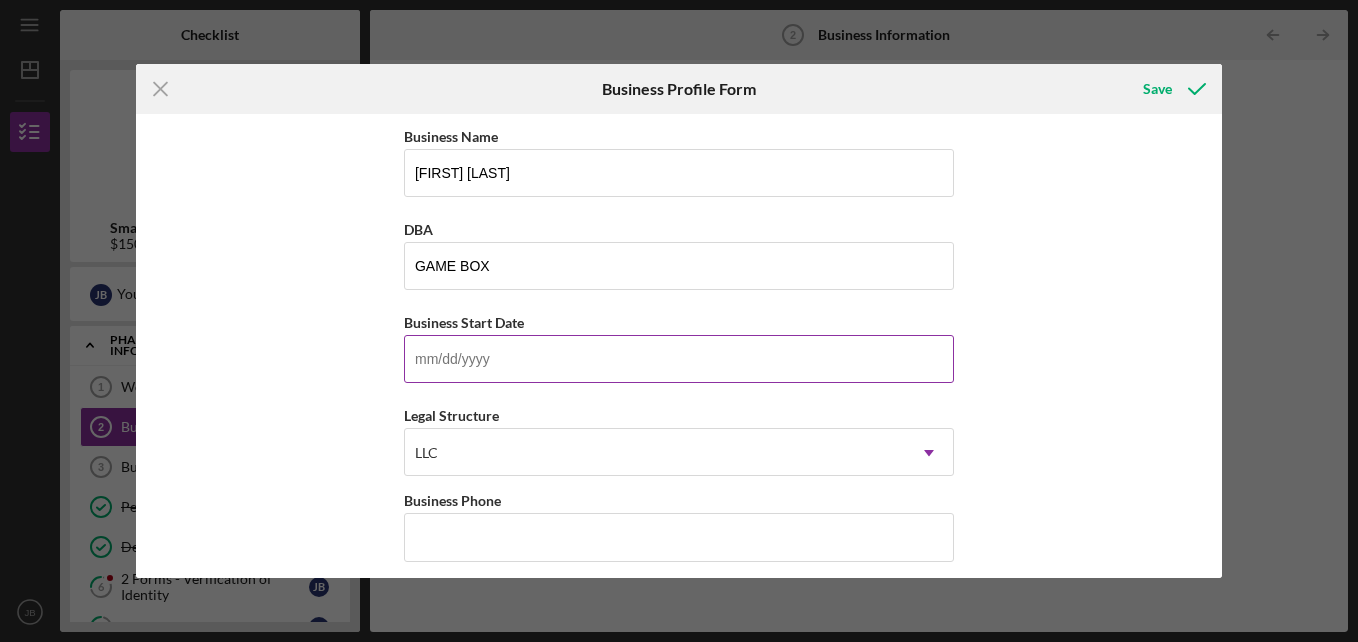 click on "Business Start Date" at bounding box center [679, 359] 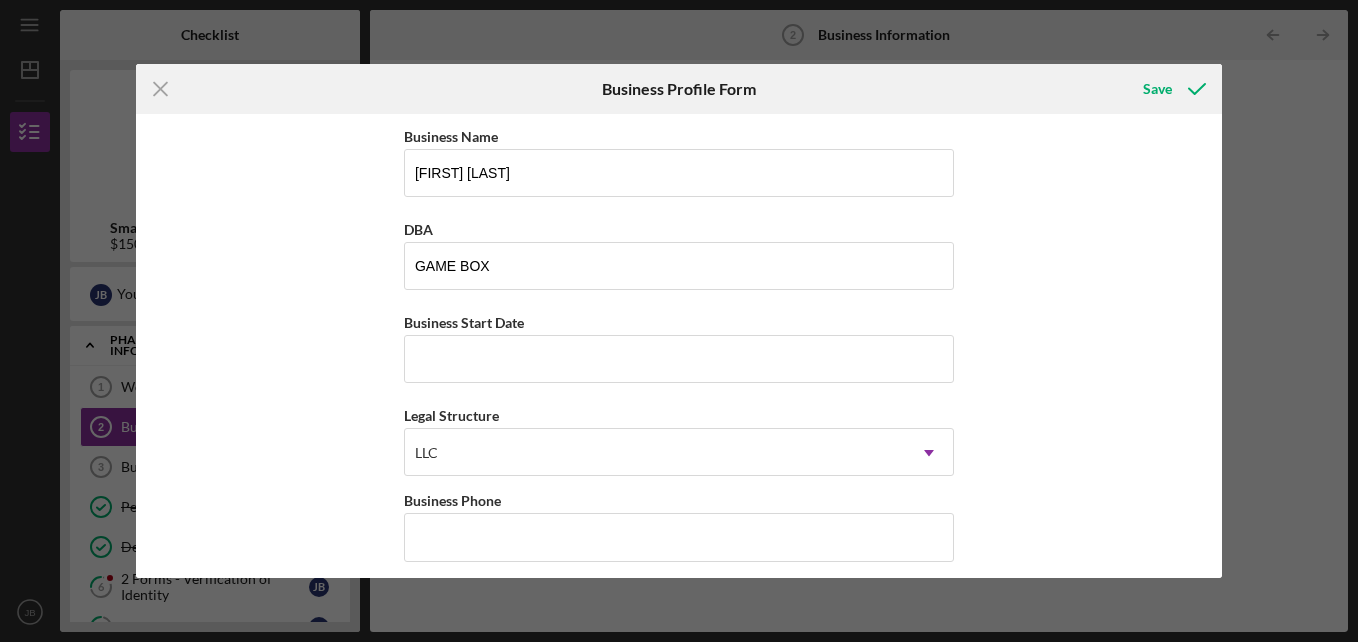 click on "Business Name [FIRST] [LAST] DBA GAME BOX Business Start Date Legal Structure LLC Icon/Dropdown Arrow Business Phone Business Email [EMAIL] Website Industry Industry NAICS Code EIN Ownership Business Ownership Type Minority-Owned Icon/Menu Close Icon/Dropdown Arrow Do you own 100% of the business? Yes No Business Street Address City State Select... Icon/Dropdown Arrow Zip County Is your Mailing Address the same as your Business Address? Yes No Do you own or lease your business premisses? Select... Icon/Dropdown Arrow Annual Gross Revenue Number of Full-Time Employees Number of Part-Time Employees" at bounding box center [679, 346] 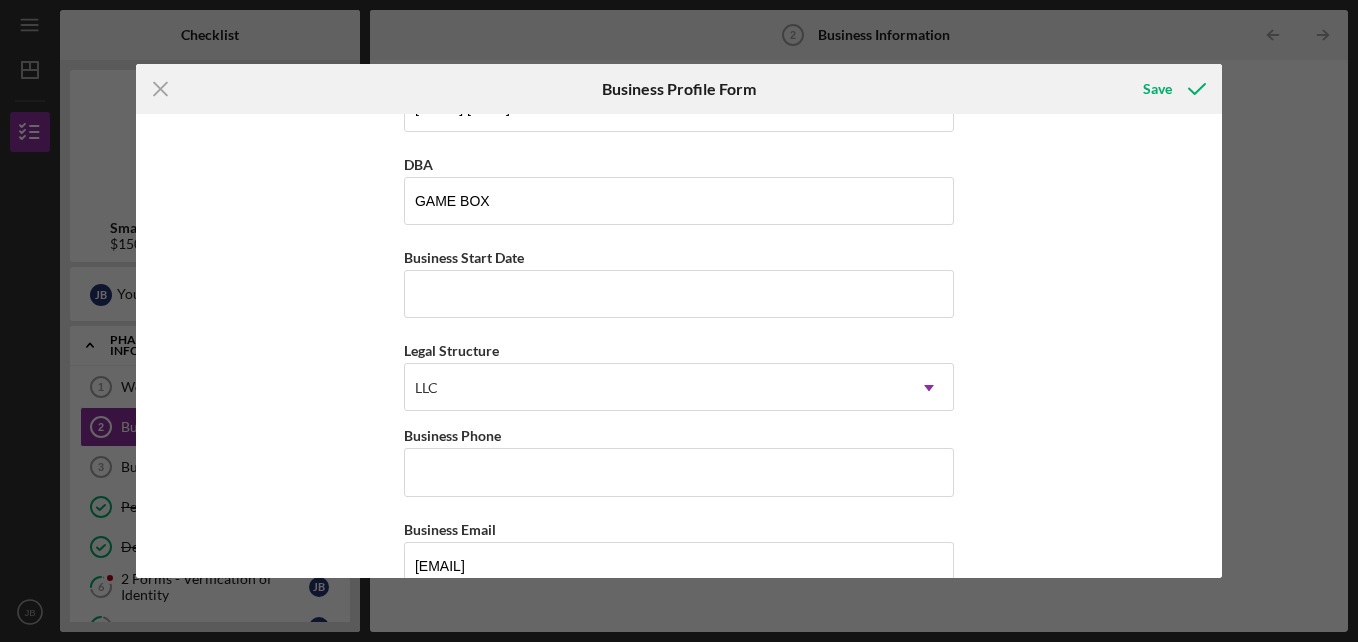 scroll, scrollTop: 100, scrollLeft: 0, axis: vertical 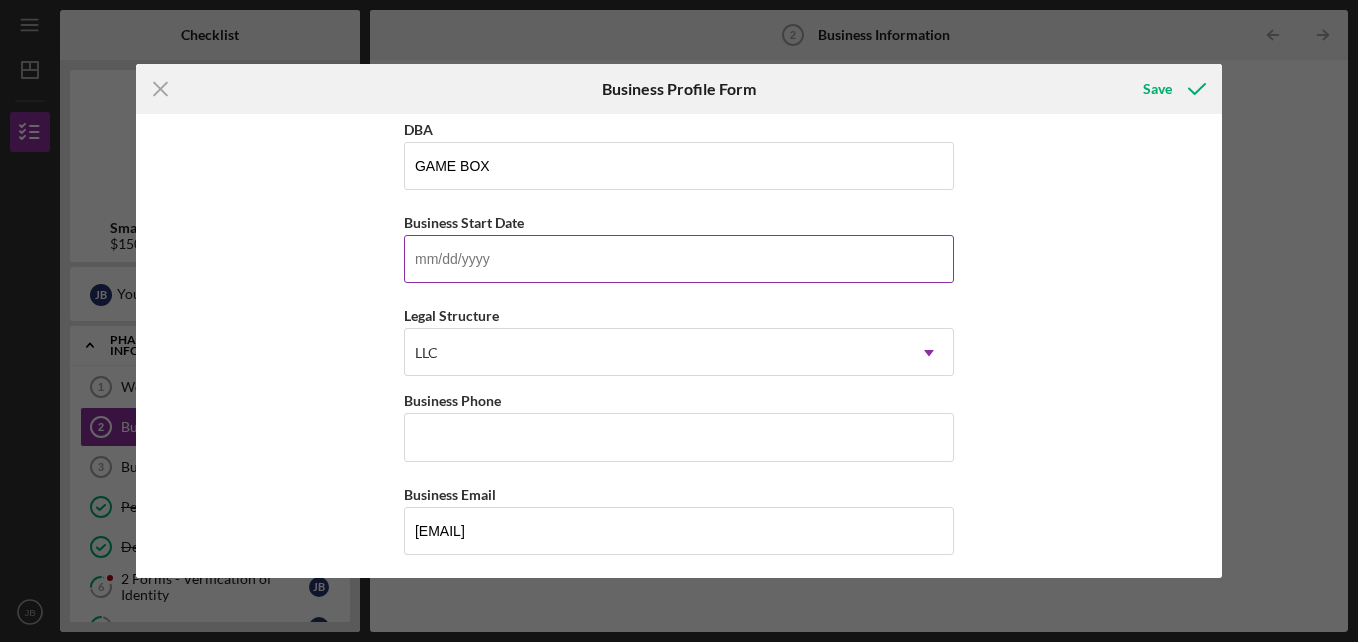 click on "Business Start Date" at bounding box center [679, 259] 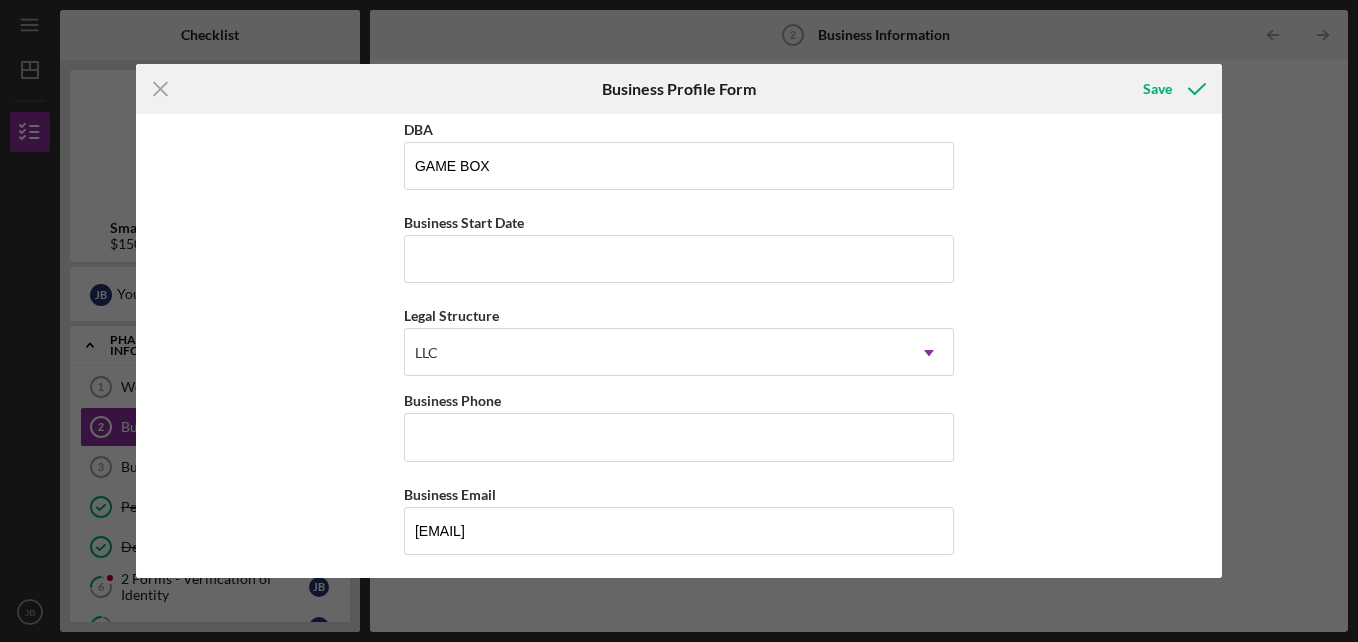click on "Business Name [FIRST] [LAST] DBA GAME BOX Business Start Date Legal Structure LLC Icon/Dropdown Arrow Business Phone Business Email [EMAIL] Website Industry Industry NAICS Code EIN Ownership Business Ownership Type Minority-Owned Icon/Menu Close Icon/Dropdown Arrow Do you own 100% of the business? Yes No Business Street Address City State Select... Icon/Dropdown Arrow Zip County Is your Mailing Address the same as your Business Address? Yes No Do you own or lease your business premisses? Select... Icon/Dropdown Arrow Annual Gross Revenue Number of Full-Time Employees Number of Part-Time Employees" at bounding box center (679, 346) 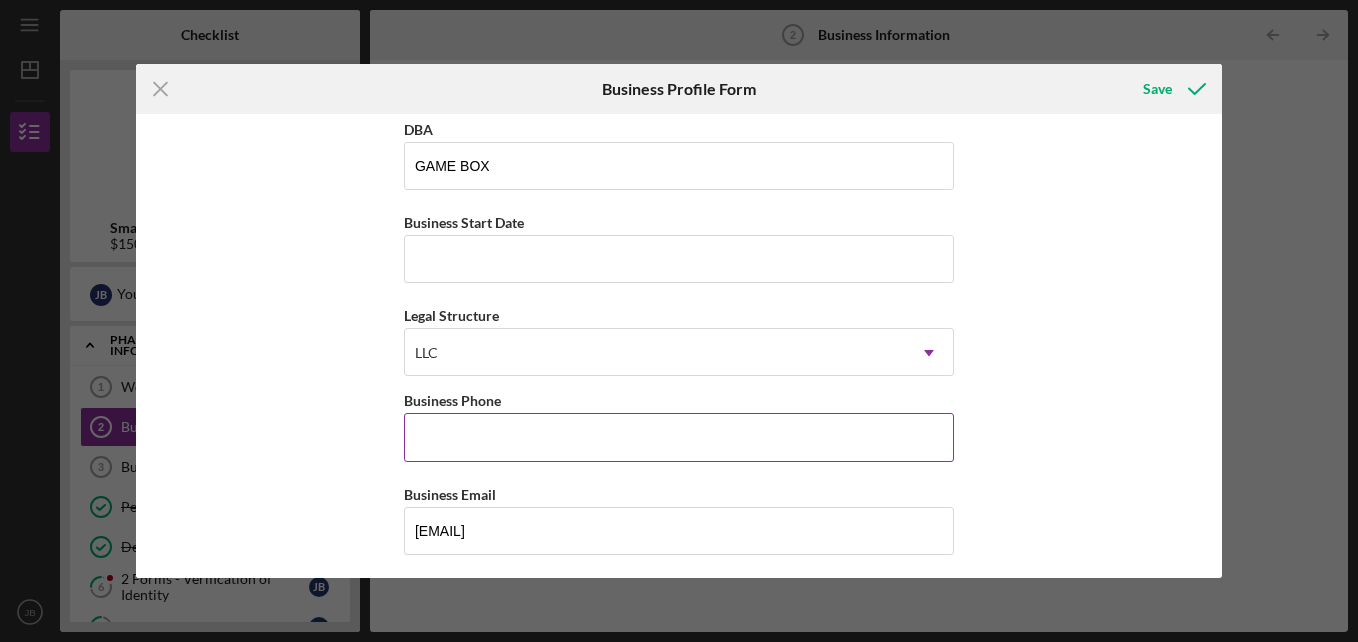 click on "Business Phone" at bounding box center (679, 437) 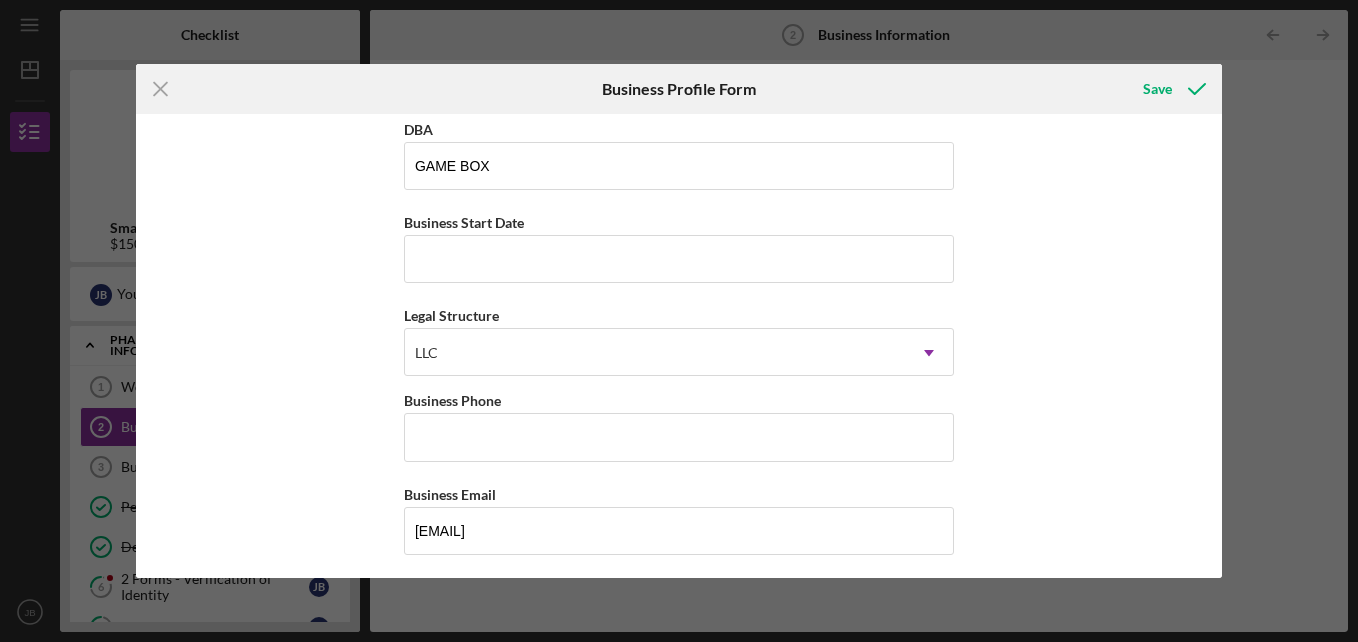 click on "Business Name [FIRST] [LAST] DBA GAME BOX Business Start Date Legal Structure LLC Icon/Dropdown Arrow Business Phone Business Email [EMAIL] Website Industry Industry NAICS Code EIN Ownership Business Ownership Type Minority-Owned Icon/Menu Close Icon/Dropdown Arrow Do you own 100% of the business? Yes No Business Street Address City State Select... Icon/Dropdown Arrow Zip County Is your Mailing Address the same as your Business Address? Yes No Do you own or lease your business premisses? Select... Icon/Dropdown Arrow Annual Gross Revenue Number of Full-Time Employees Number of Part-Time Employees" at bounding box center (679, 346) 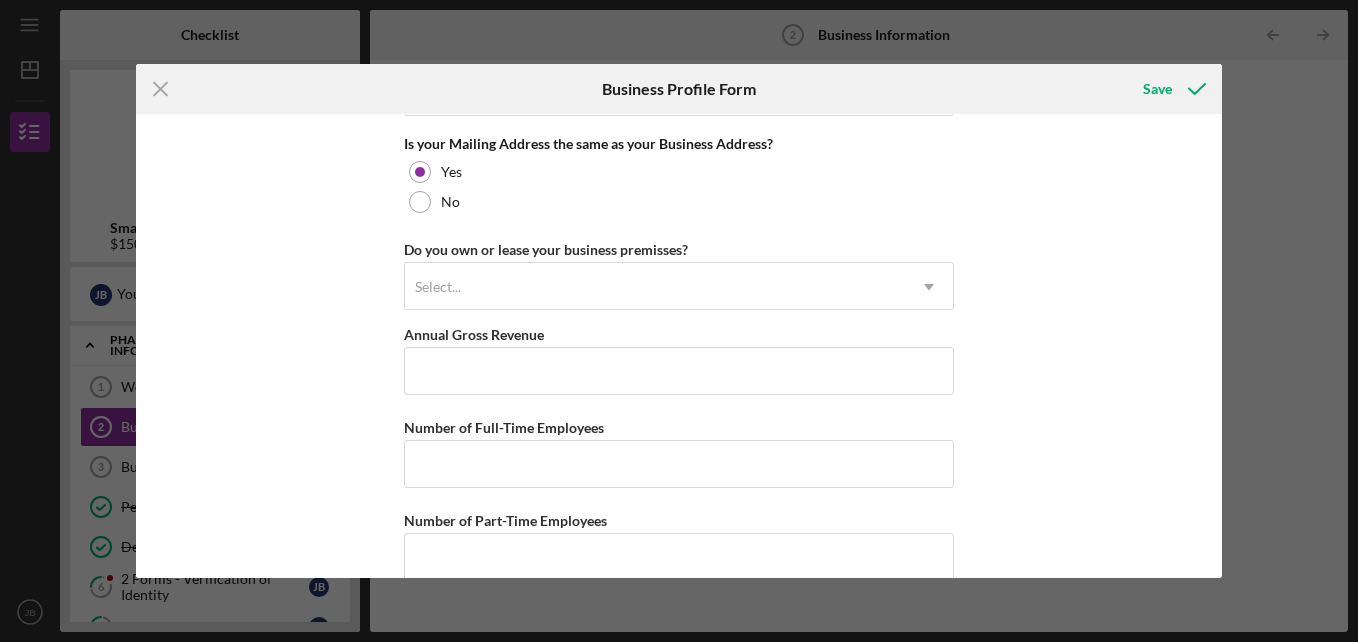 scroll, scrollTop: 1581, scrollLeft: 0, axis: vertical 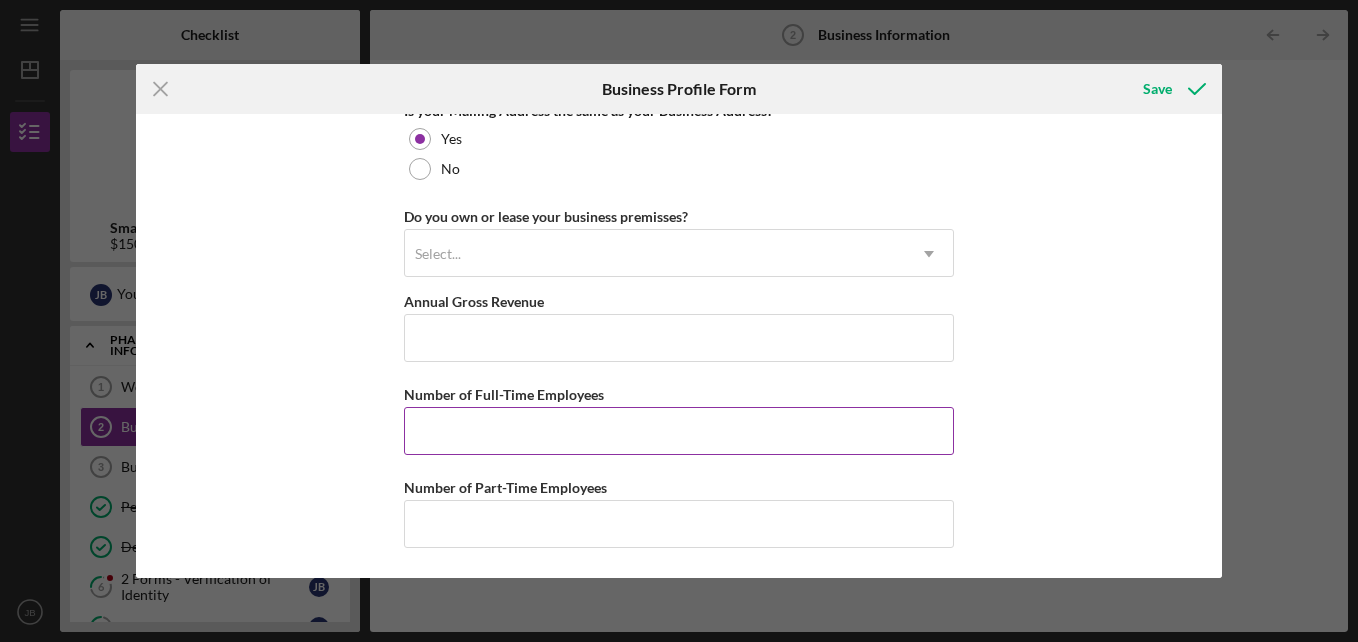 click on "Number of Full-Time Employees" at bounding box center [679, 431] 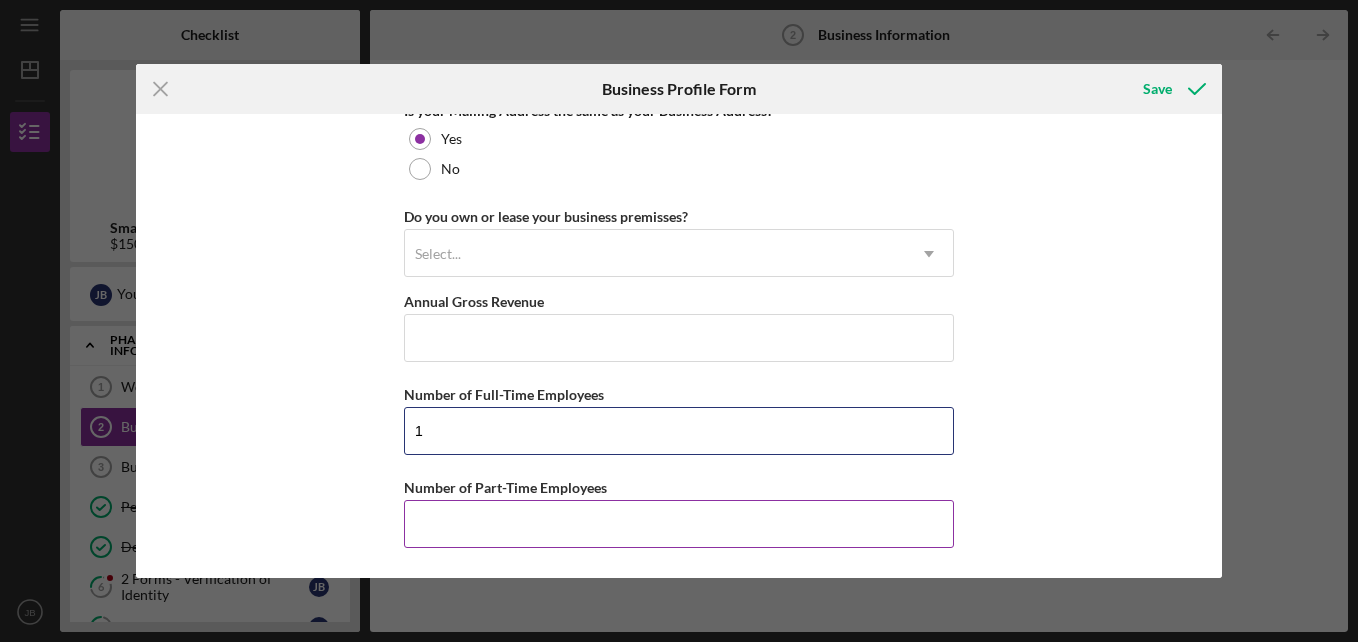 type on "1" 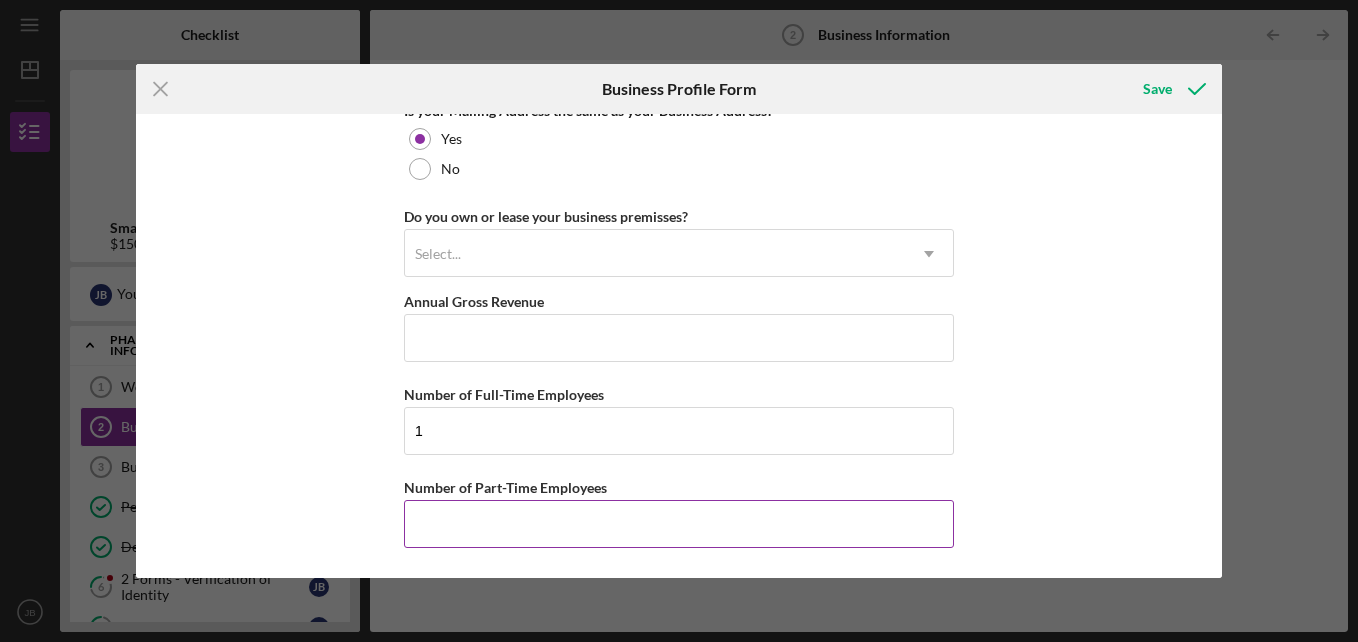 click on "Number of Part-Time Employees" at bounding box center (679, 524) 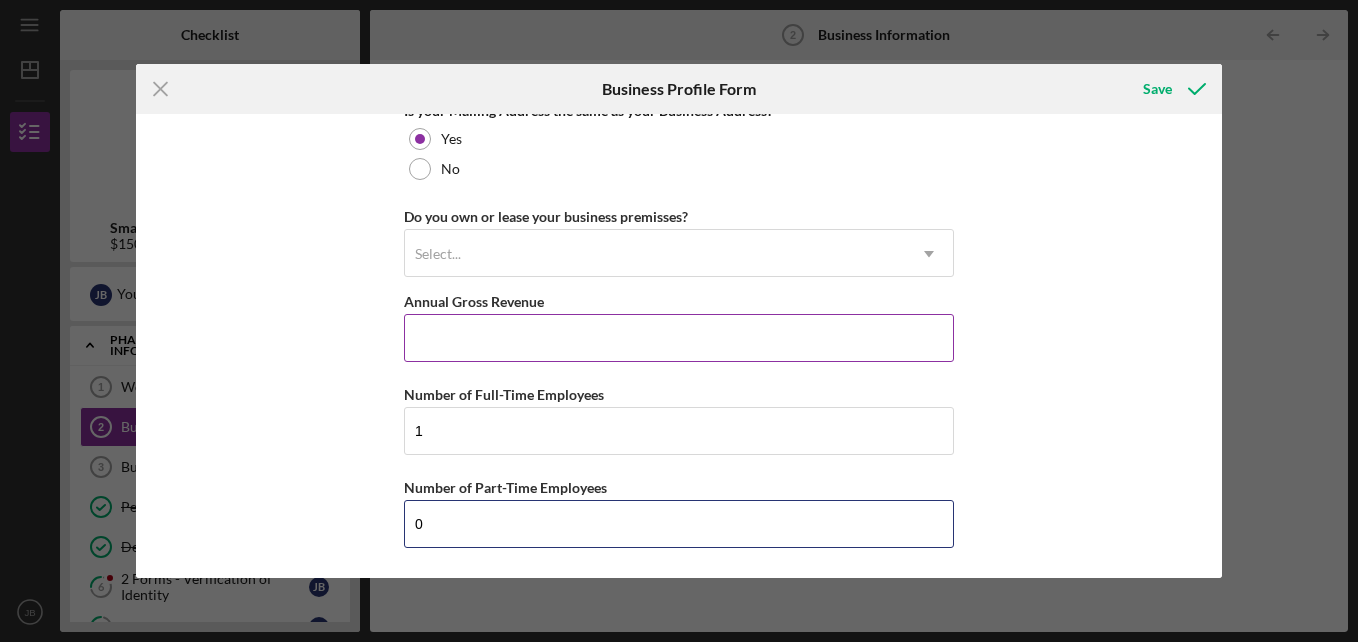 type on "0" 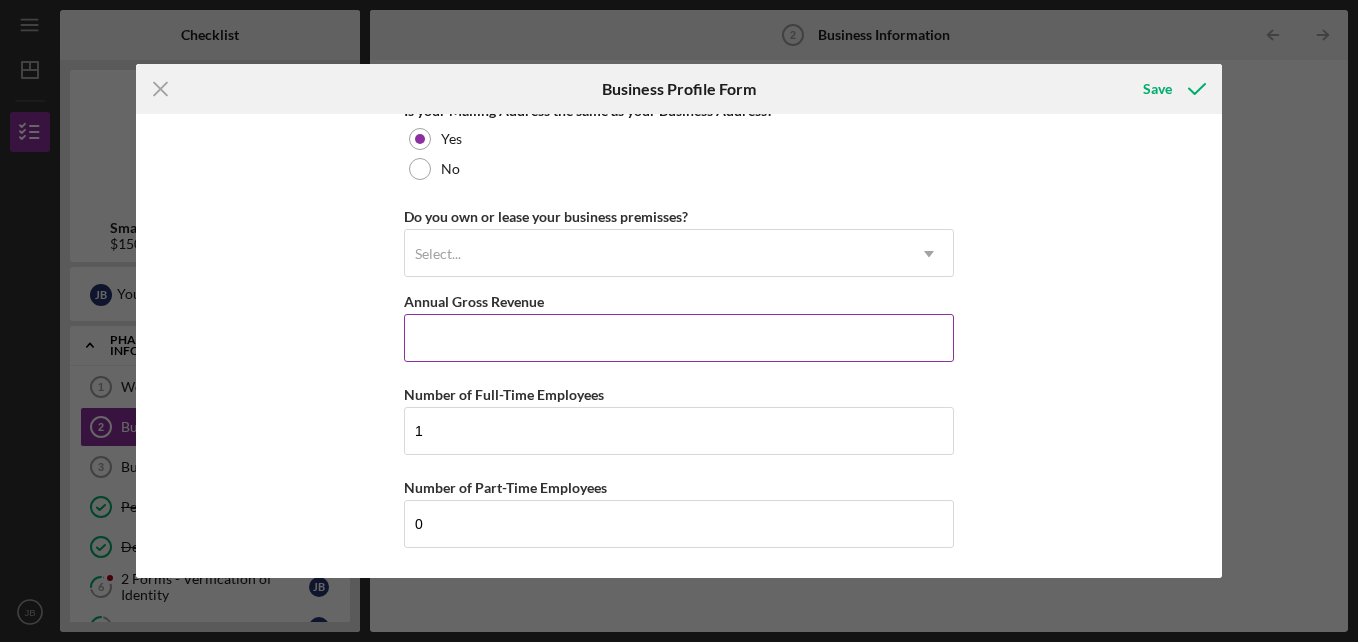 click on "Annual Gross Revenue" at bounding box center [679, 338] 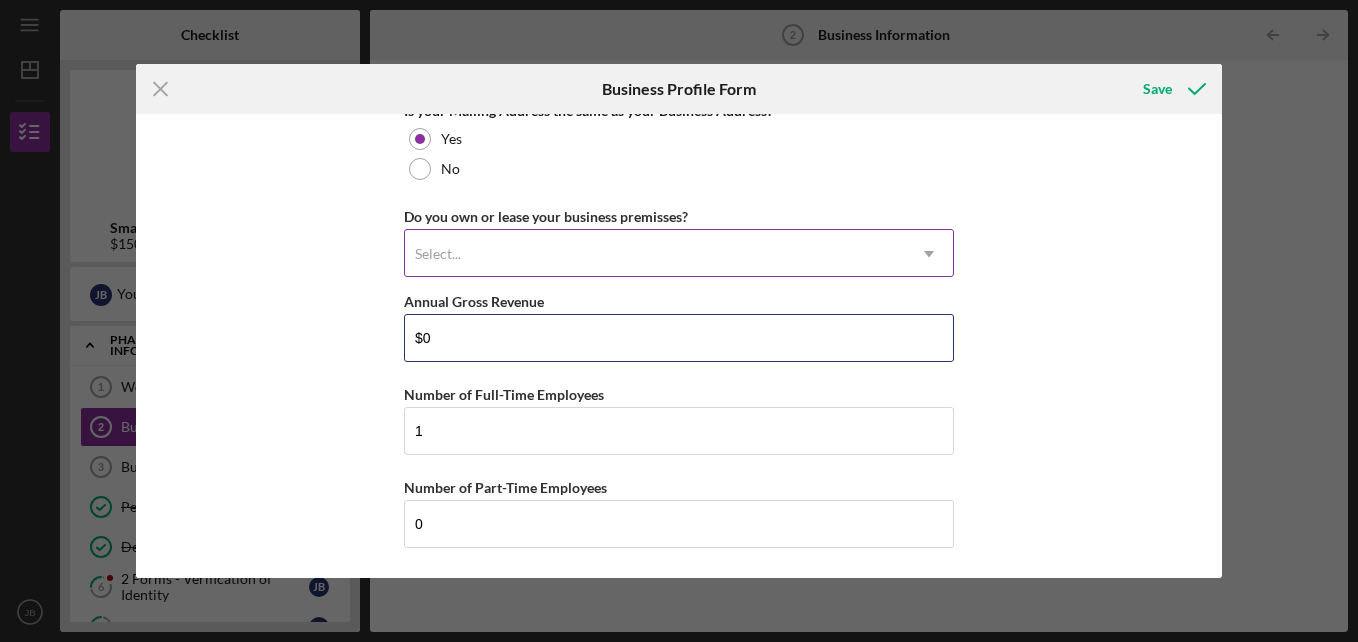 type on "$0" 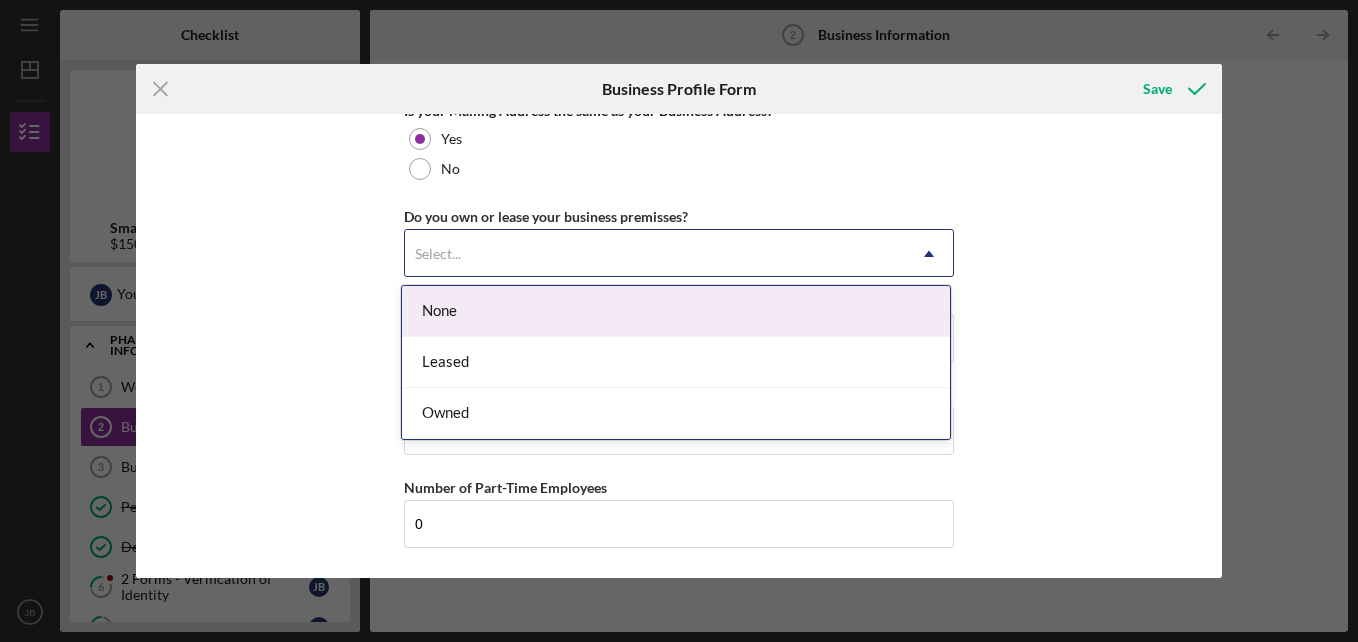 click on "Select..." at bounding box center (655, 254) 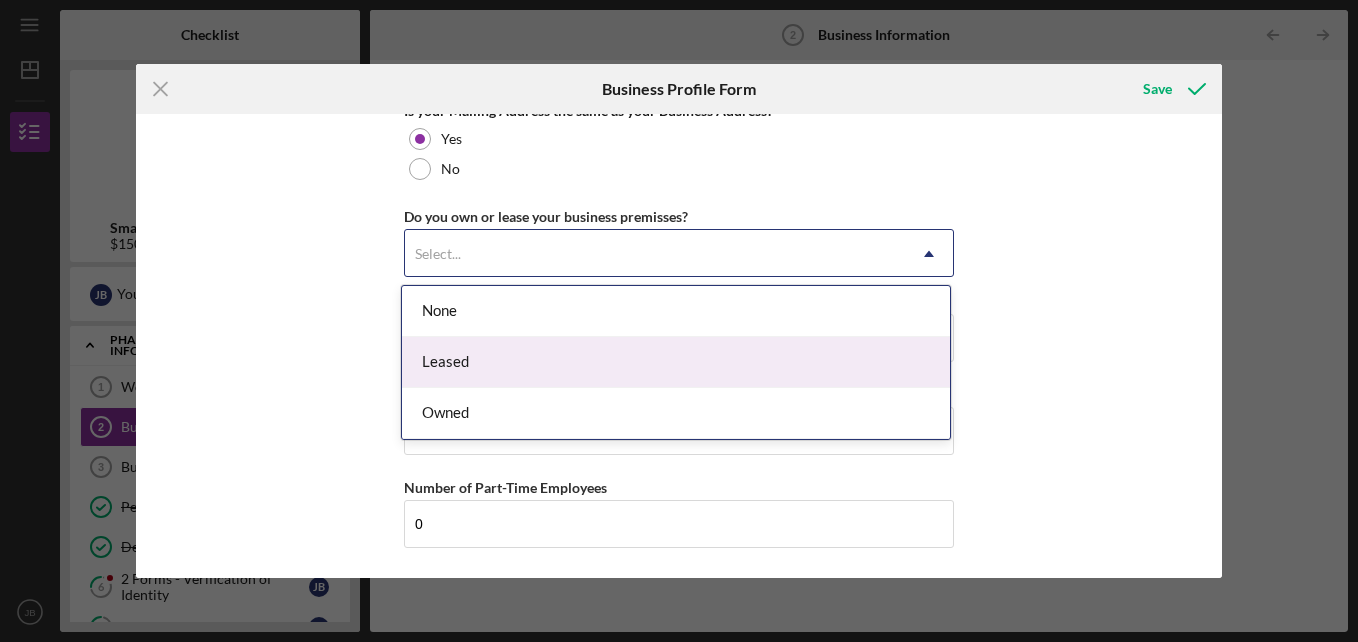 click on "Leased" at bounding box center [676, 362] 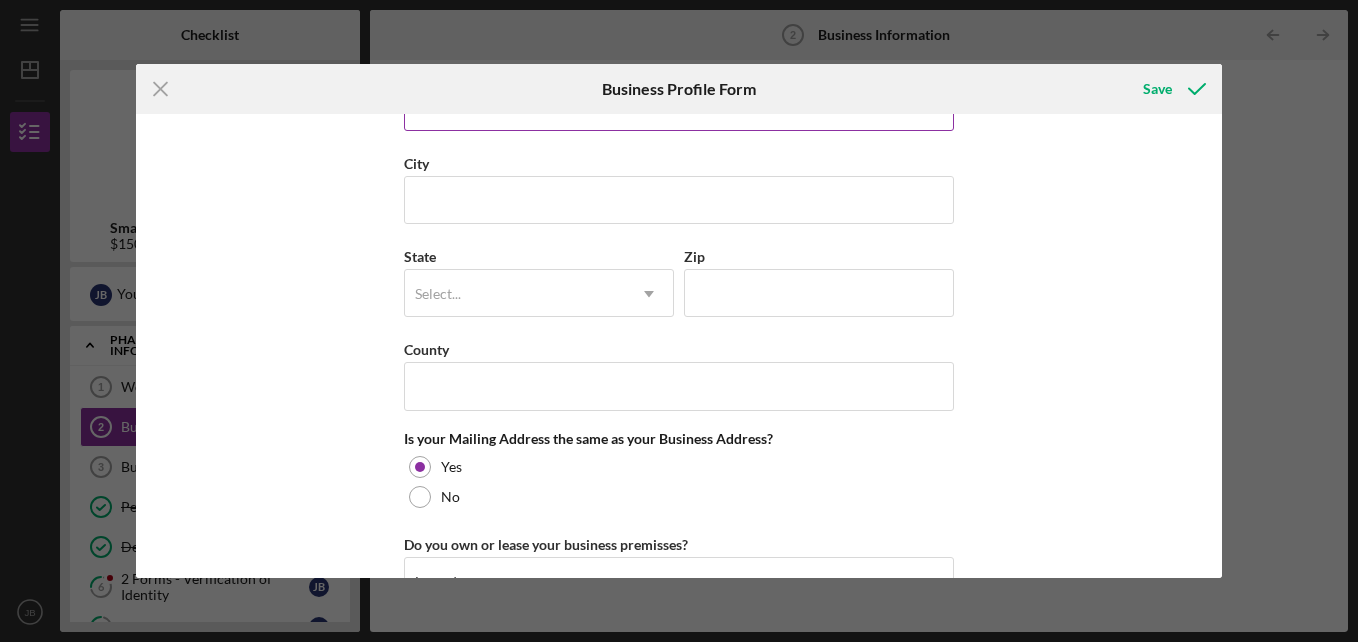scroll, scrollTop: 1281, scrollLeft: 0, axis: vertical 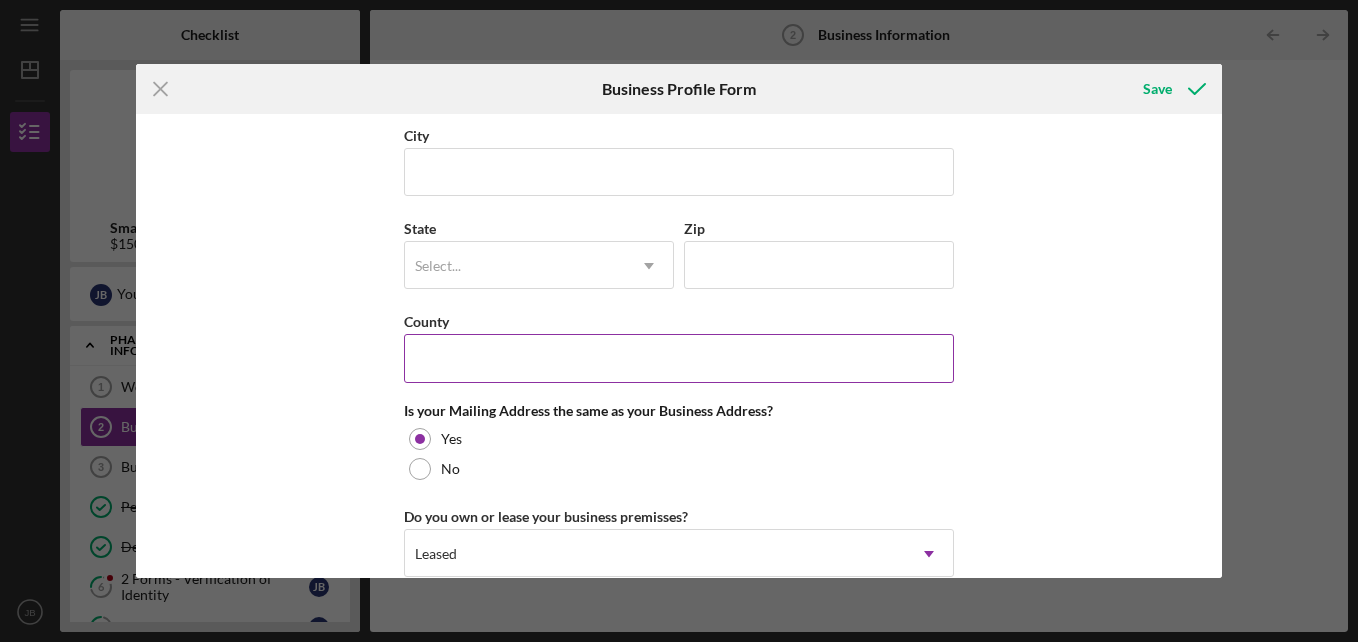 click on "County" at bounding box center (679, 321) 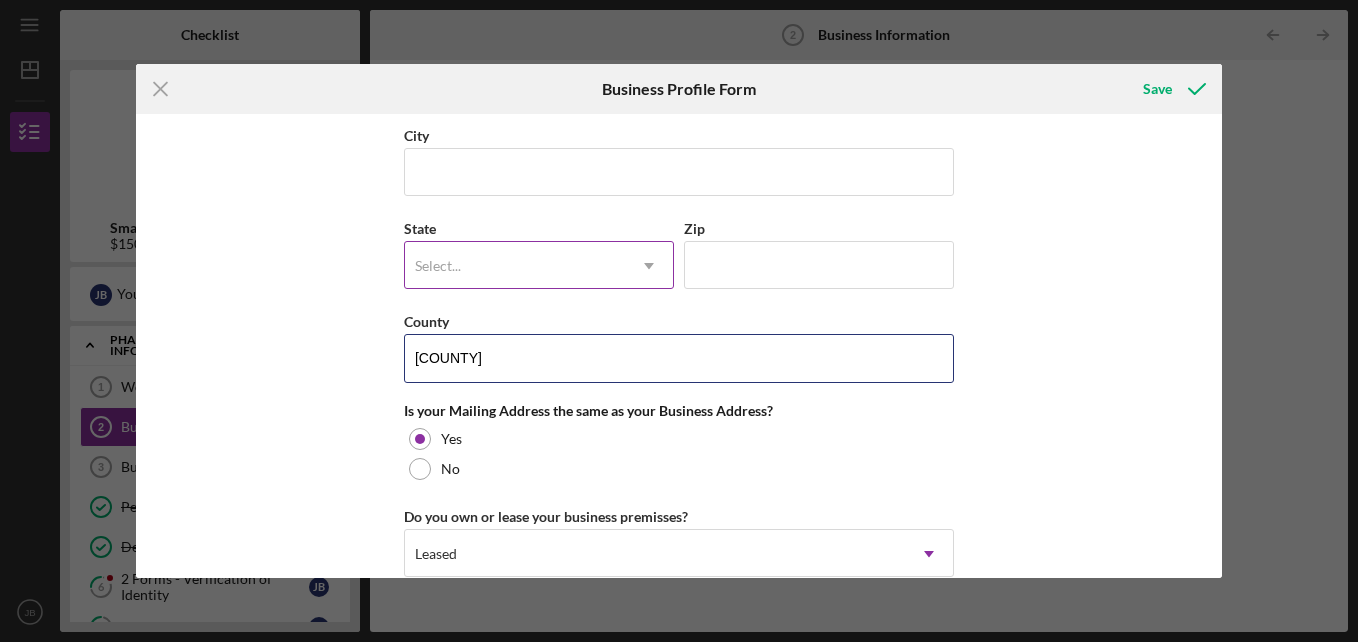 type on "[COUNTY]" 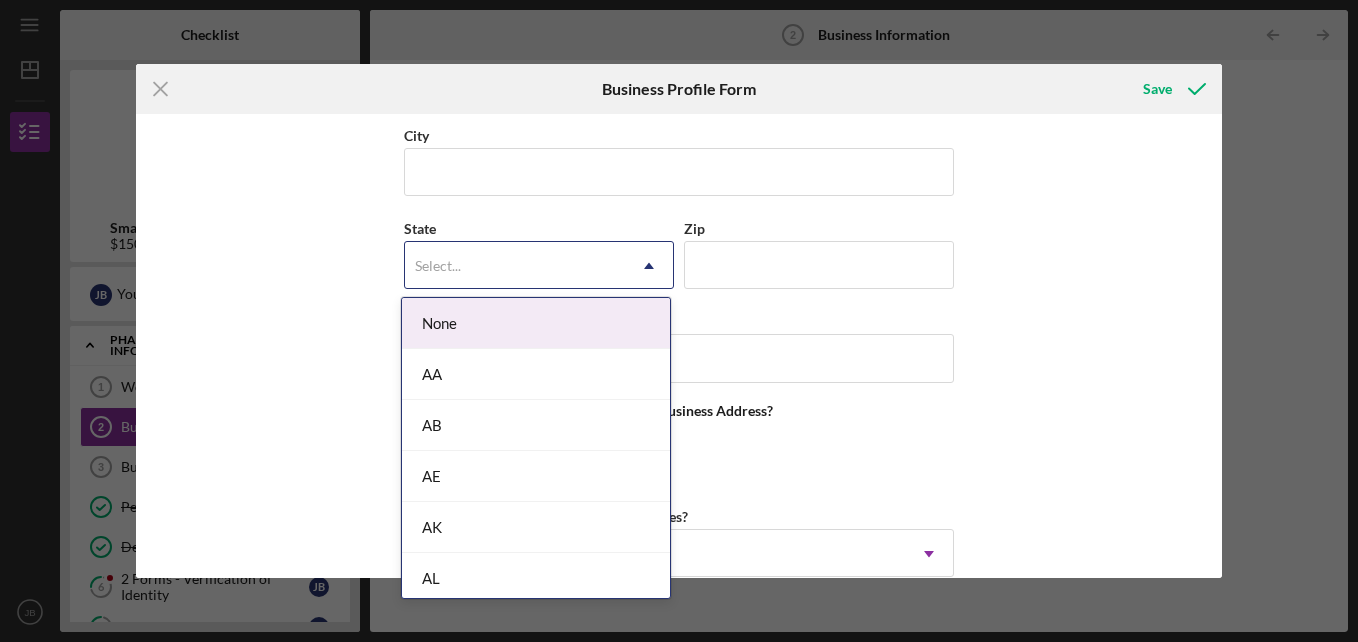 click on "Select..." at bounding box center (515, 266) 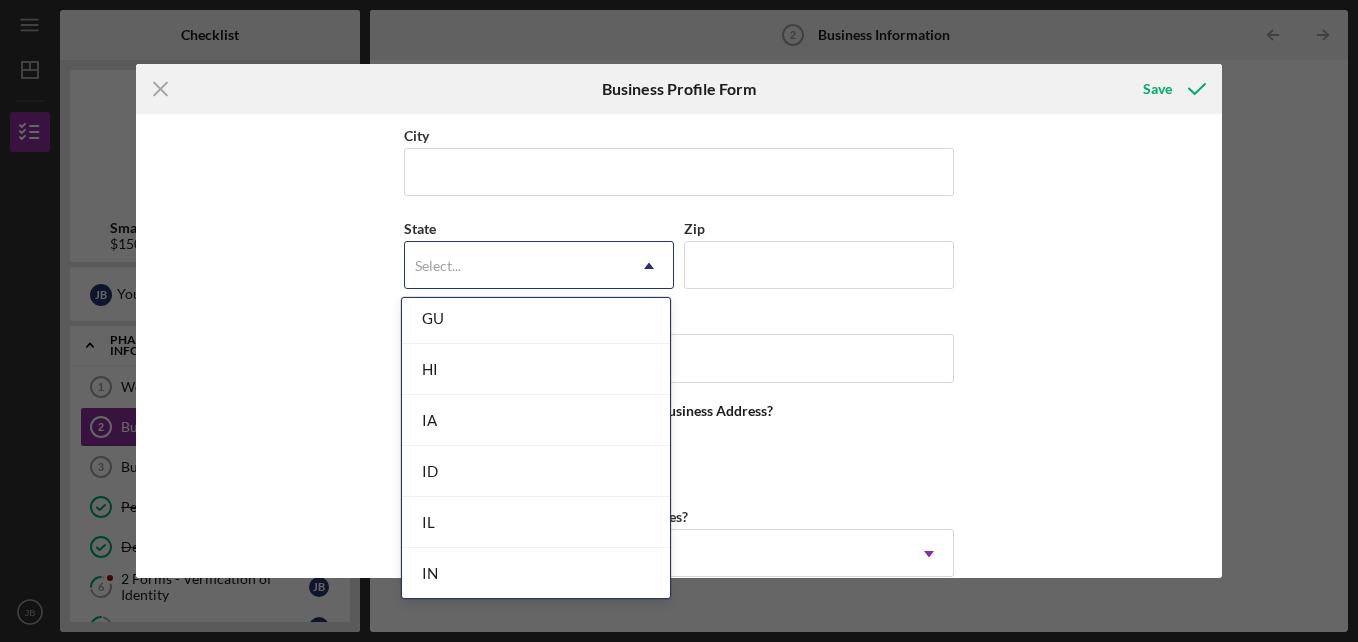 scroll, scrollTop: 1000, scrollLeft: 0, axis: vertical 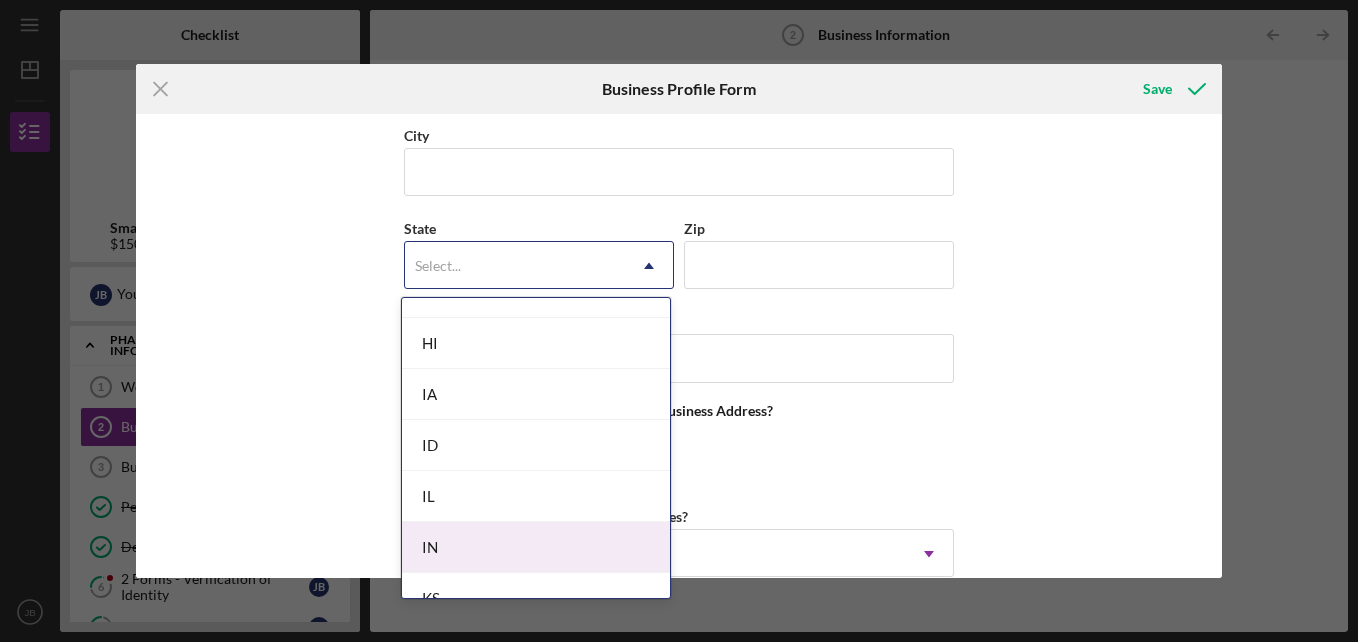 drag, startPoint x: 424, startPoint y: 539, endPoint x: 616, endPoint y: 519, distance: 193.03885 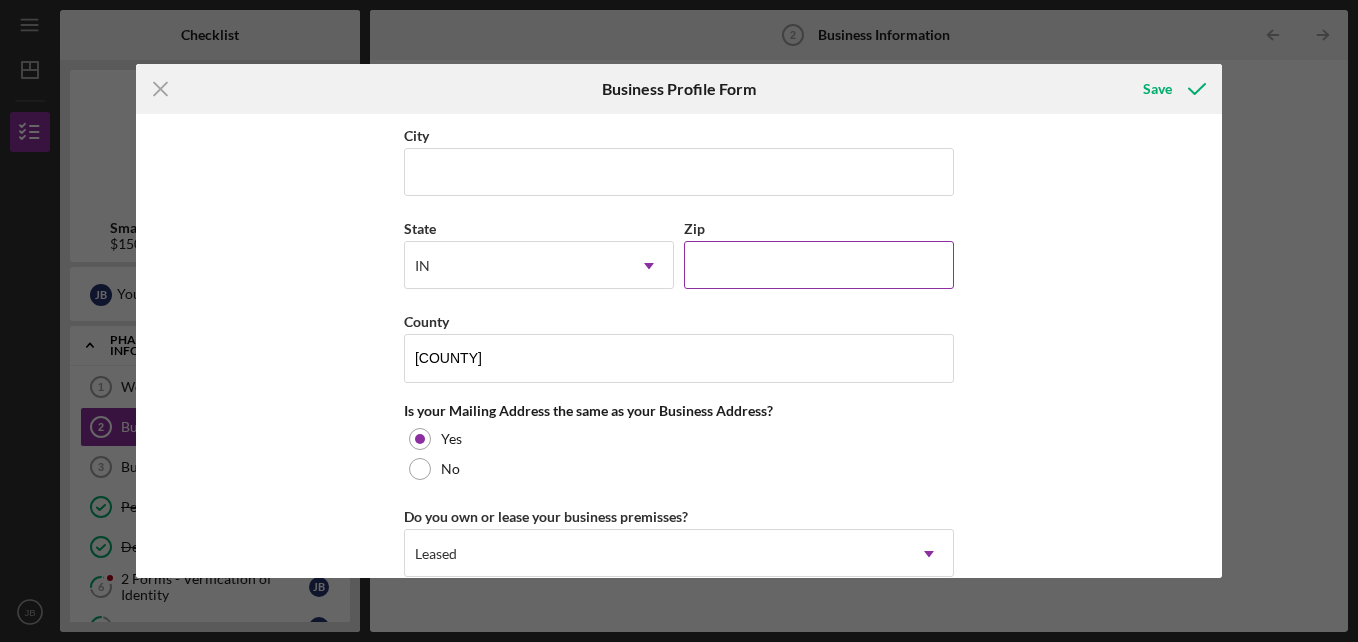 click on "Zip" at bounding box center (819, 265) 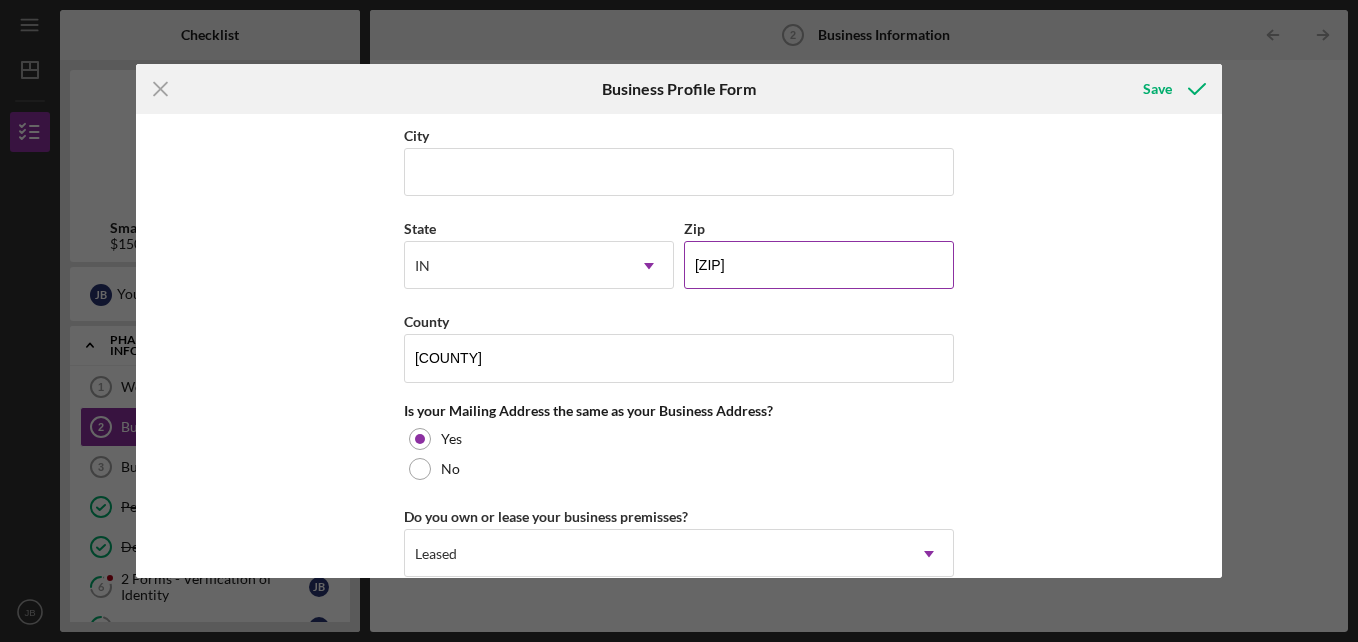 click on "[ZIP]" at bounding box center (819, 265) 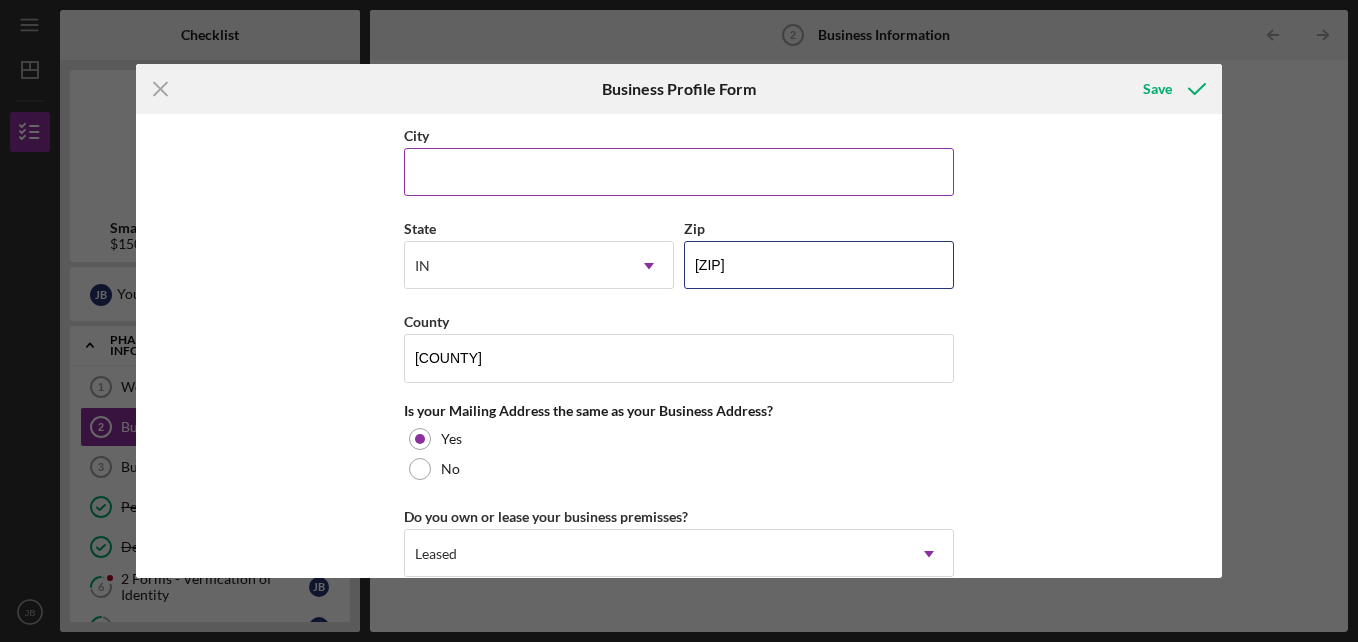 type on "[ZIP]" 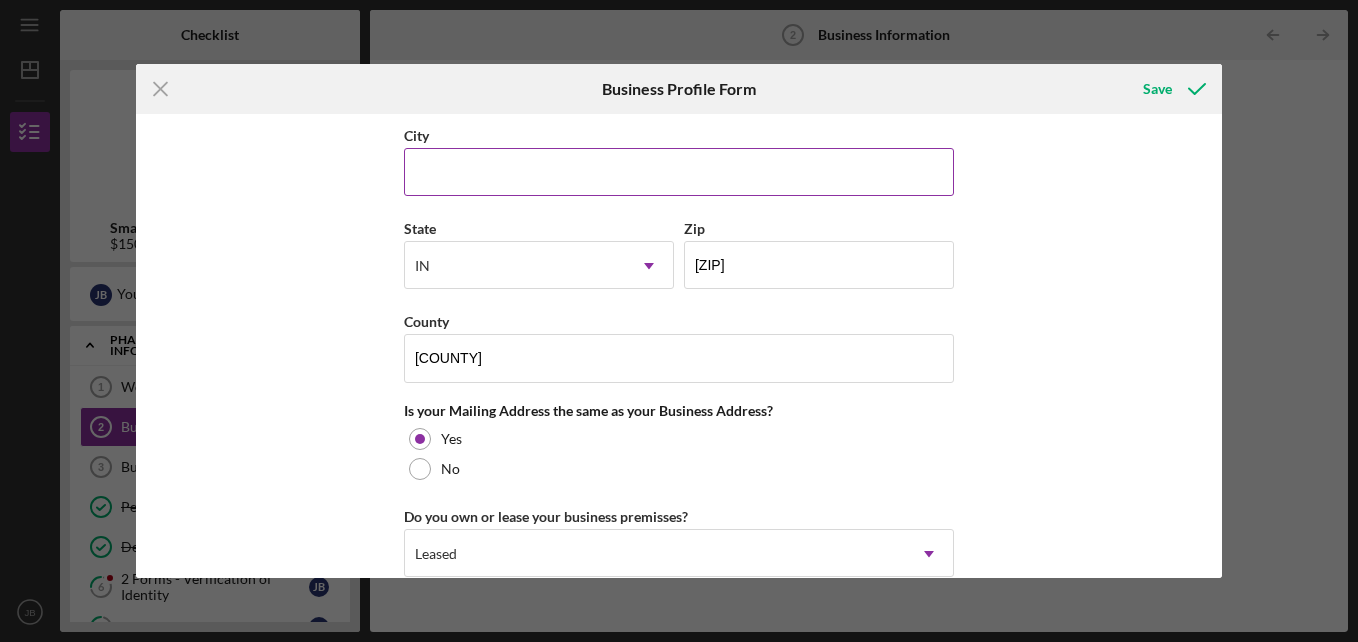 click on "City" at bounding box center [679, 172] 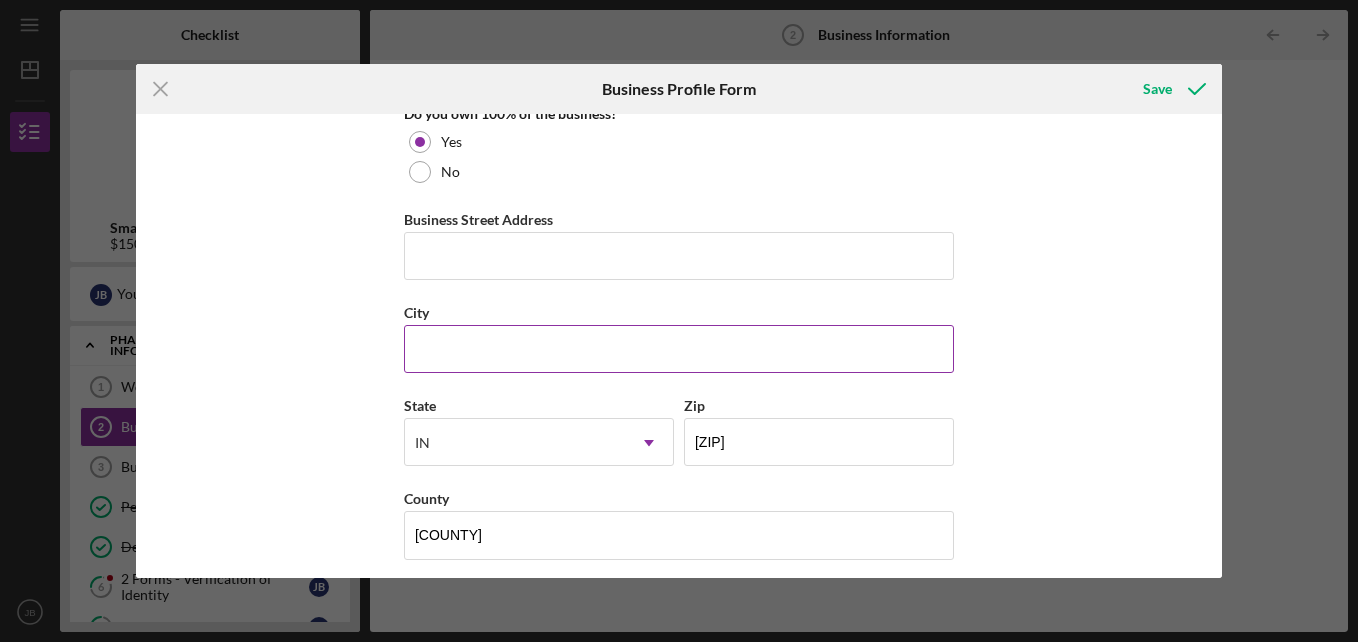 scroll, scrollTop: 1081, scrollLeft: 0, axis: vertical 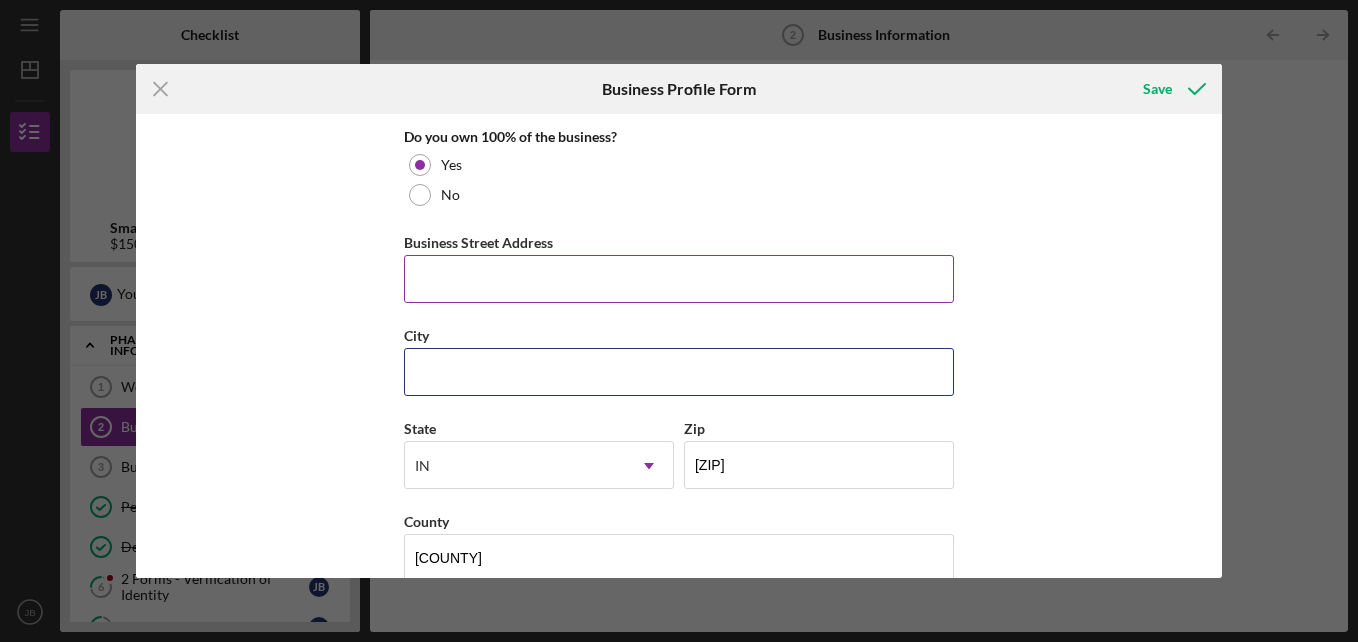 type on "[CITY]" 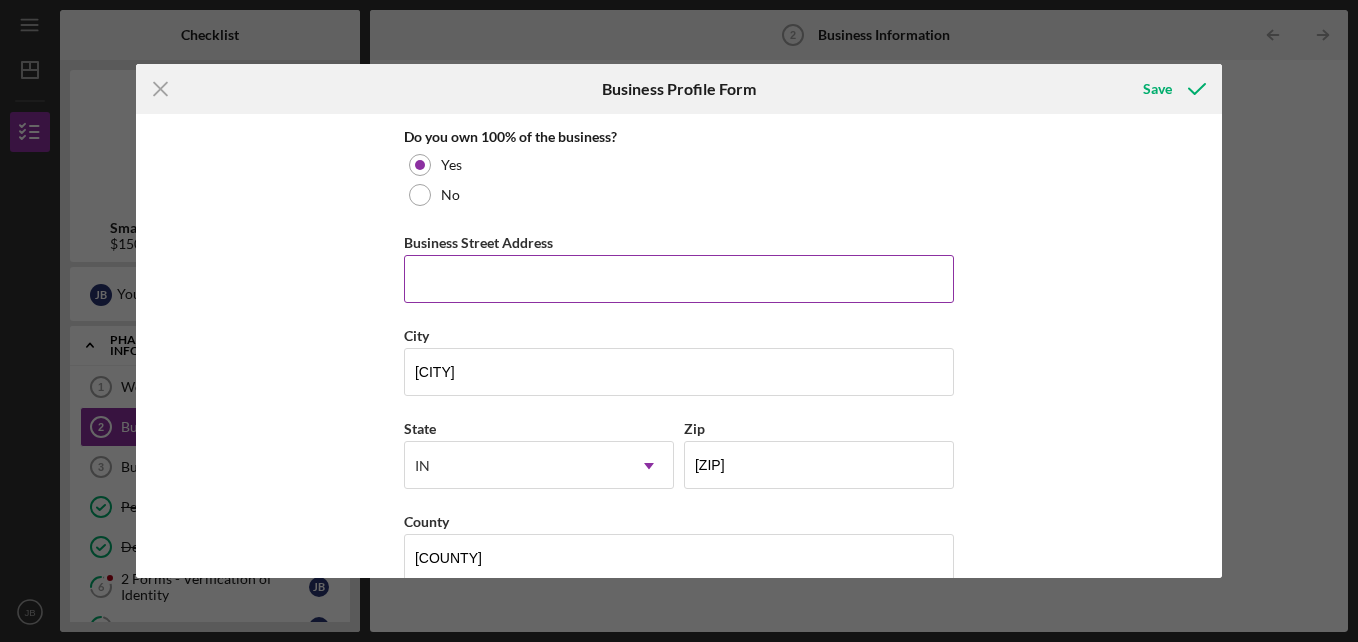 type on "[DATE]" 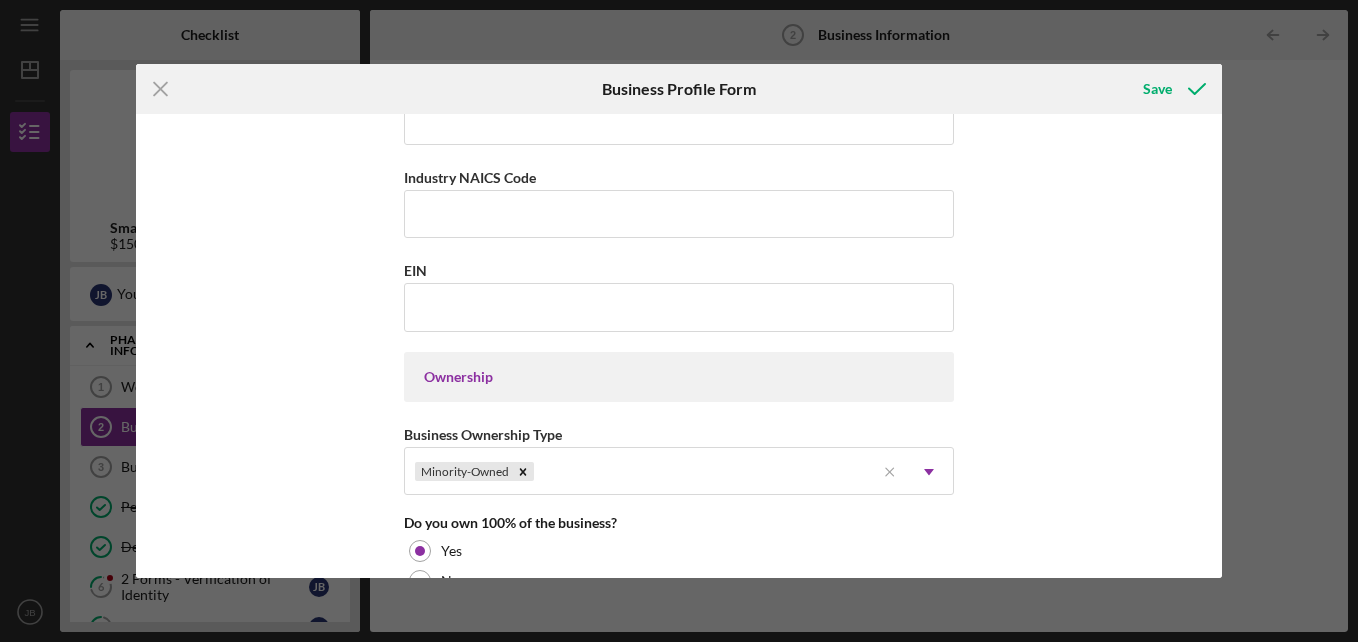scroll, scrollTop: 692, scrollLeft: 0, axis: vertical 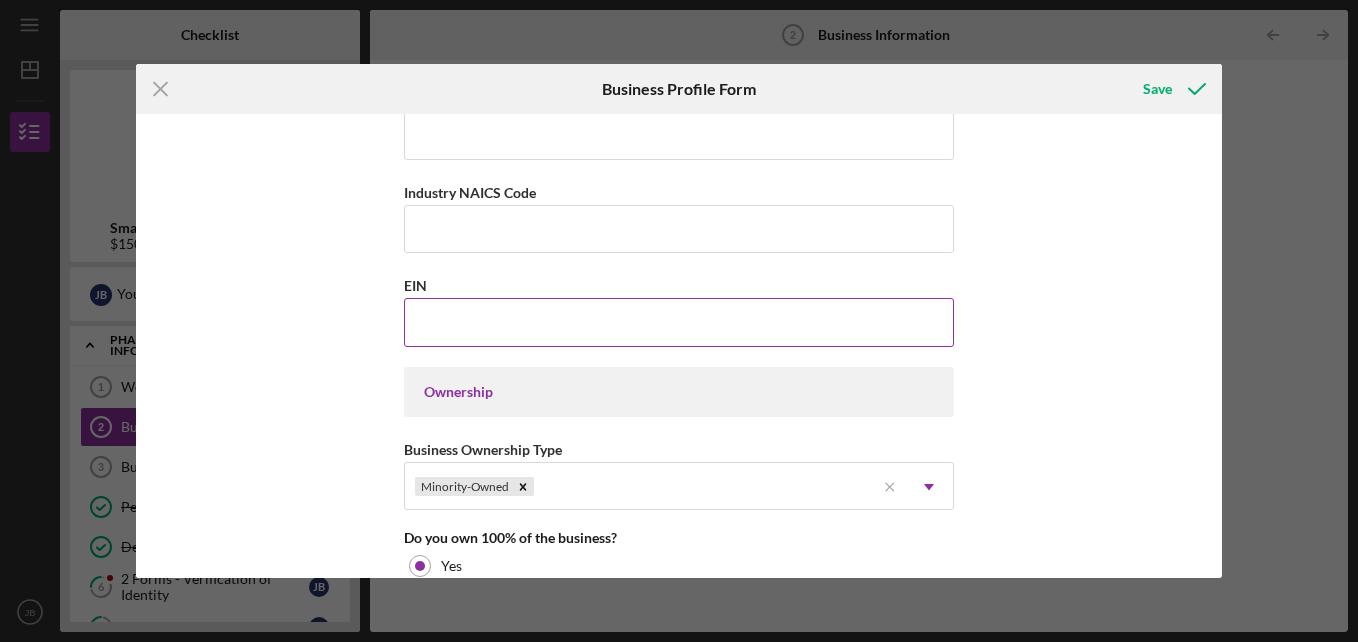 click on "EIN" at bounding box center [679, 322] 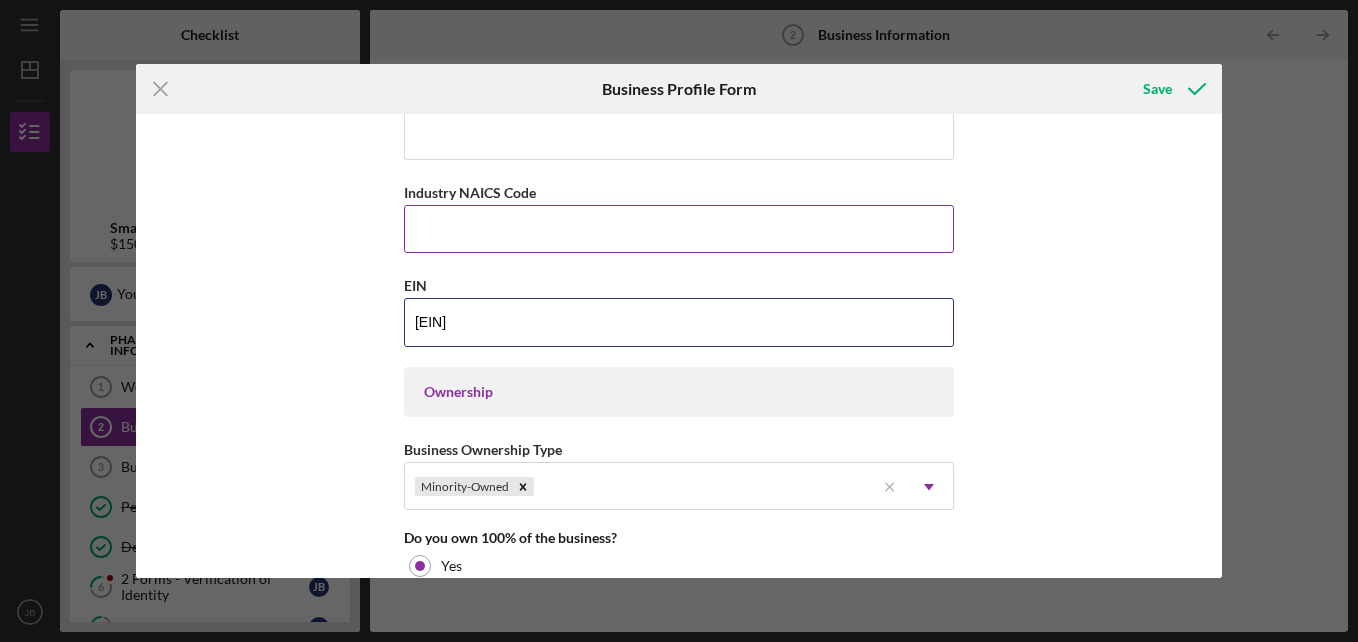 type on "[EIN]" 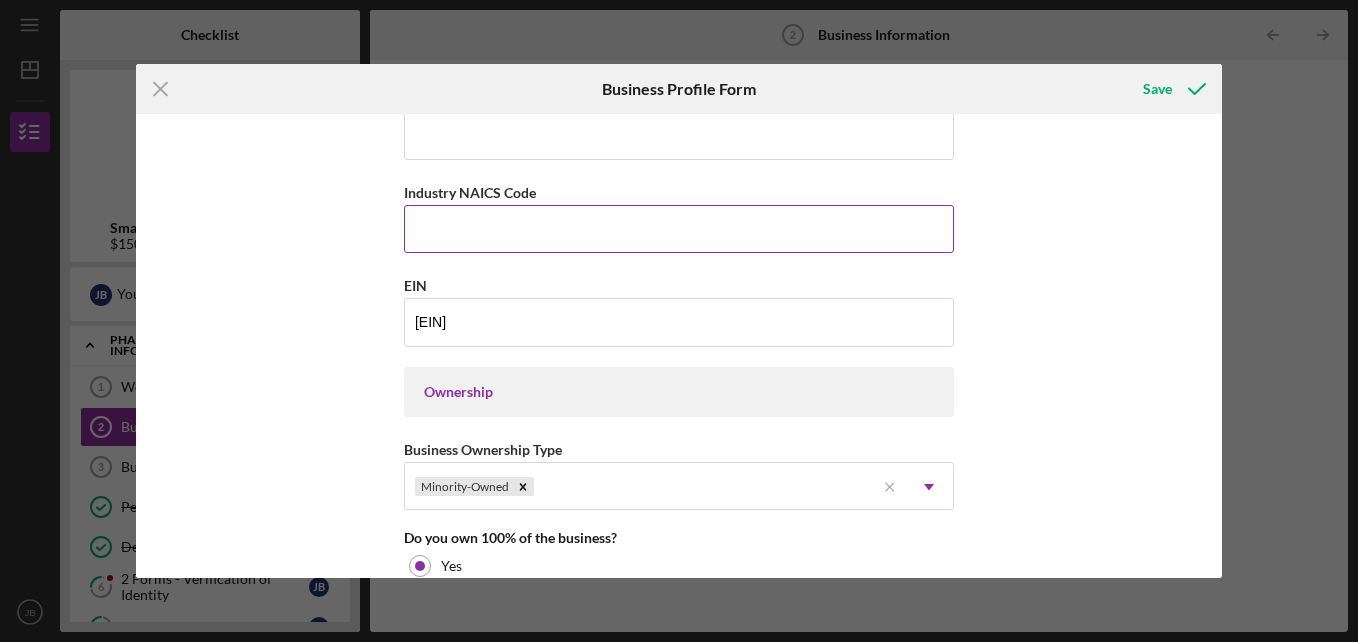 click on "Industry NAICS Code" at bounding box center [679, 229] 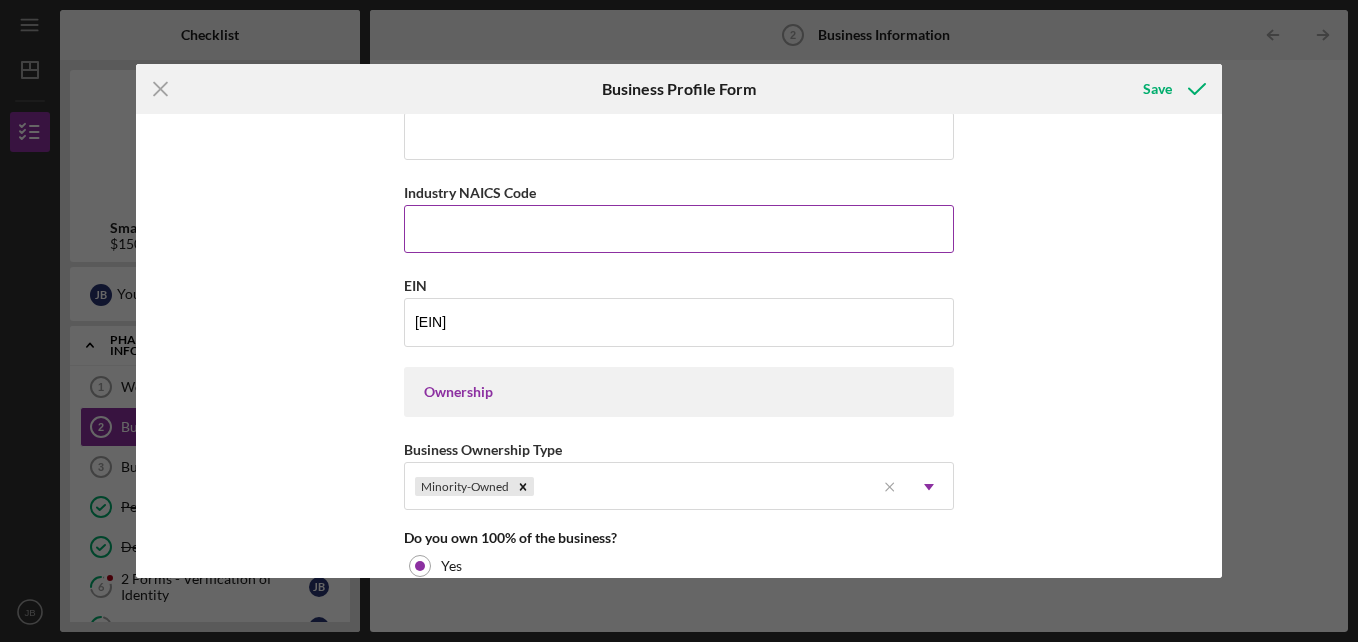 click on "Industry NAICS Code" at bounding box center [679, 229] 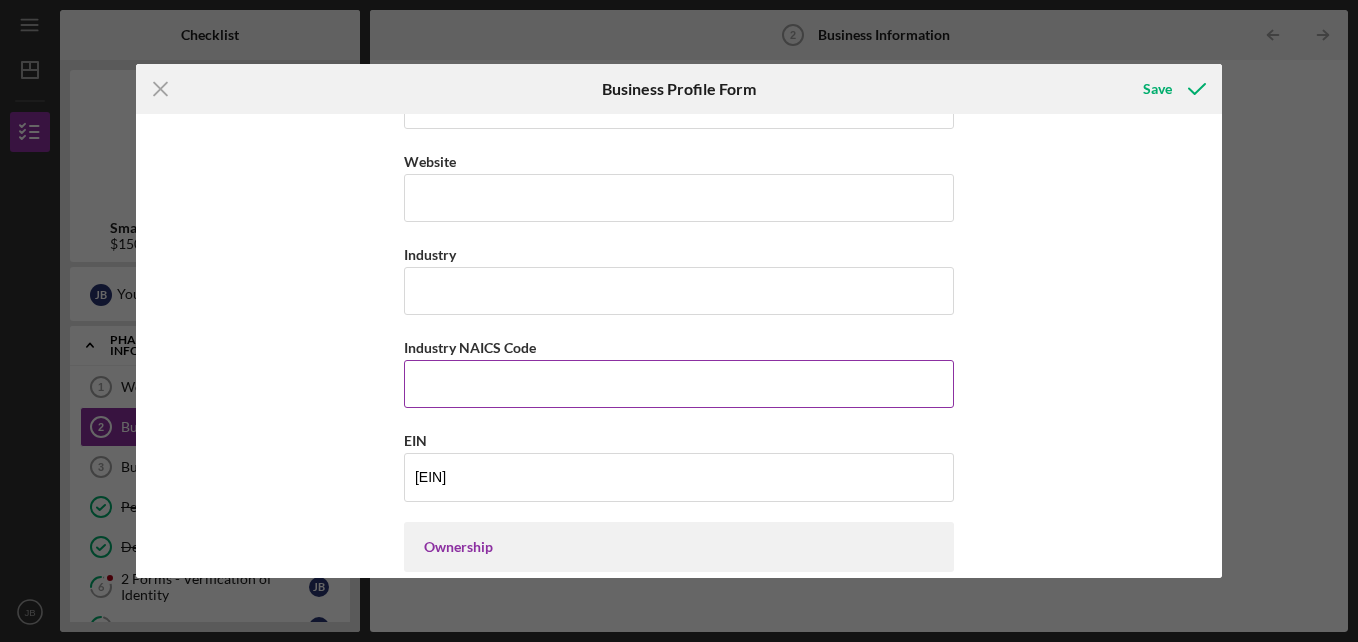 scroll, scrollTop: 492, scrollLeft: 0, axis: vertical 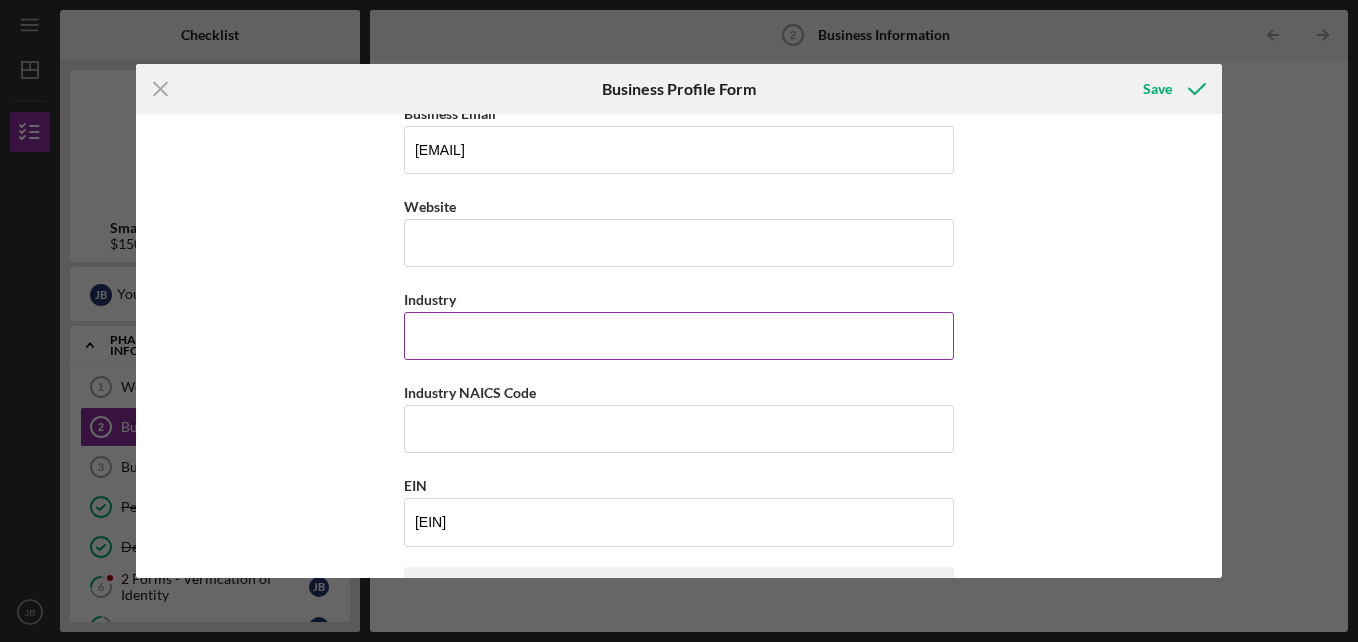 click on "Industry" at bounding box center (679, 336) 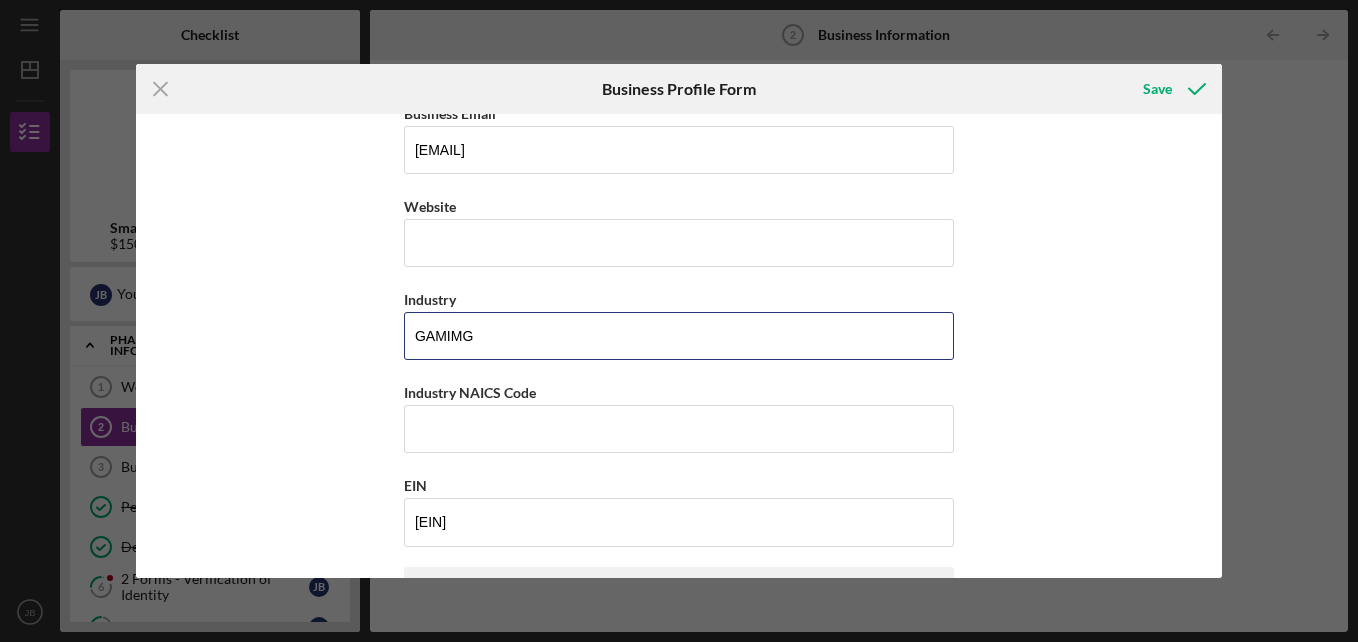type on "GAMIMG" 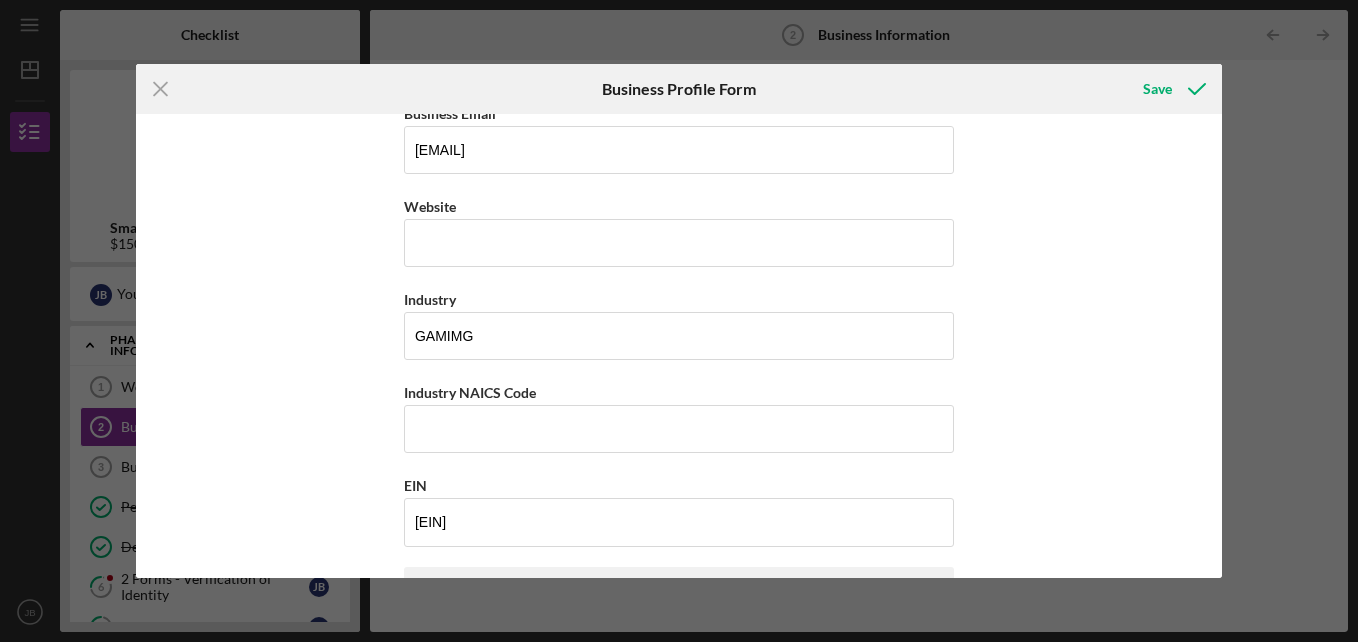 click on "Business Name [FIRST] [LAST] DBA GAME BOX Business Start Date 02/dd/yyyy Please enter a valid date Legal Structure LLC Icon/Dropdown Arrow Business Phone Business Email [EMAIL] Website Industry GAMIMG Industry NAICS Code EIN [EIN] Ownership Business Ownership Type Minority-Owned Icon/Menu Close Icon/Dropdown Arrow Do you own 100% of the business? Yes No Business Street Address [NUMBER] [STREET] City [CITY] State IN Icon/Dropdown Arrow Zip [ZIP] County [COUNTY] Is your Mailing Address the same as your Business Address? Yes No Do you own or lease your business premisses? Leased Icon/Dropdown Arrow Annual Gross Revenue $0 Number of Full-Time Employees 1 Number of Part-Time Employees 0" at bounding box center [679, 346] 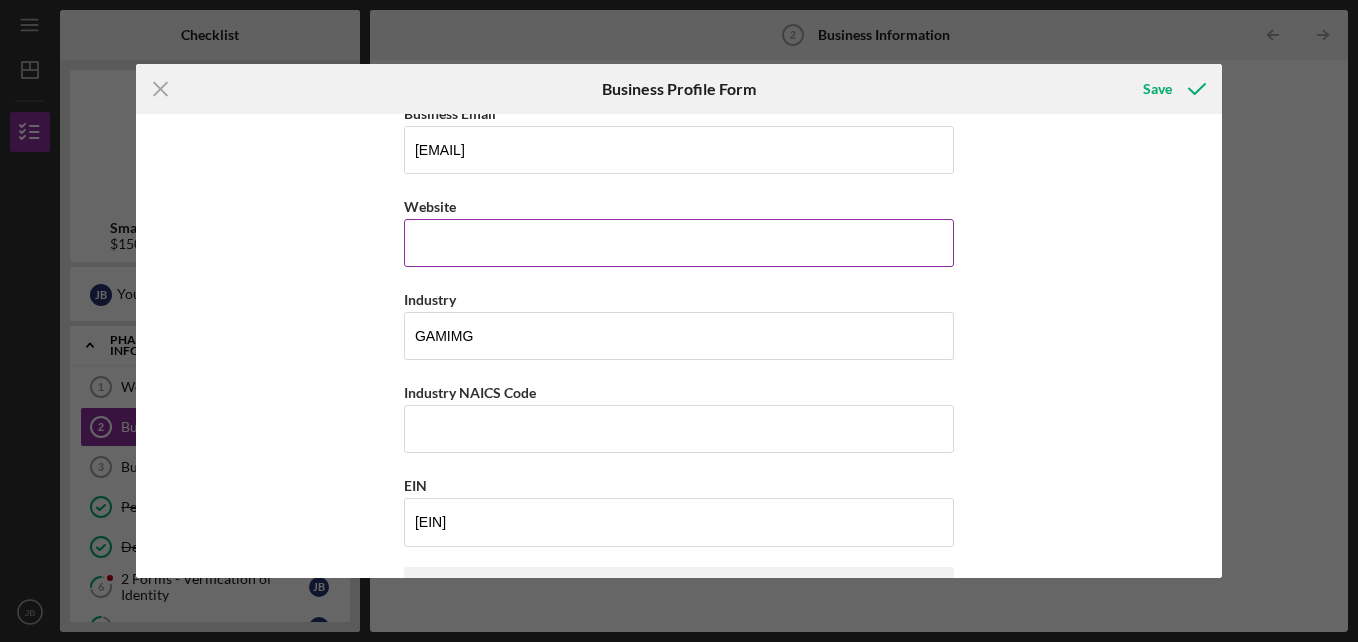 click on "Website" at bounding box center [679, 230] 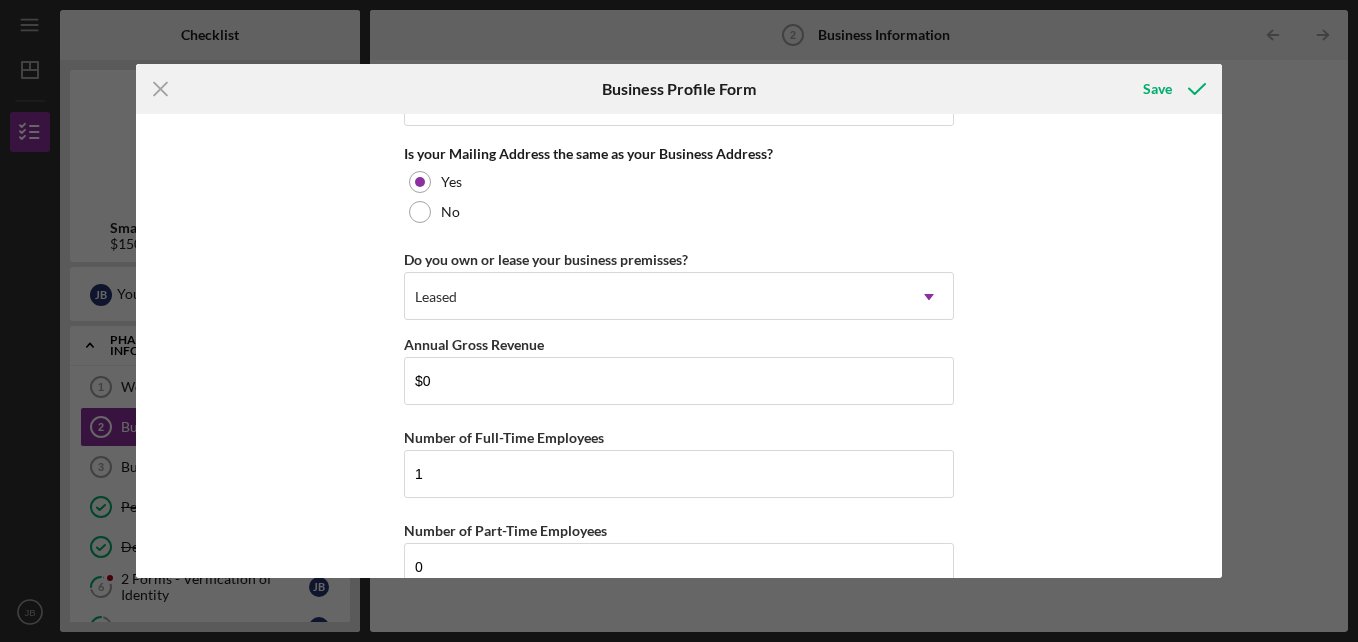 scroll, scrollTop: 1592, scrollLeft: 0, axis: vertical 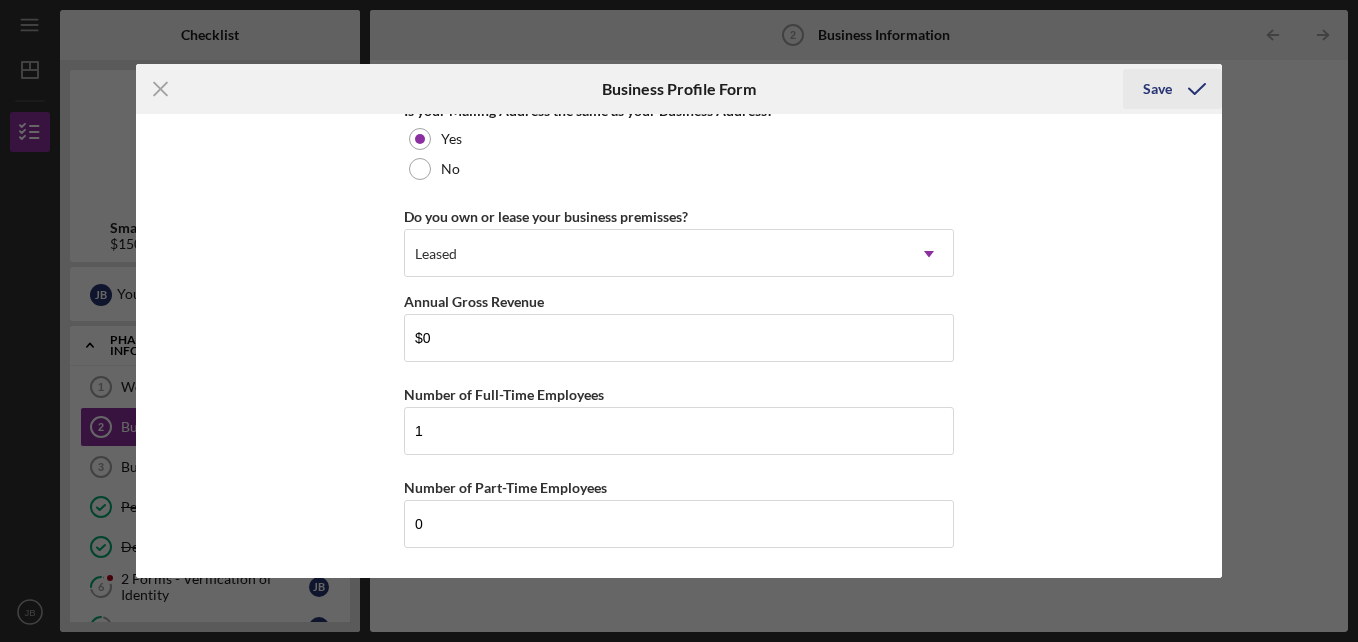 click on "Save" at bounding box center [1157, 89] 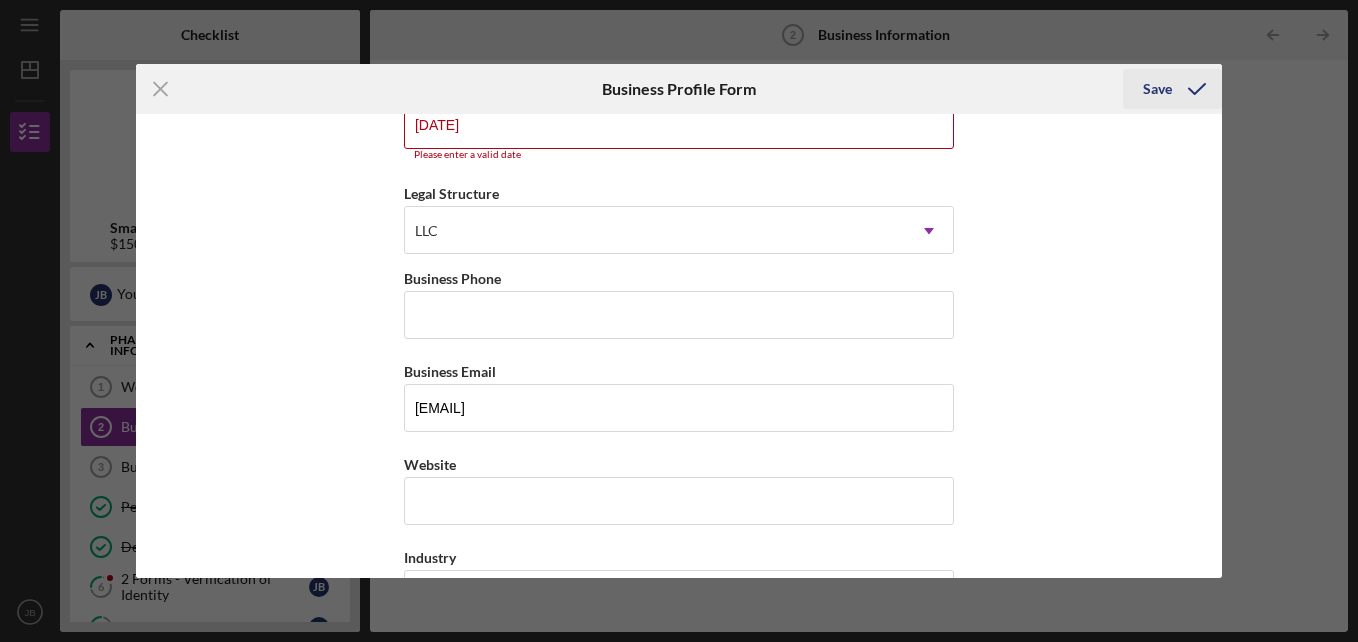 scroll, scrollTop: 196, scrollLeft: 0, axis: vertical 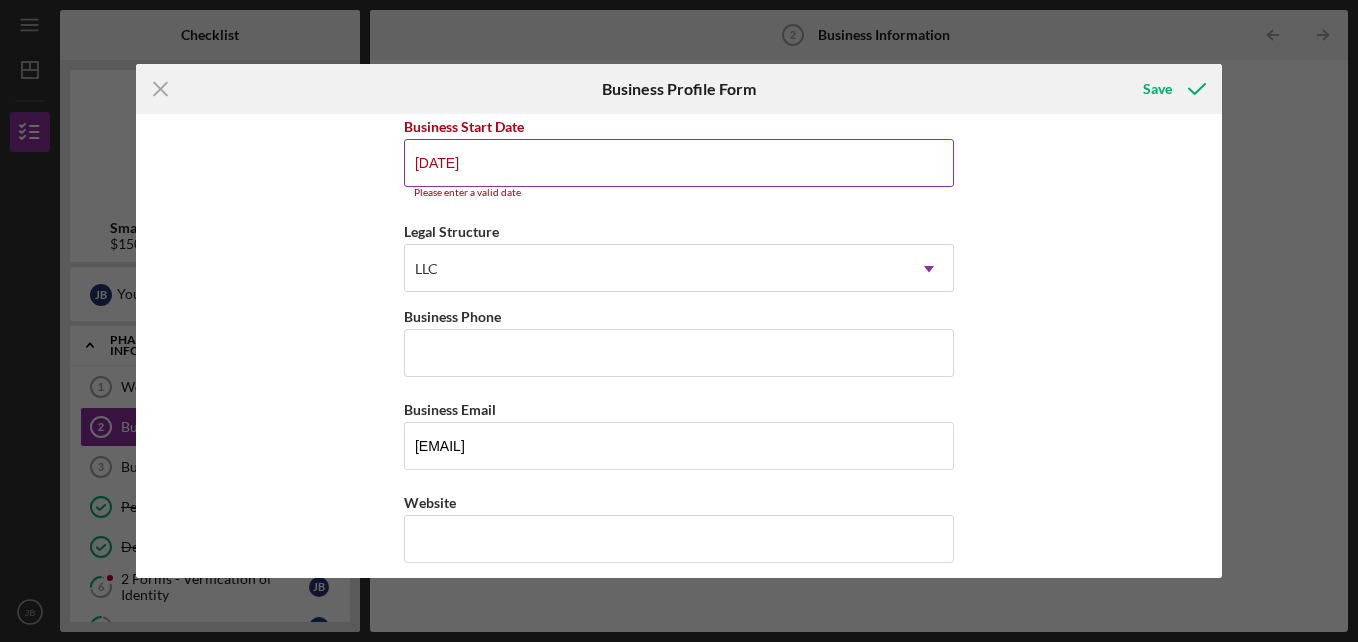 click on "[DATE]" at bounding box center [679, 163] 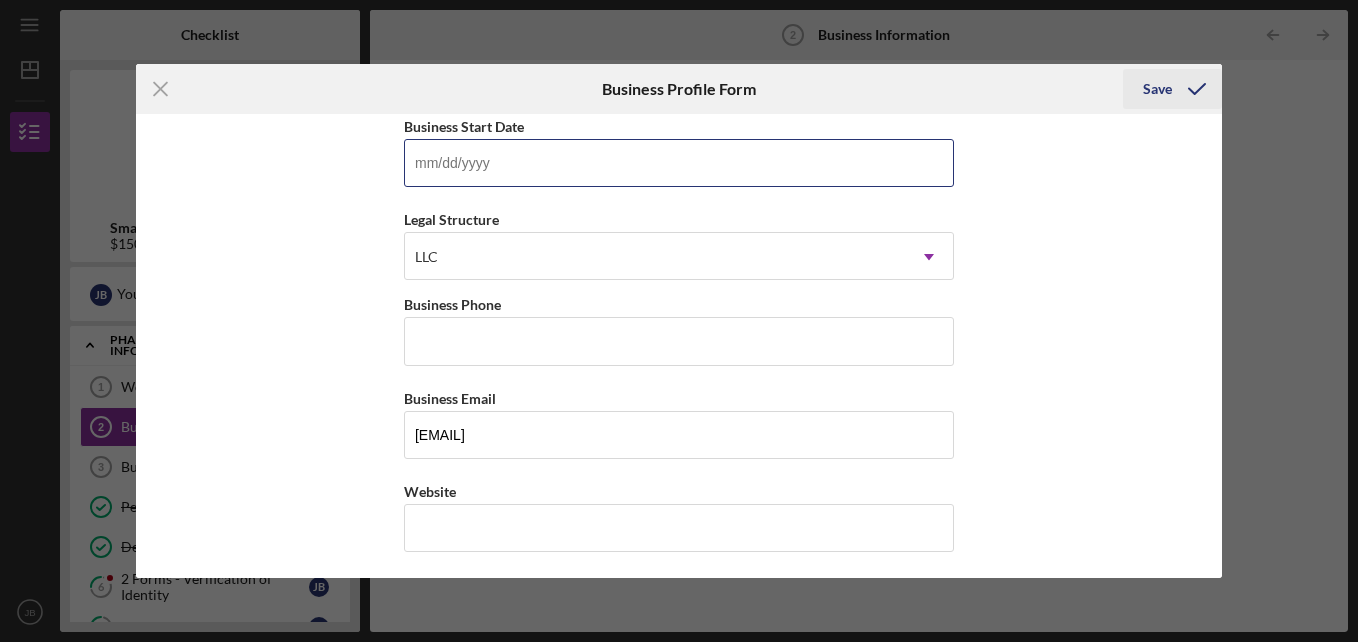 type 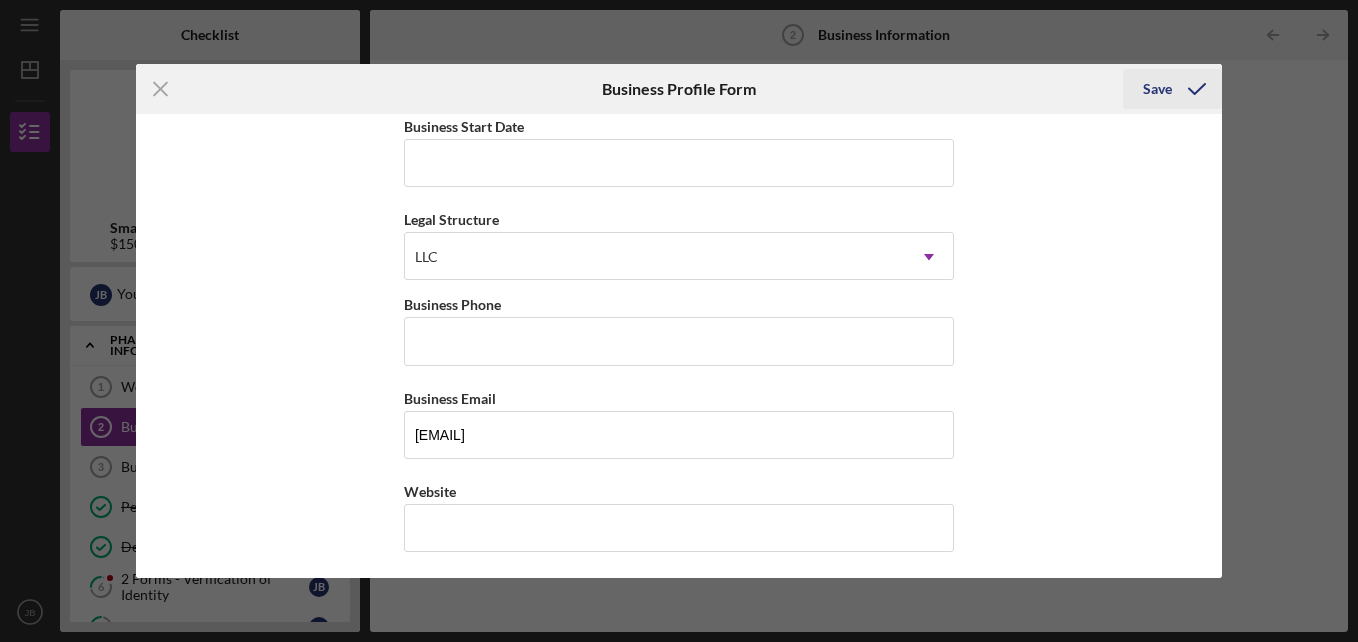 click 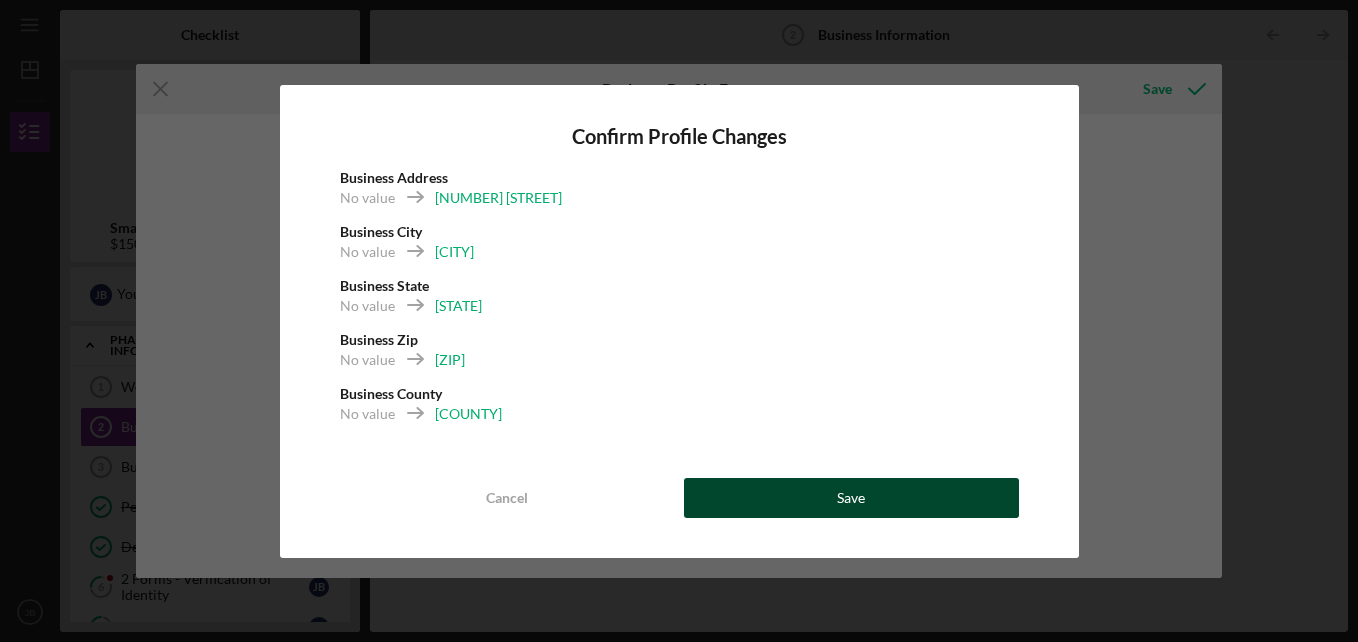click on "Save" at bounding box center (851, 498) 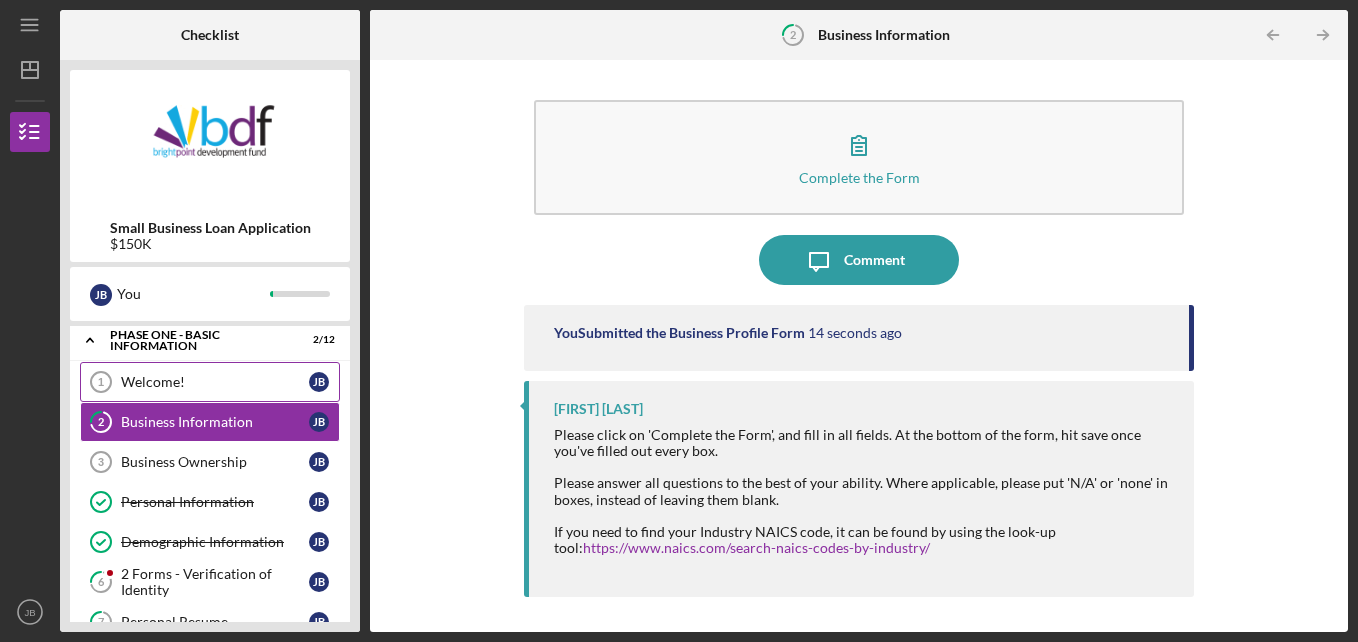 scroll, scrollTop: 0, scrollLeft: 0, axis: both 